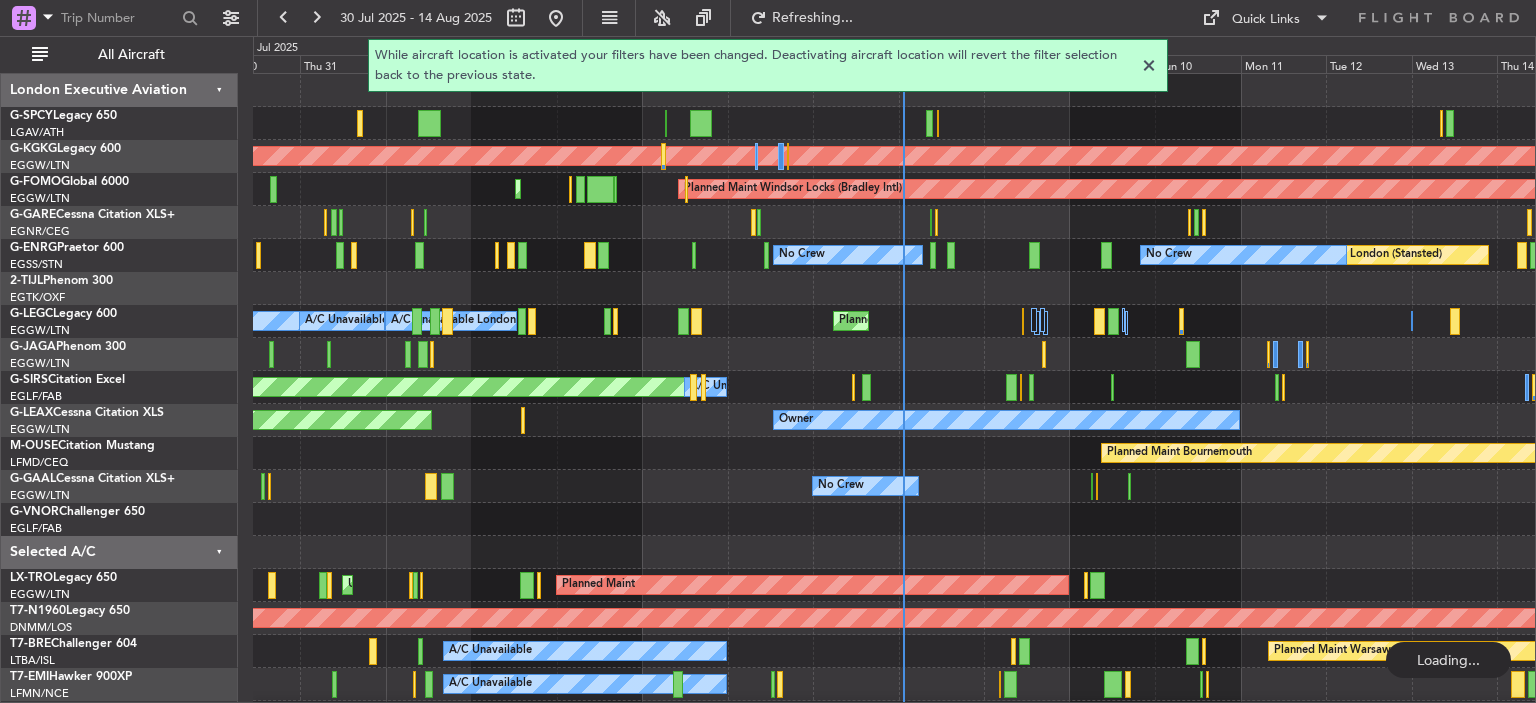 scroll, scrollTop: 0, scrollLeft: 0, axis: both 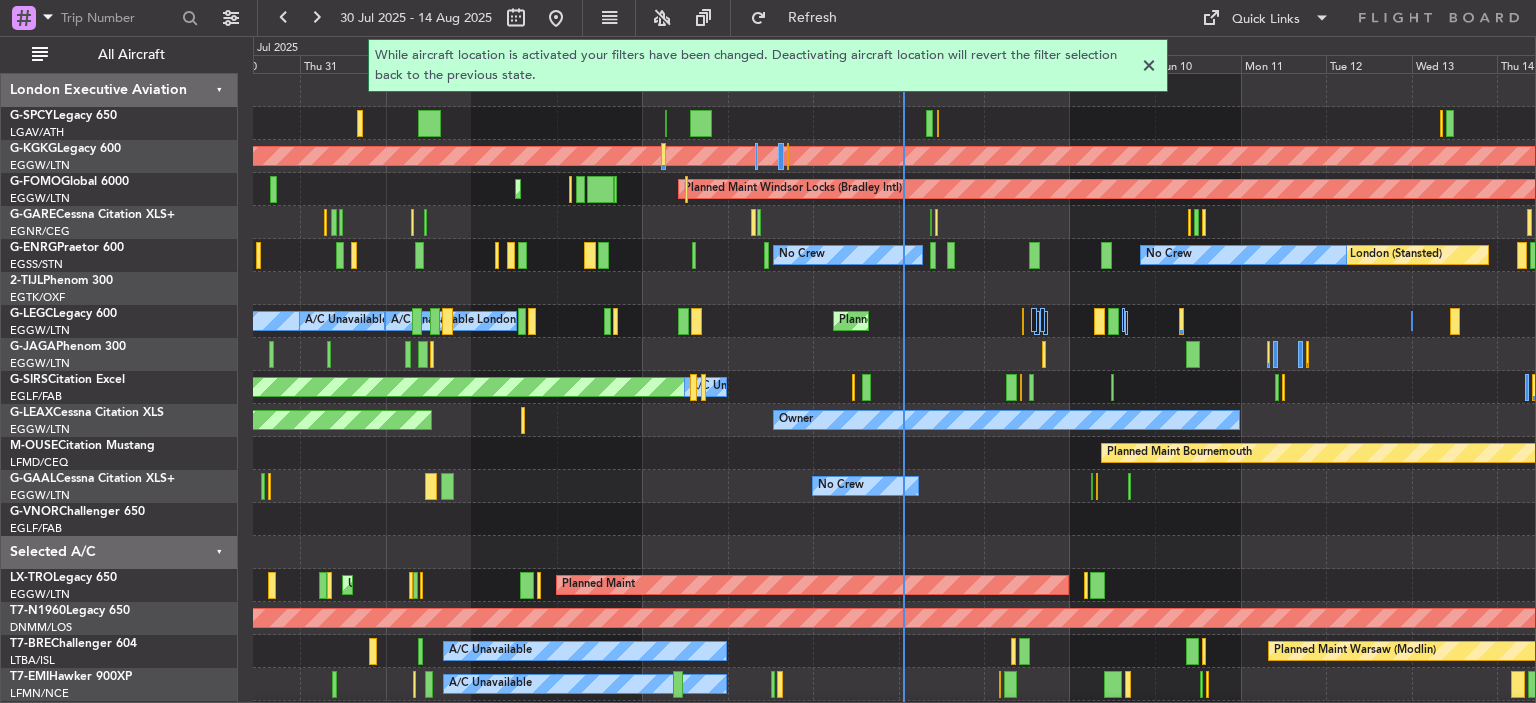 click 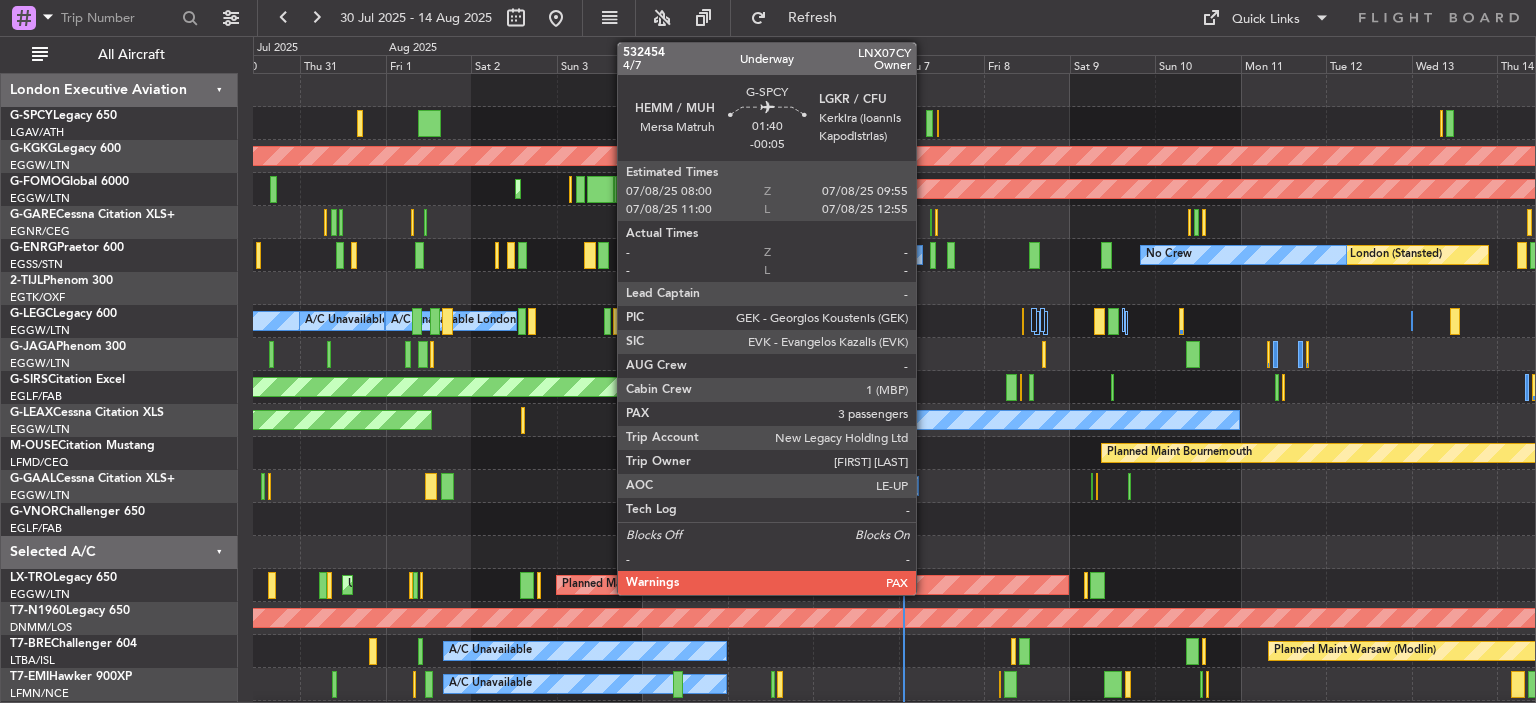 click 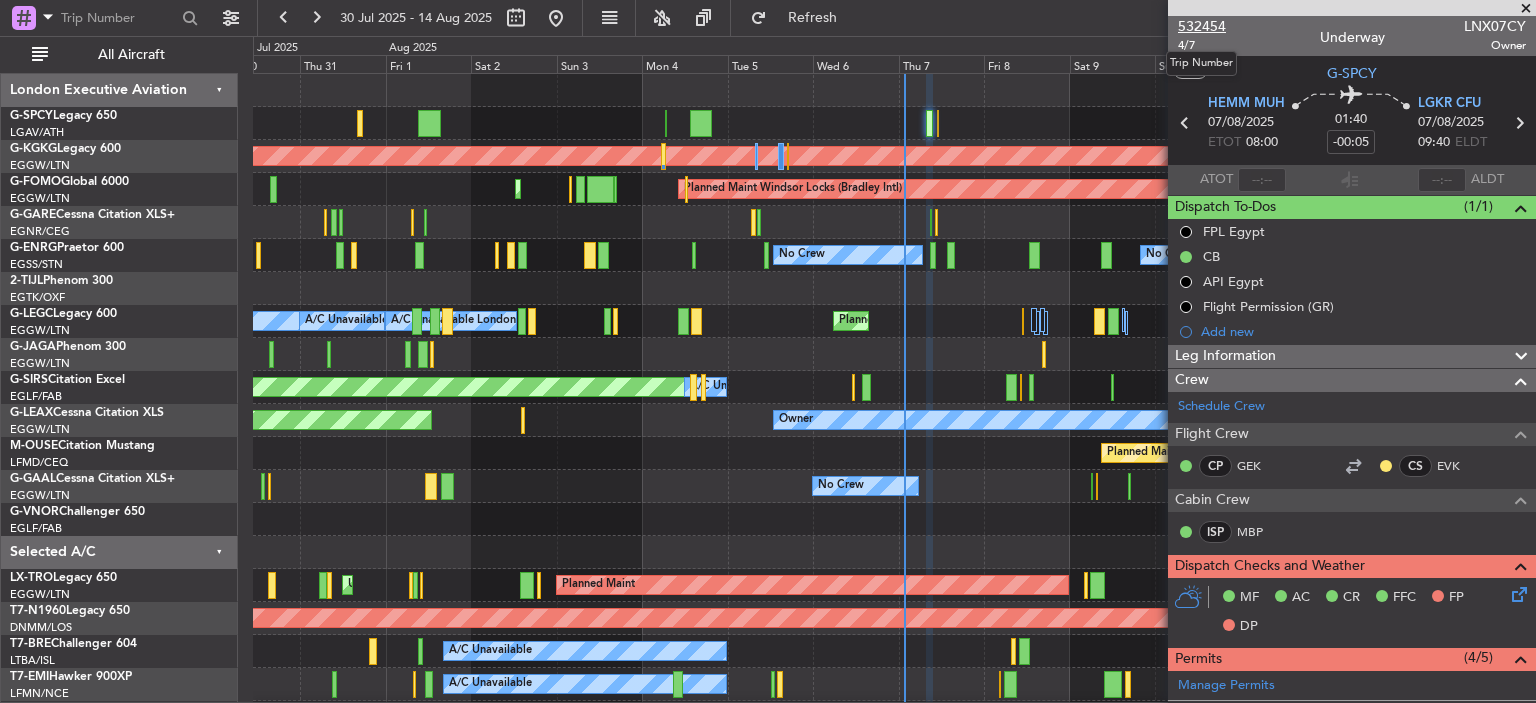 click on "532454" at bounding box center (1202, 26) 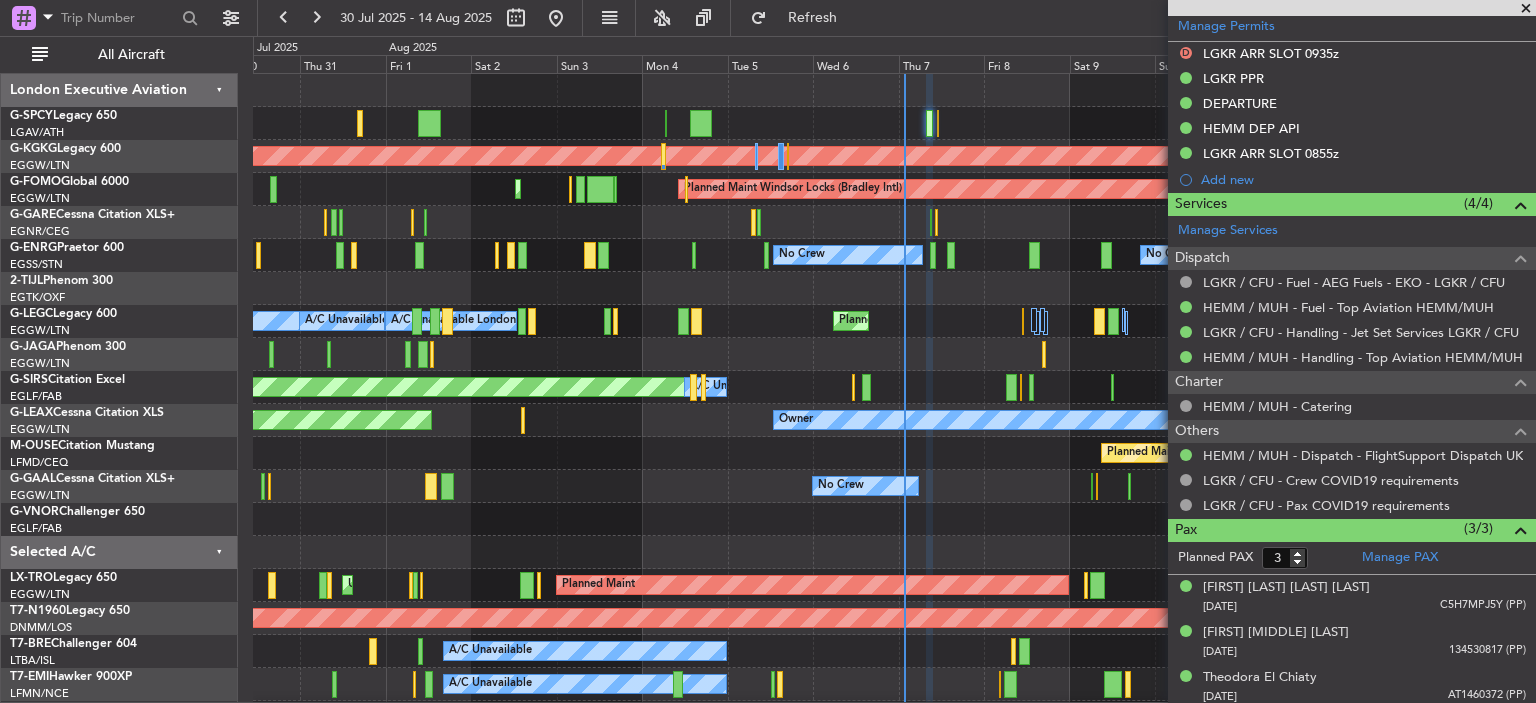 scroll, scrollTop: 661, scrollLeft: 0, axis: vertical 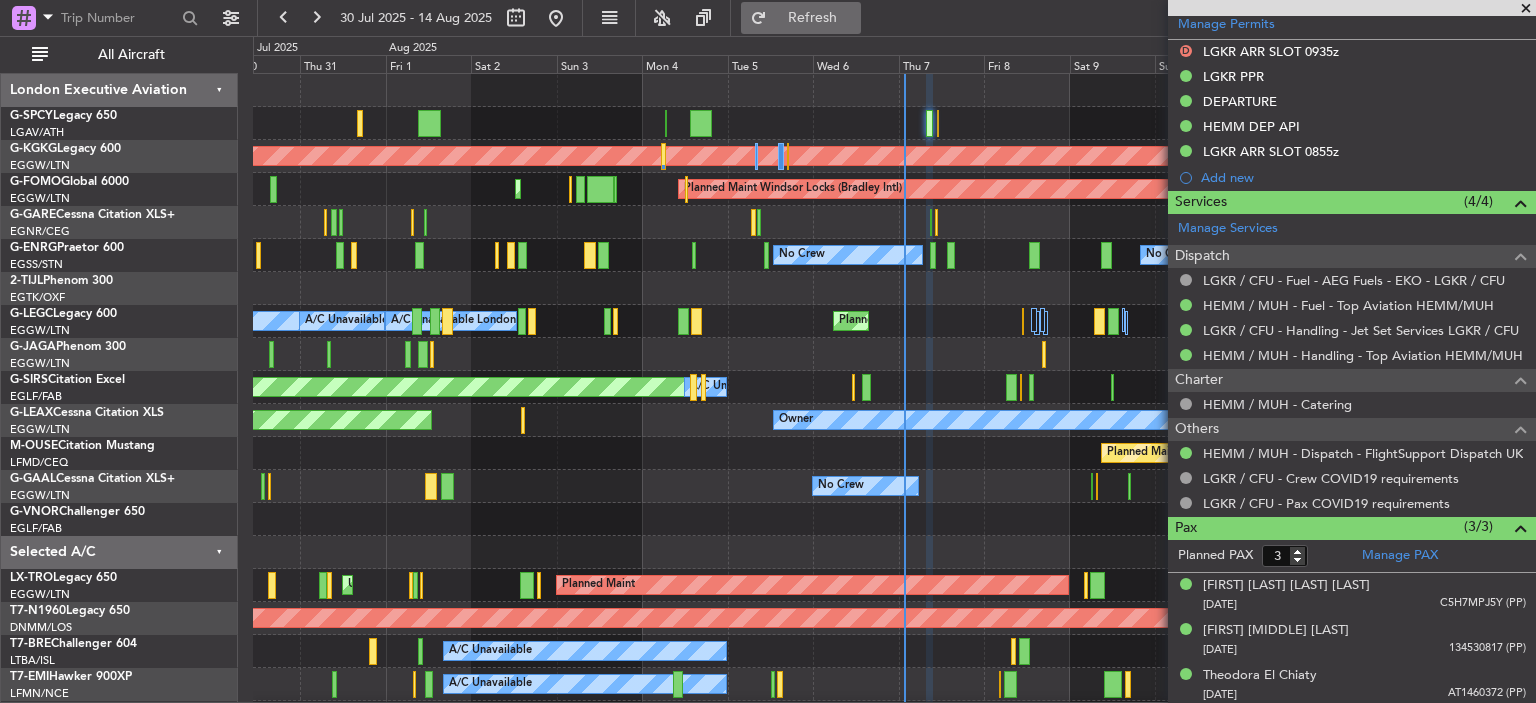 click on "Refresh" 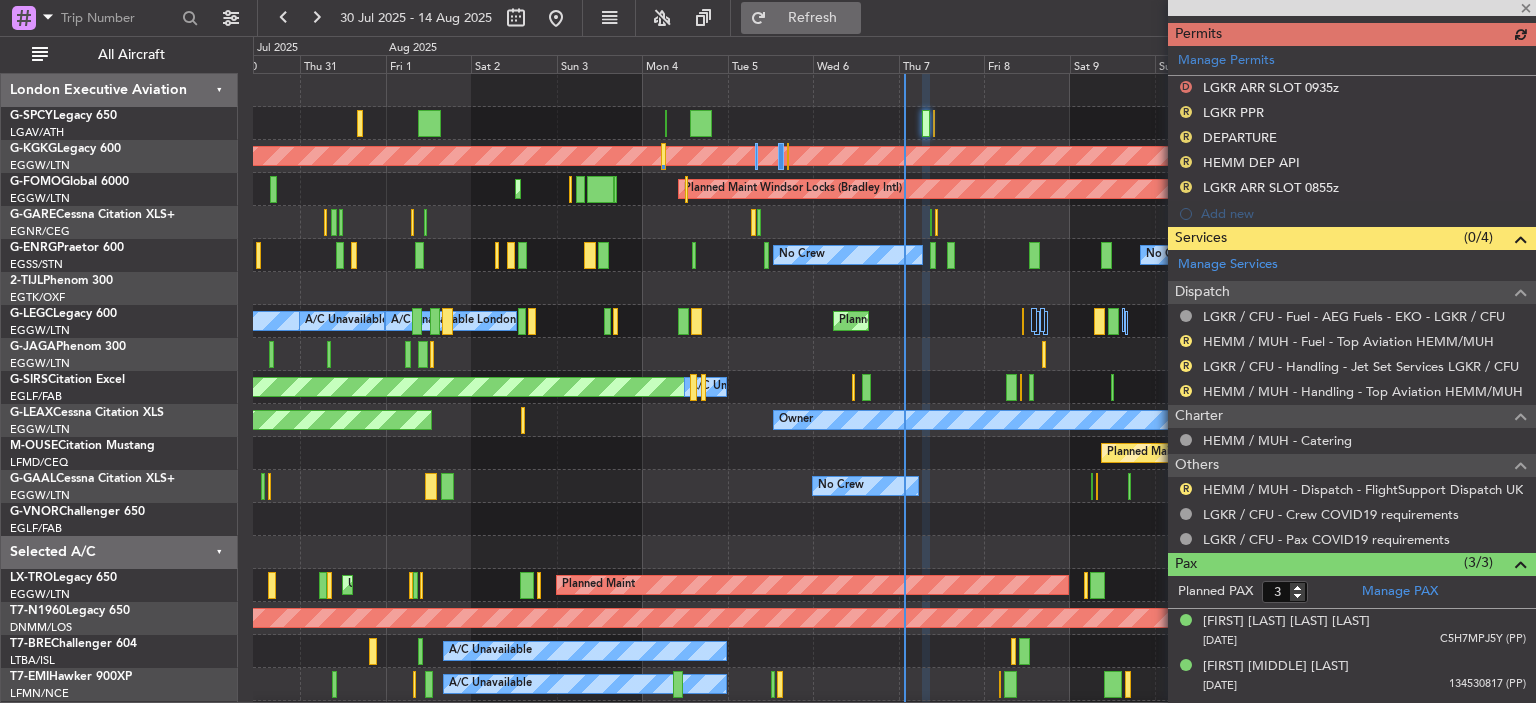 scroll, scrollTop: 697, scrollLeft: 0, axis: vertical 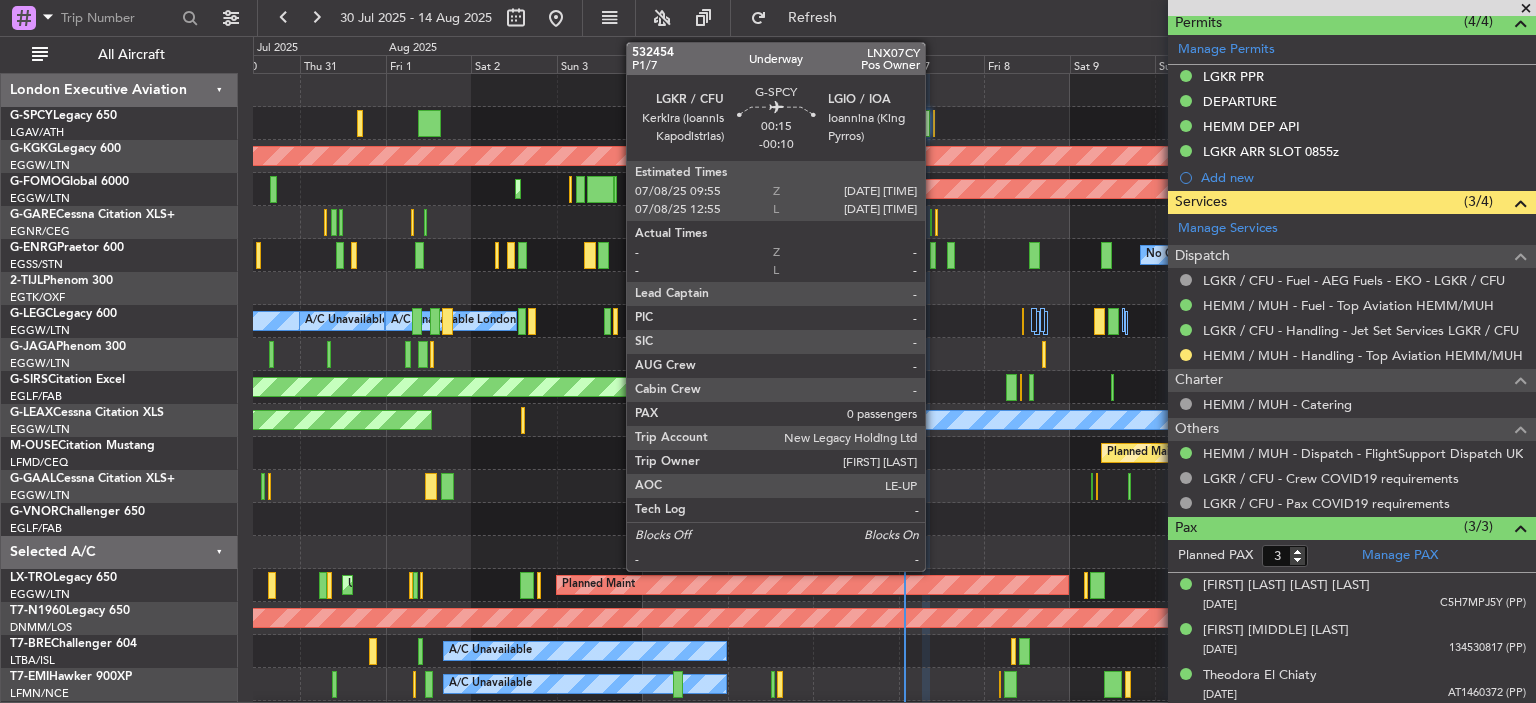 click 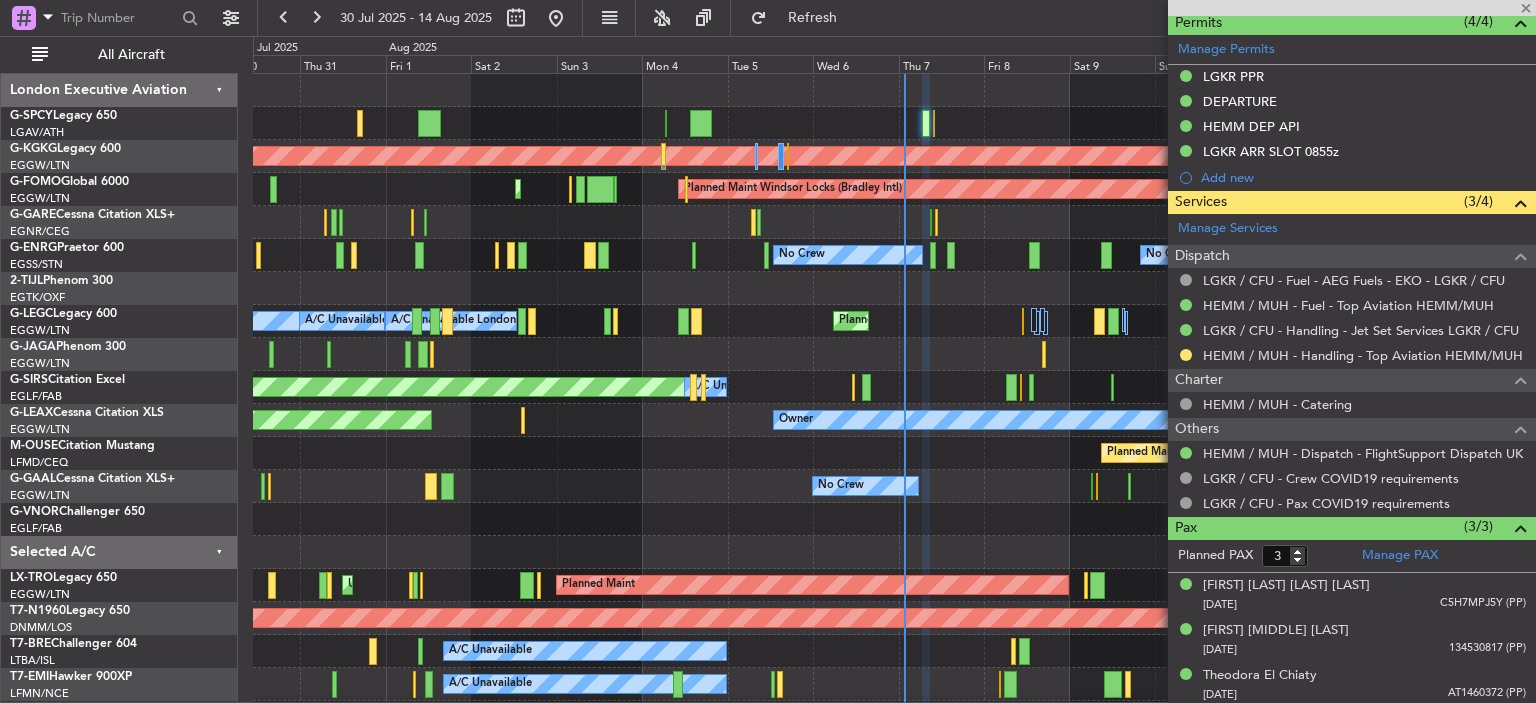 type on "-00:10" 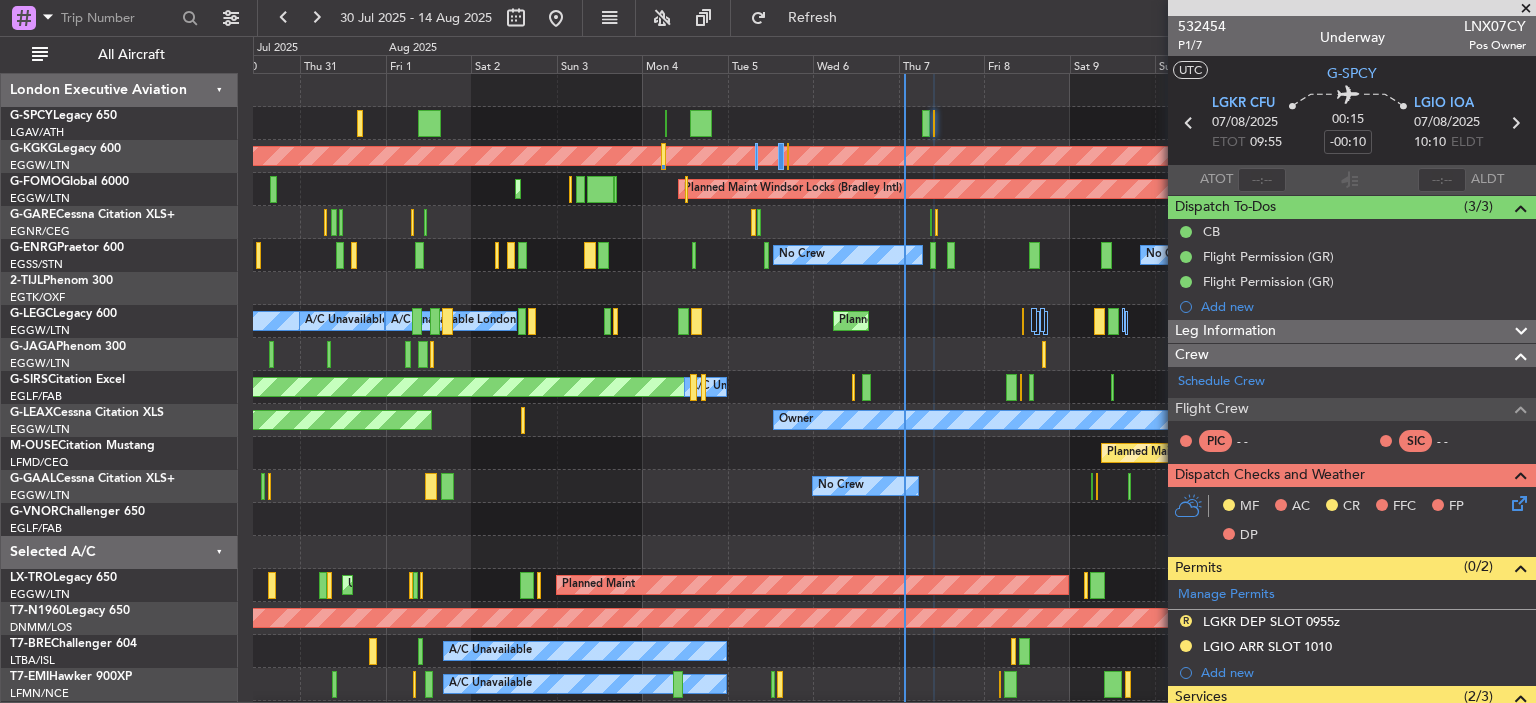 scroll, scrollTop: 411, scrollLeft: 0, axis: vertical 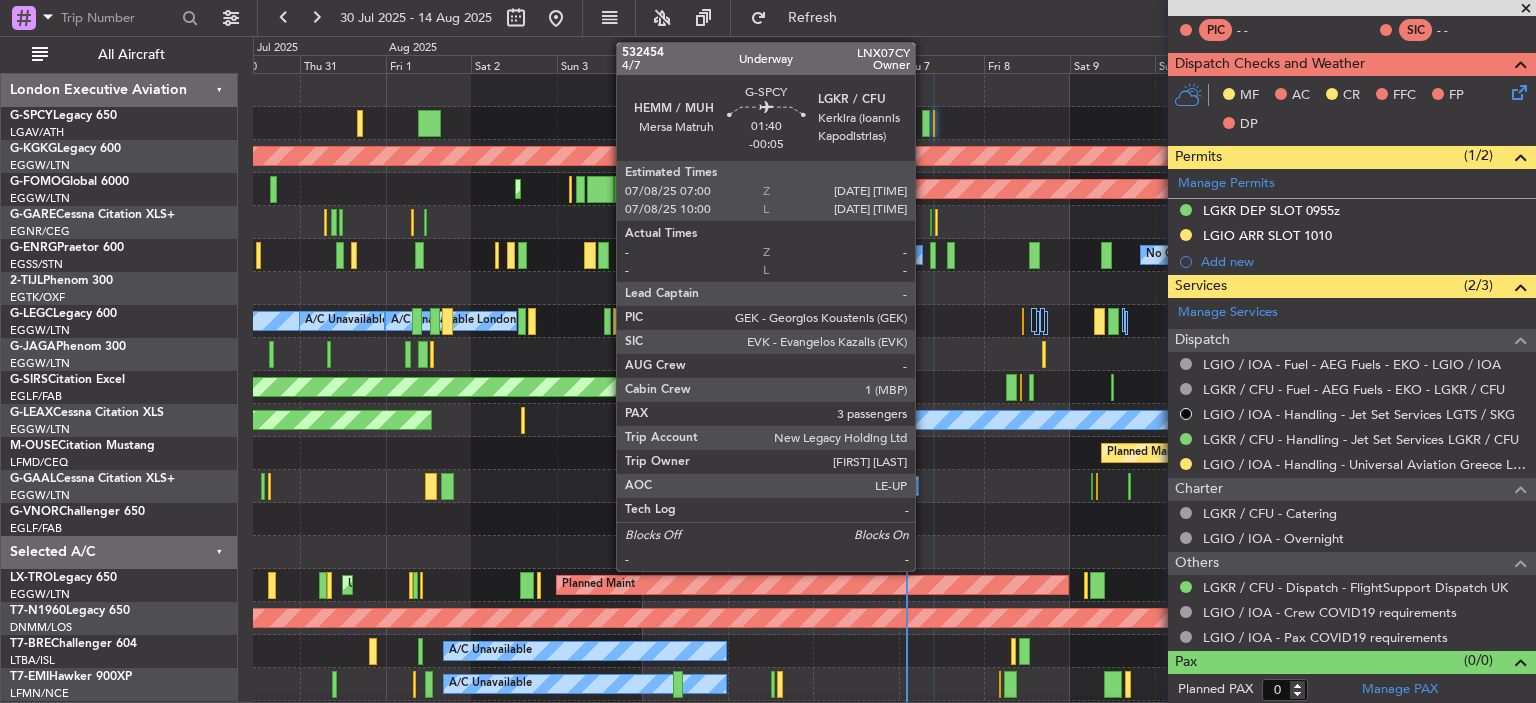 click 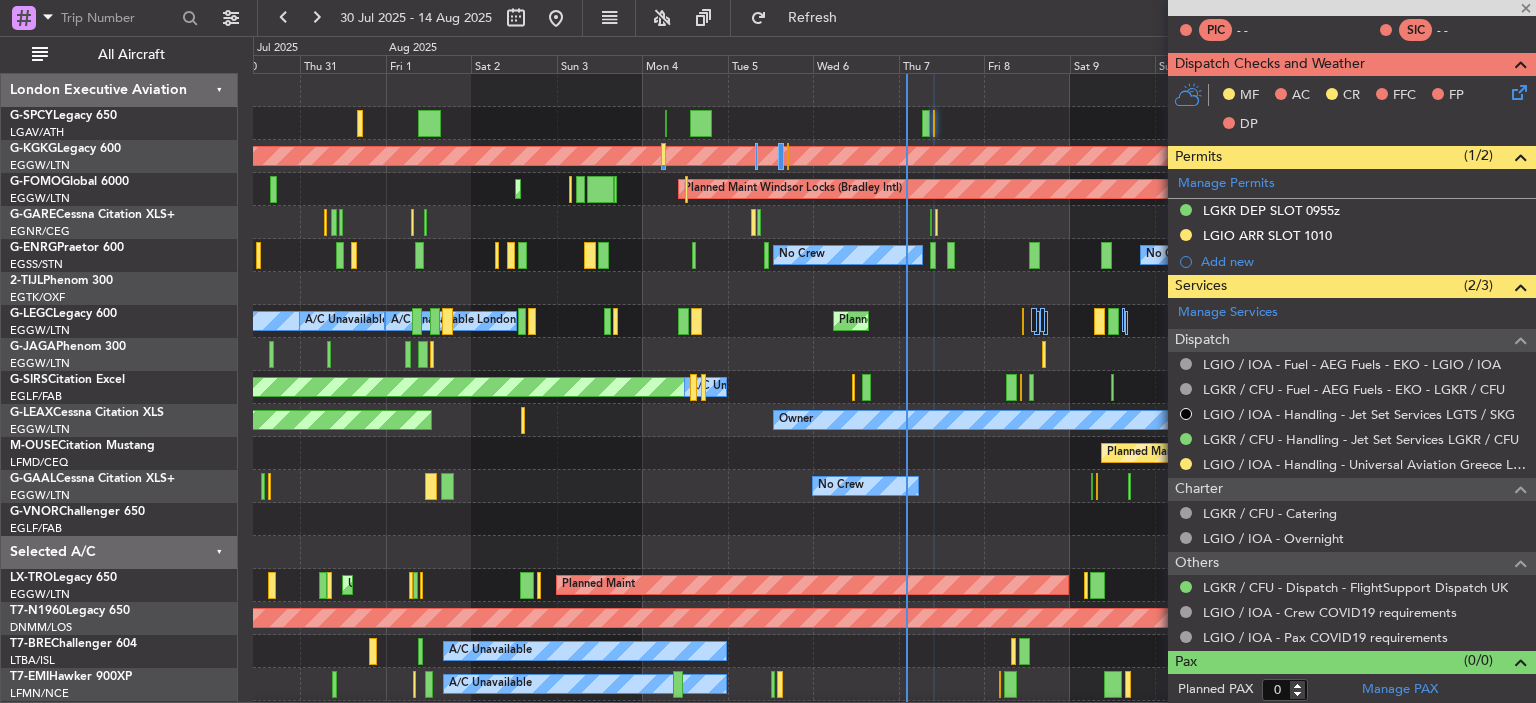 type on "-00:05" 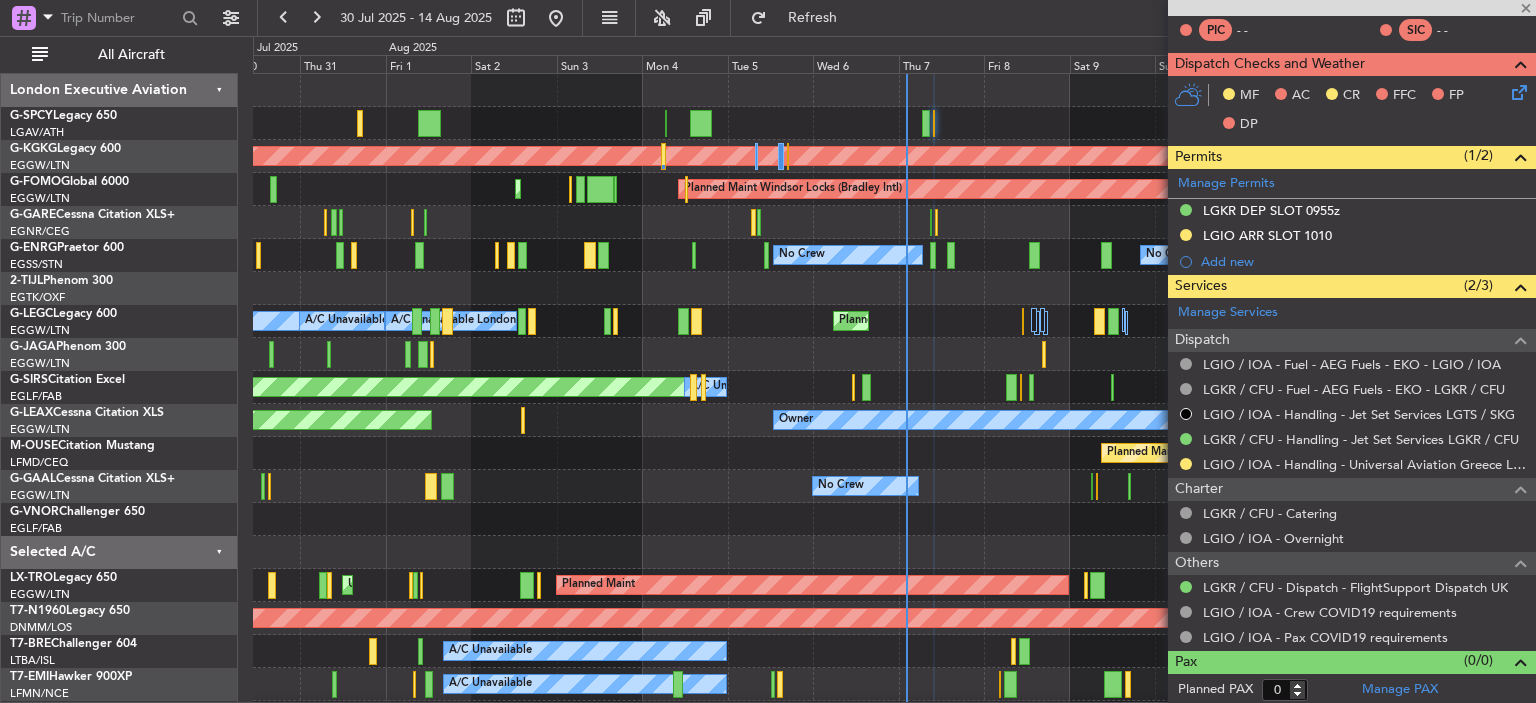 type on "3" 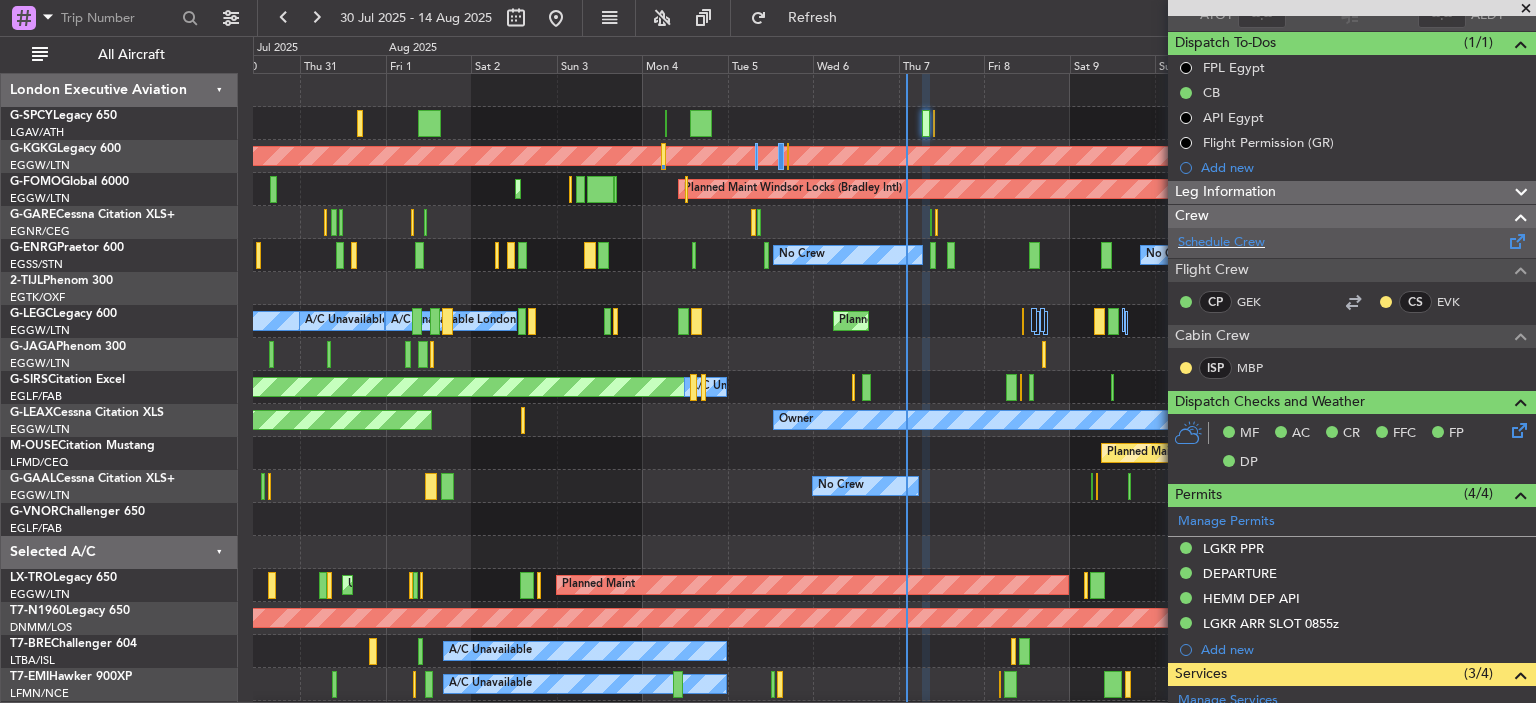 scroll, scrollTop: 178, scrollLeft: 0, axis: vertical 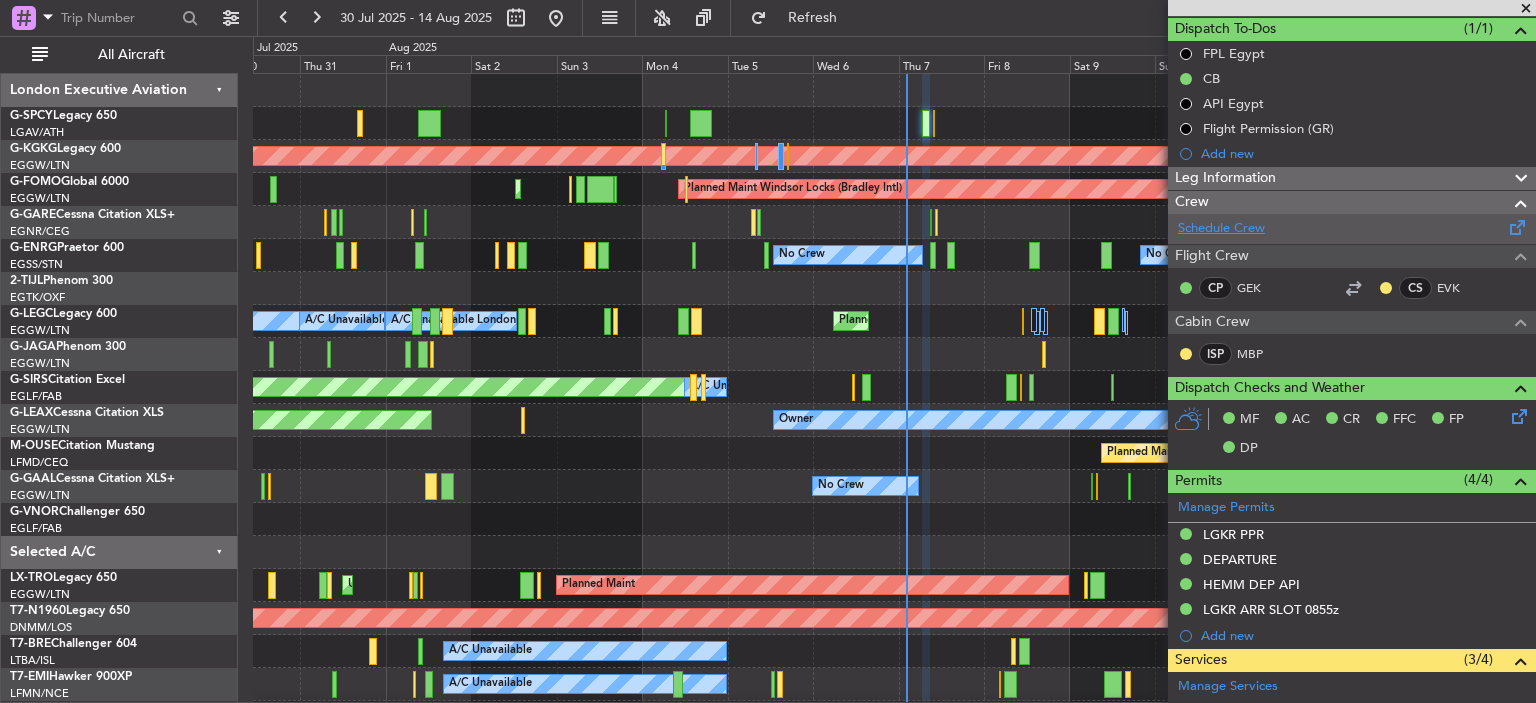 click on "Schedule Crew" 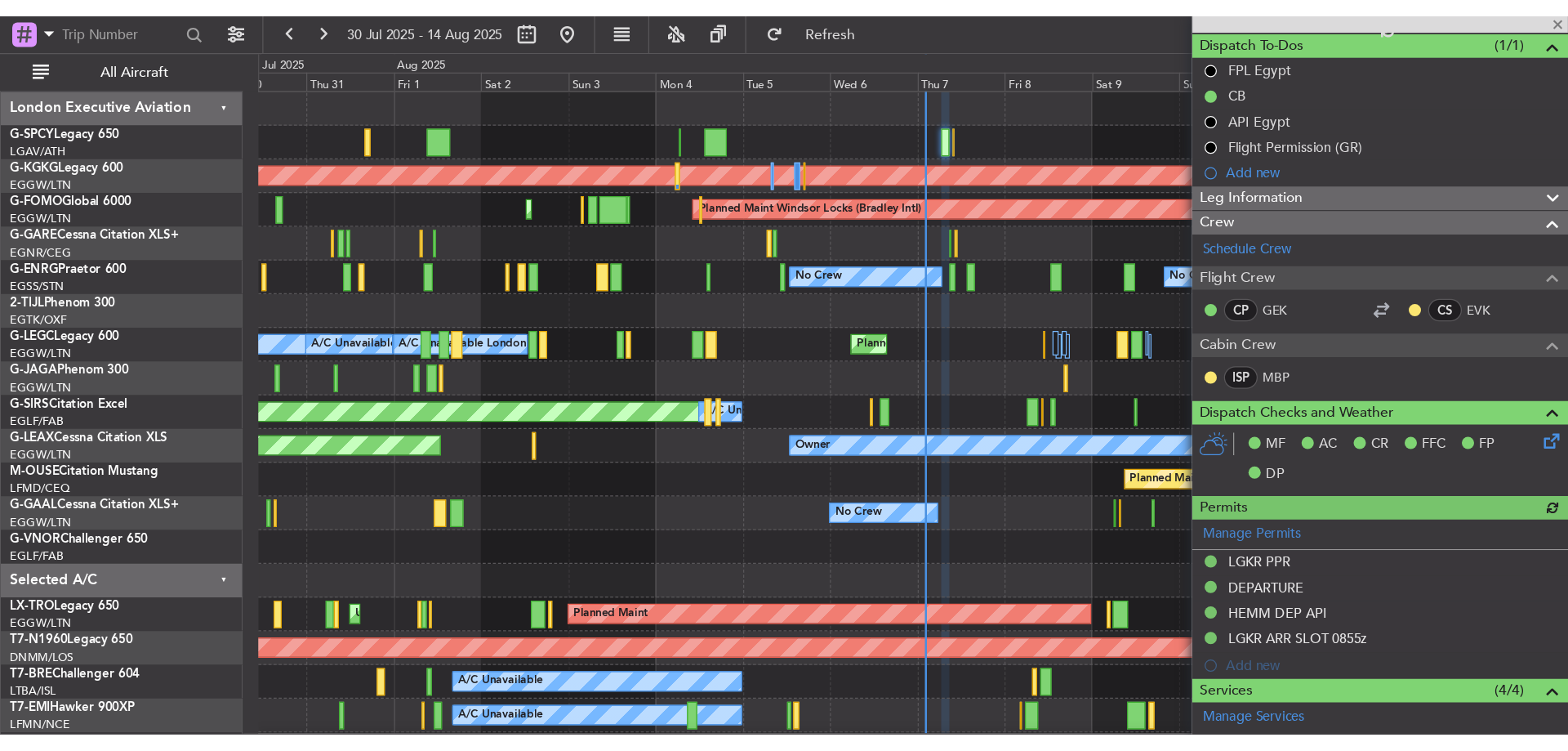 scroll, scrollTop: 0, scrollLeft: 0, axis: both 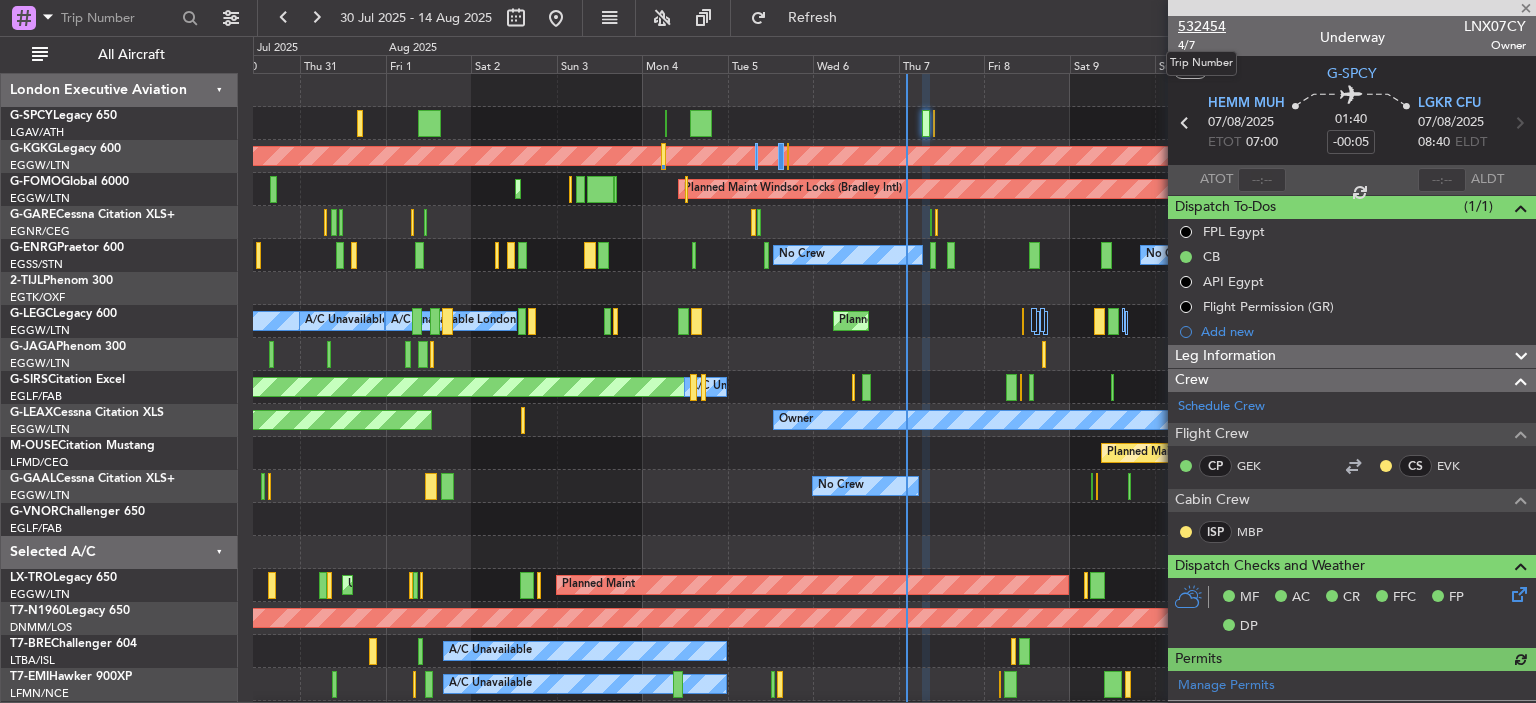 click on "532454" at bounding box center [1202, 26] 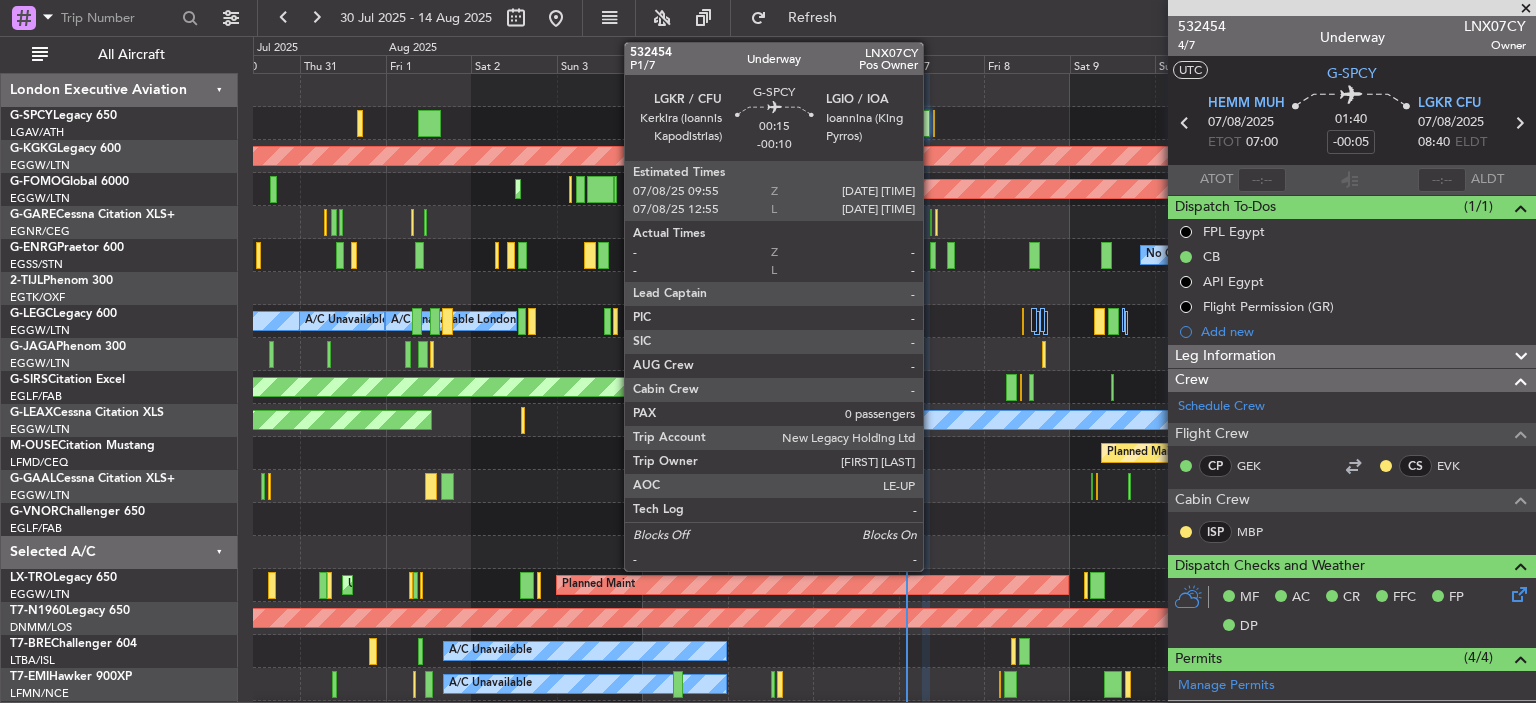 click 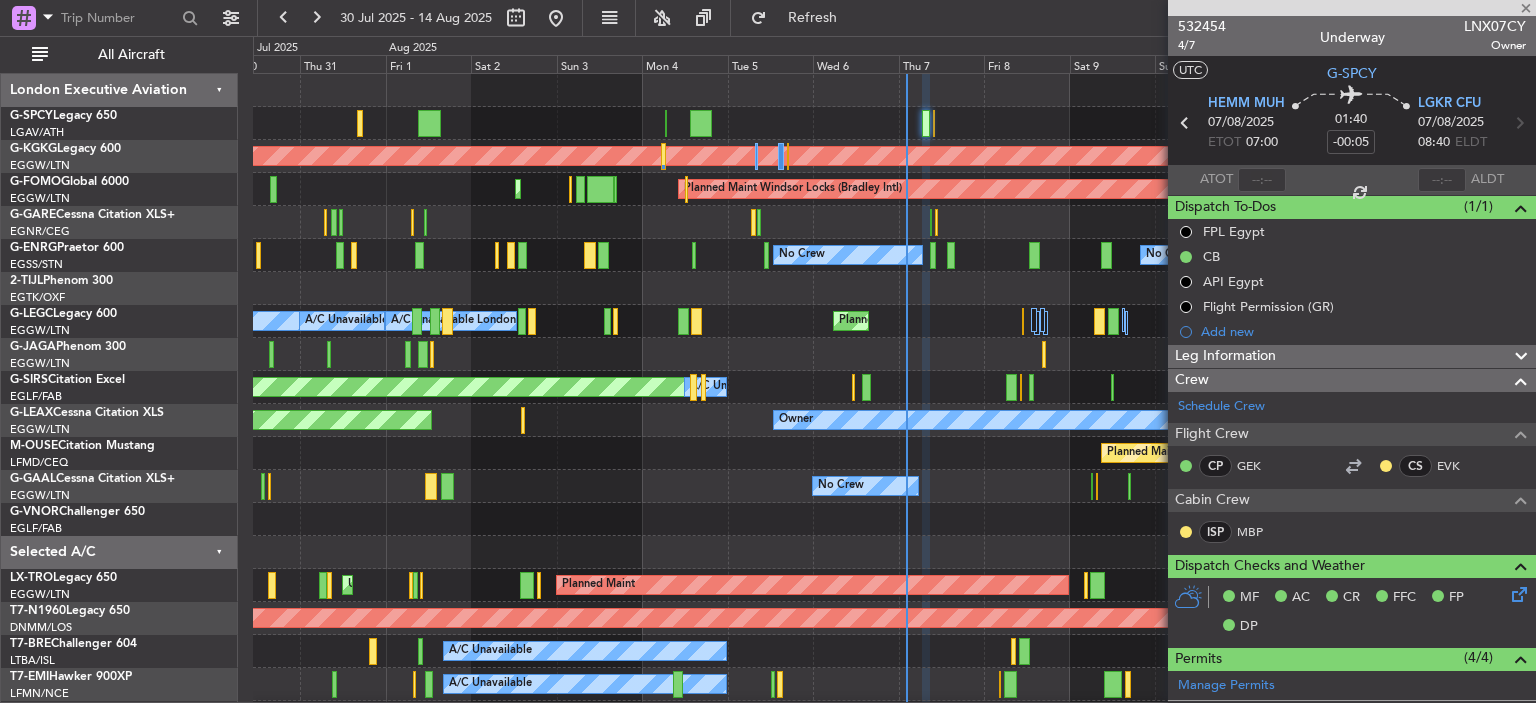 type on "-00:10" 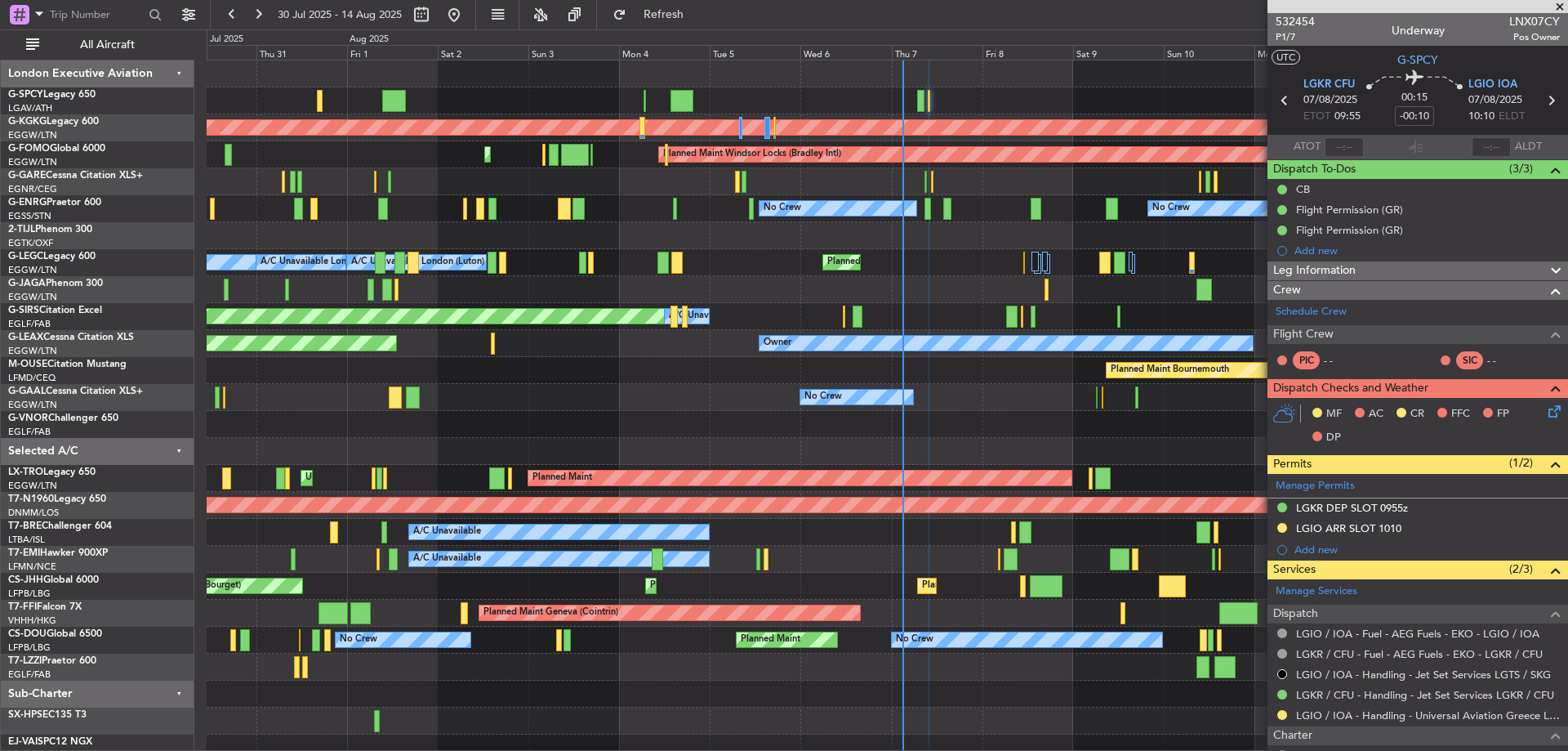 click at bounding box center (1560, 7) 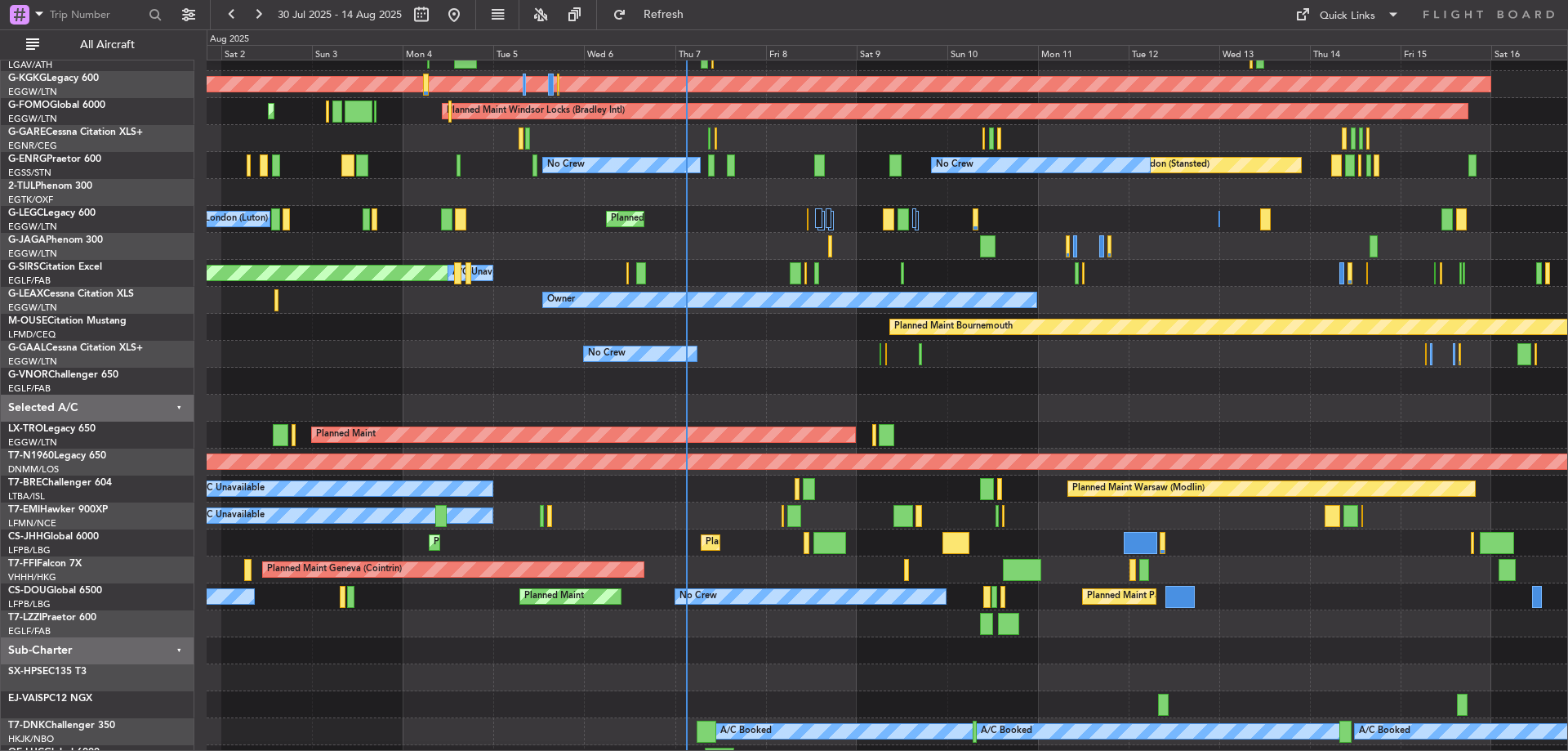 click on "Planned Maint Paris (Le Bourget)
No Crew
Planned Maint
No Crew
Unplanned Maint Paris (Le Bourget)
No Crew" 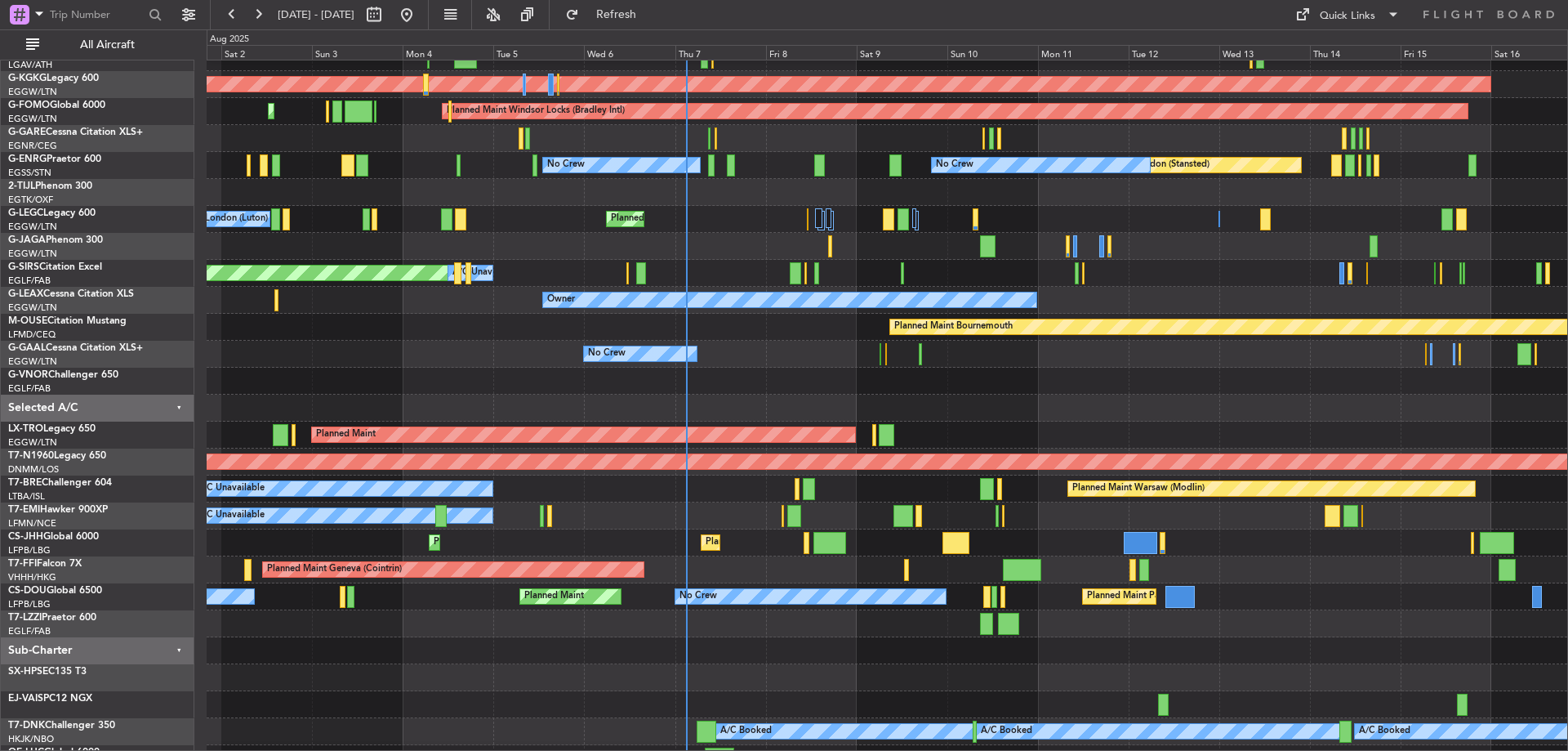 scroll, scrollTop: 37, scrollLeft: 0, axis: vertical 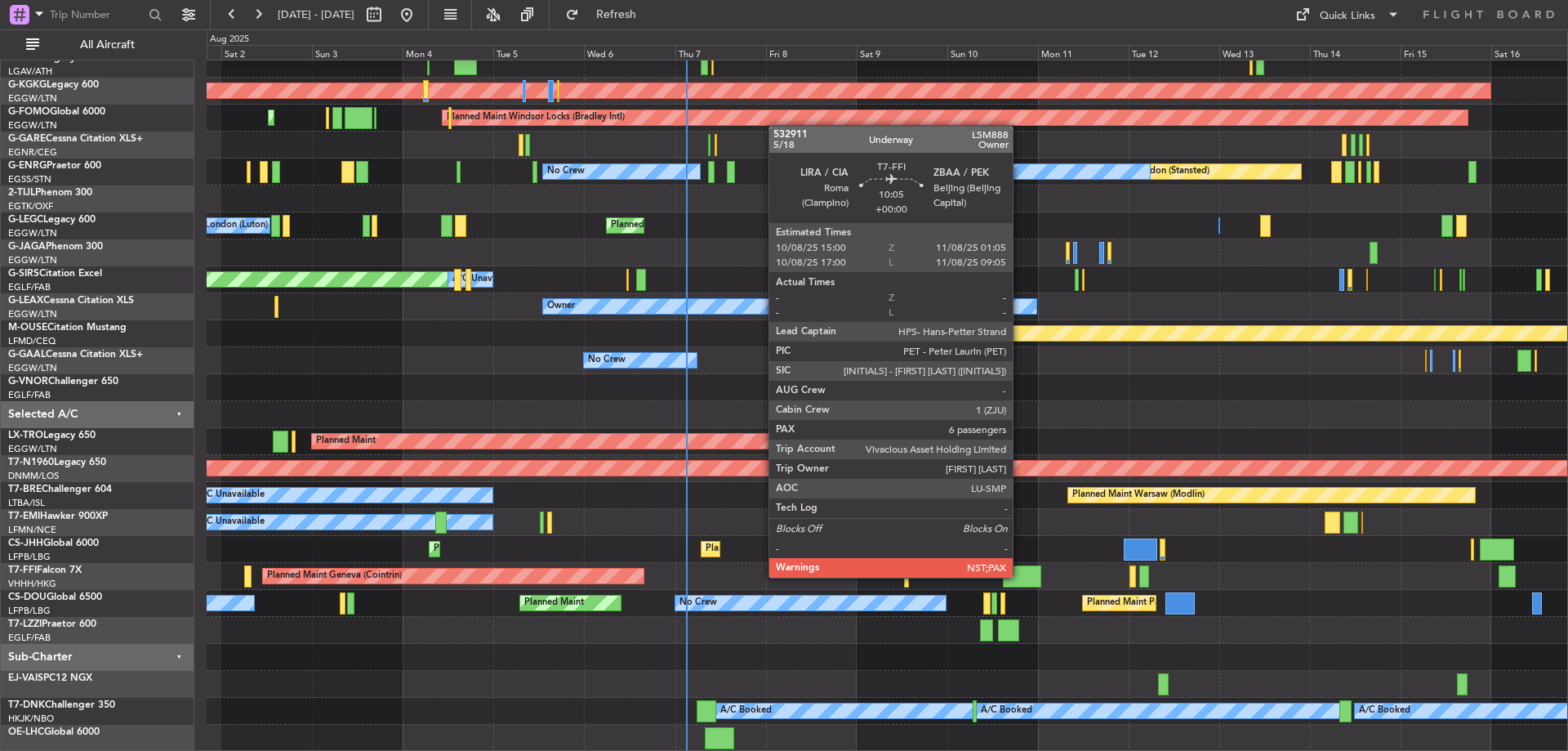 click 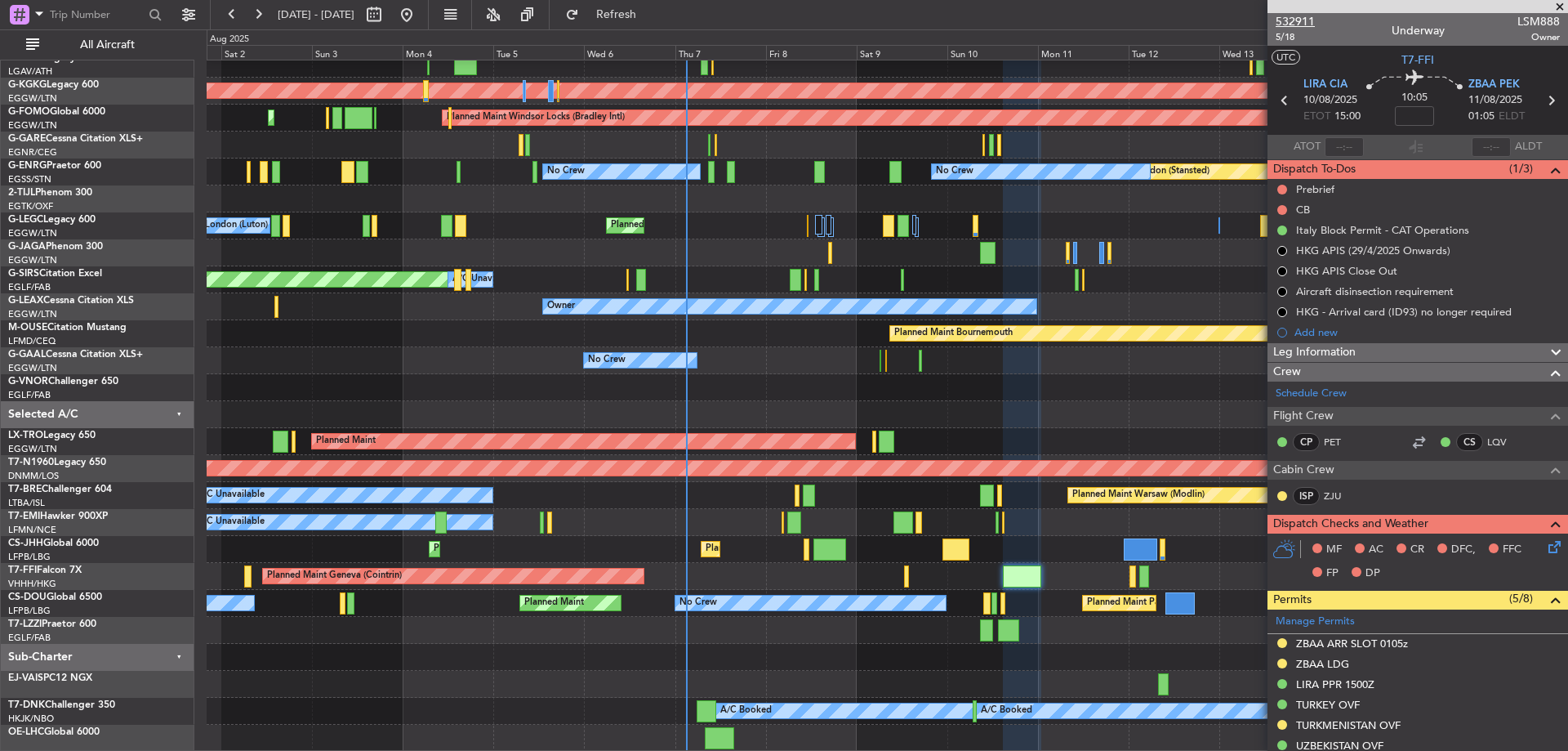 click on "532911" at bounding box center [1295, 21] 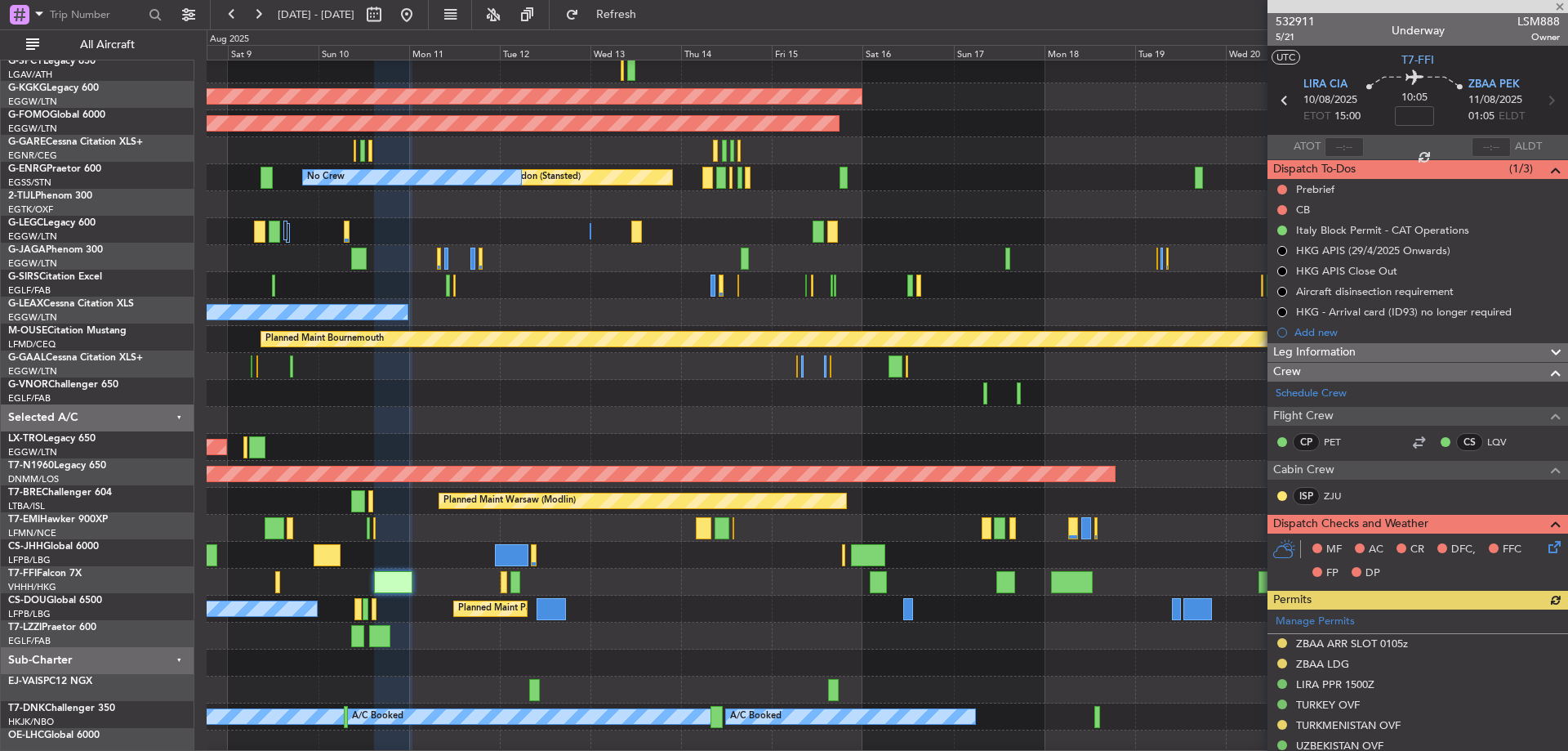 scroll, scrollTop: 28, scrollLeft: 0, axis: vertical 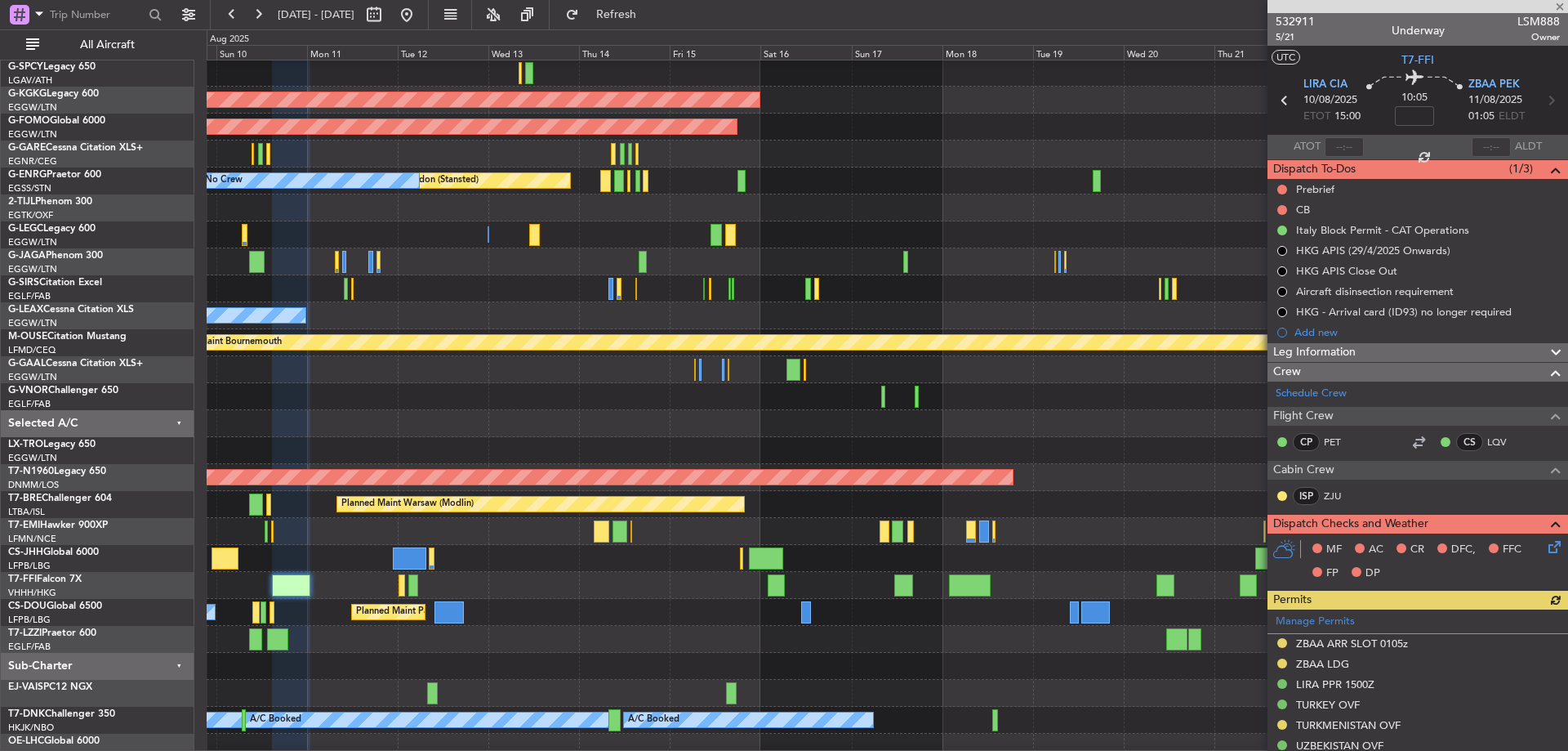 click 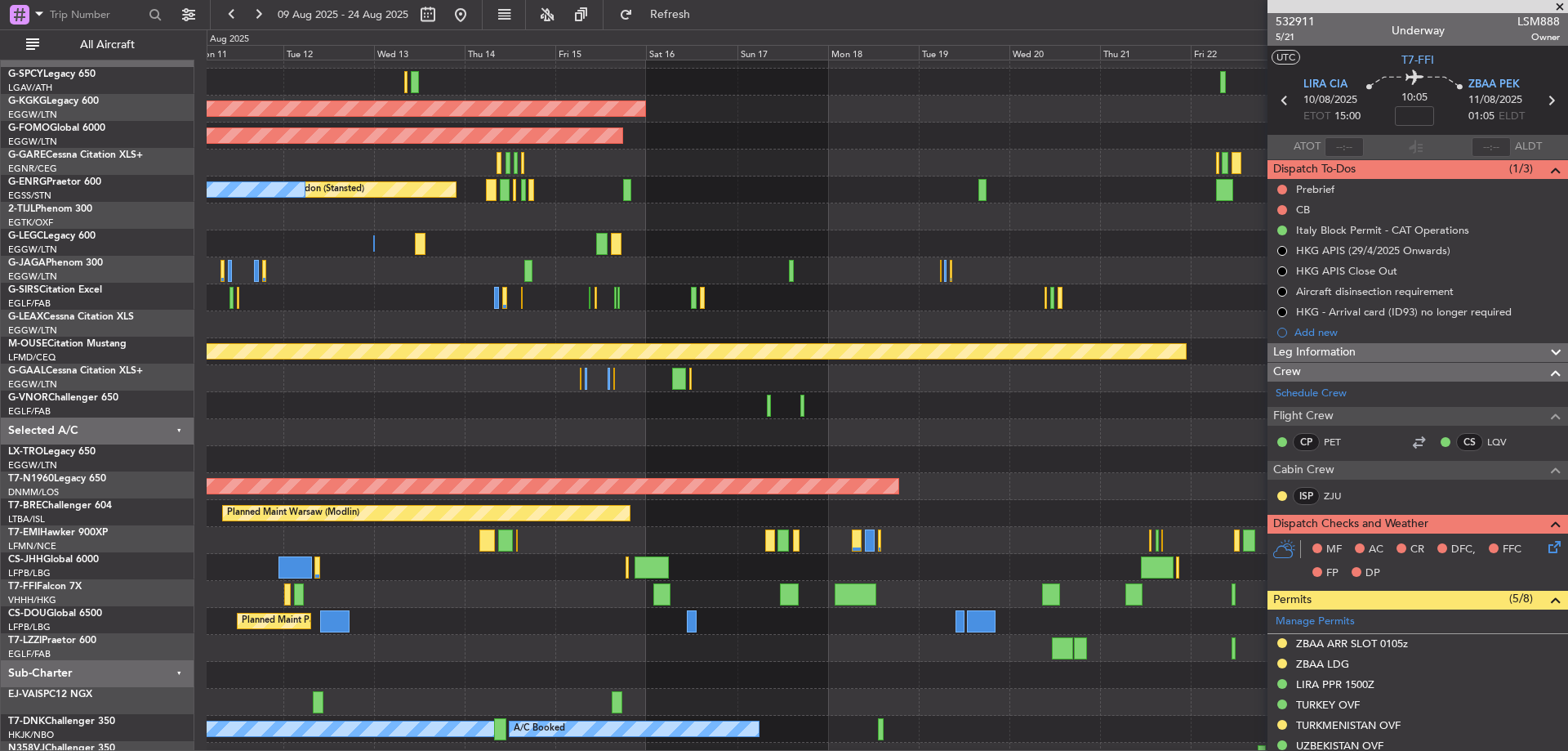 scroll, scrollTop: 19, scrollLeft: 0, axis: vertical 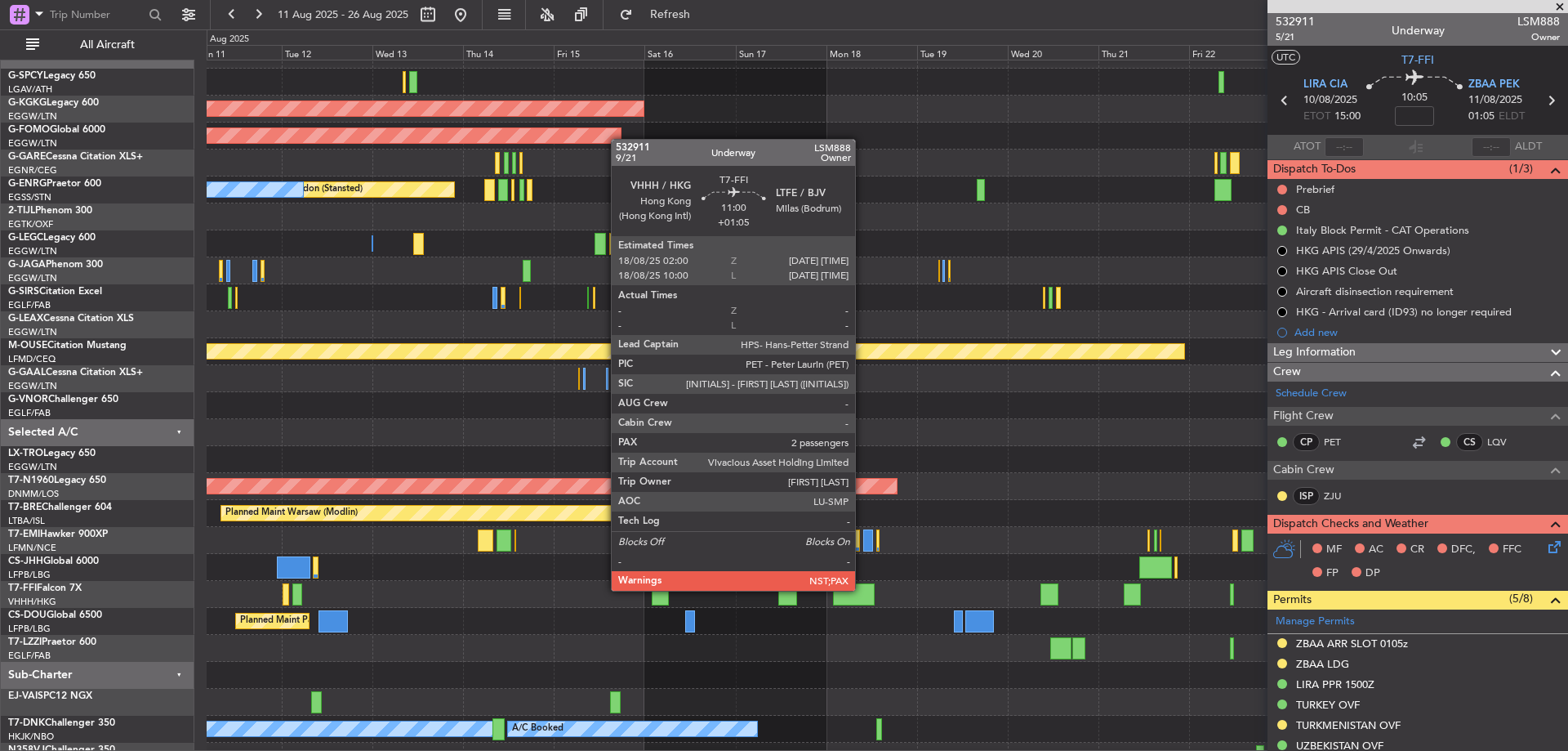 click 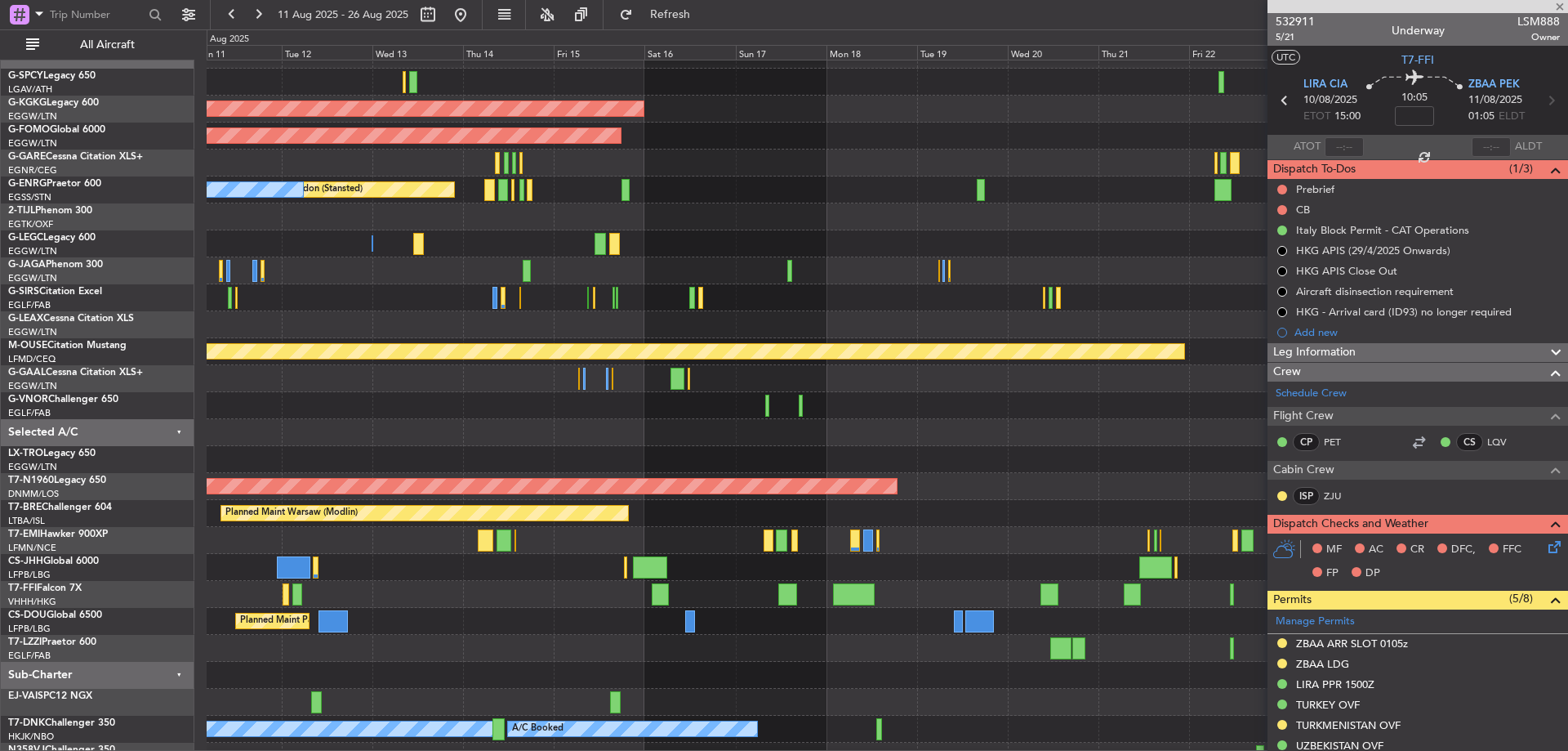 type on "+01:05" 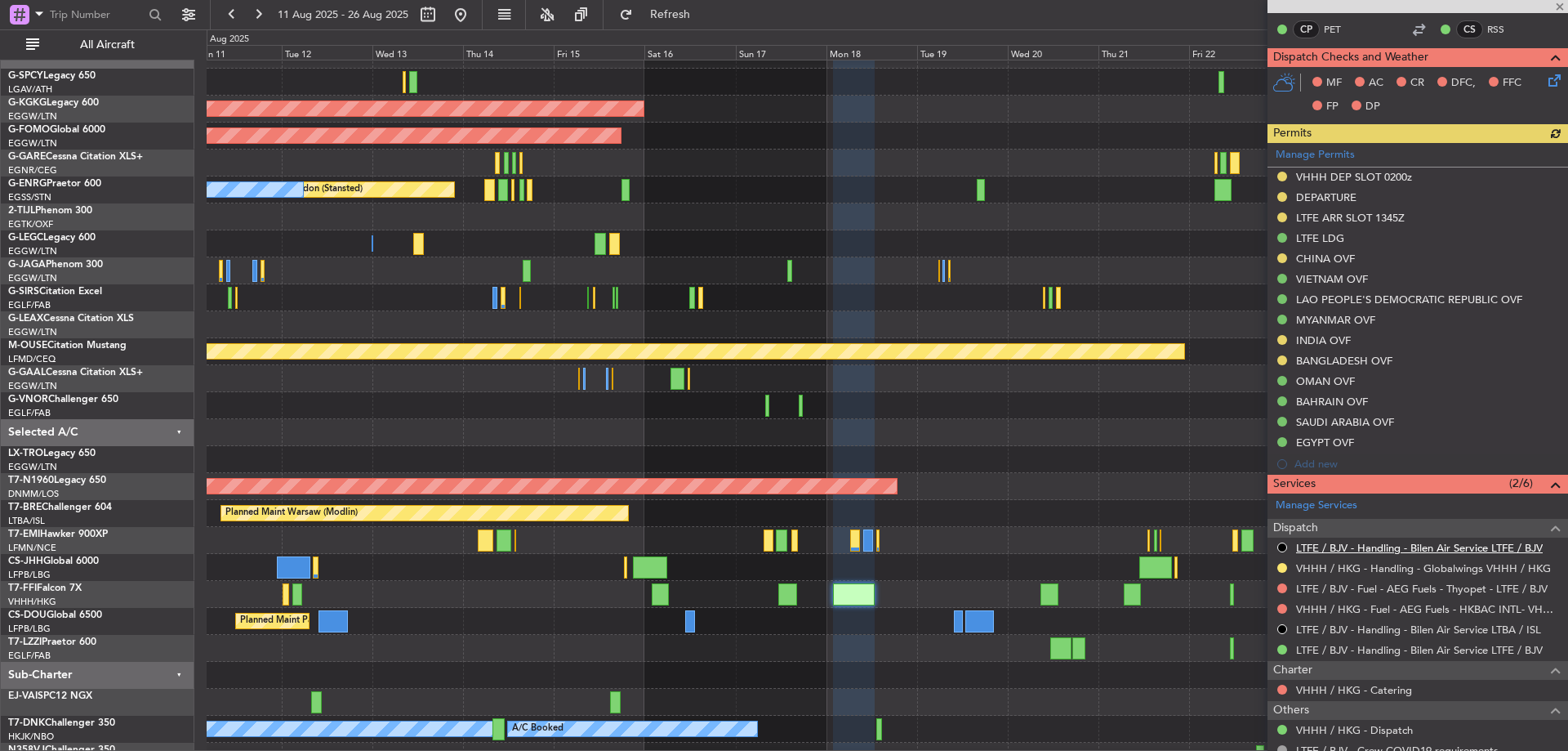 scroll, scrollTop: 327, scrollLeft: 0, axis: vertical 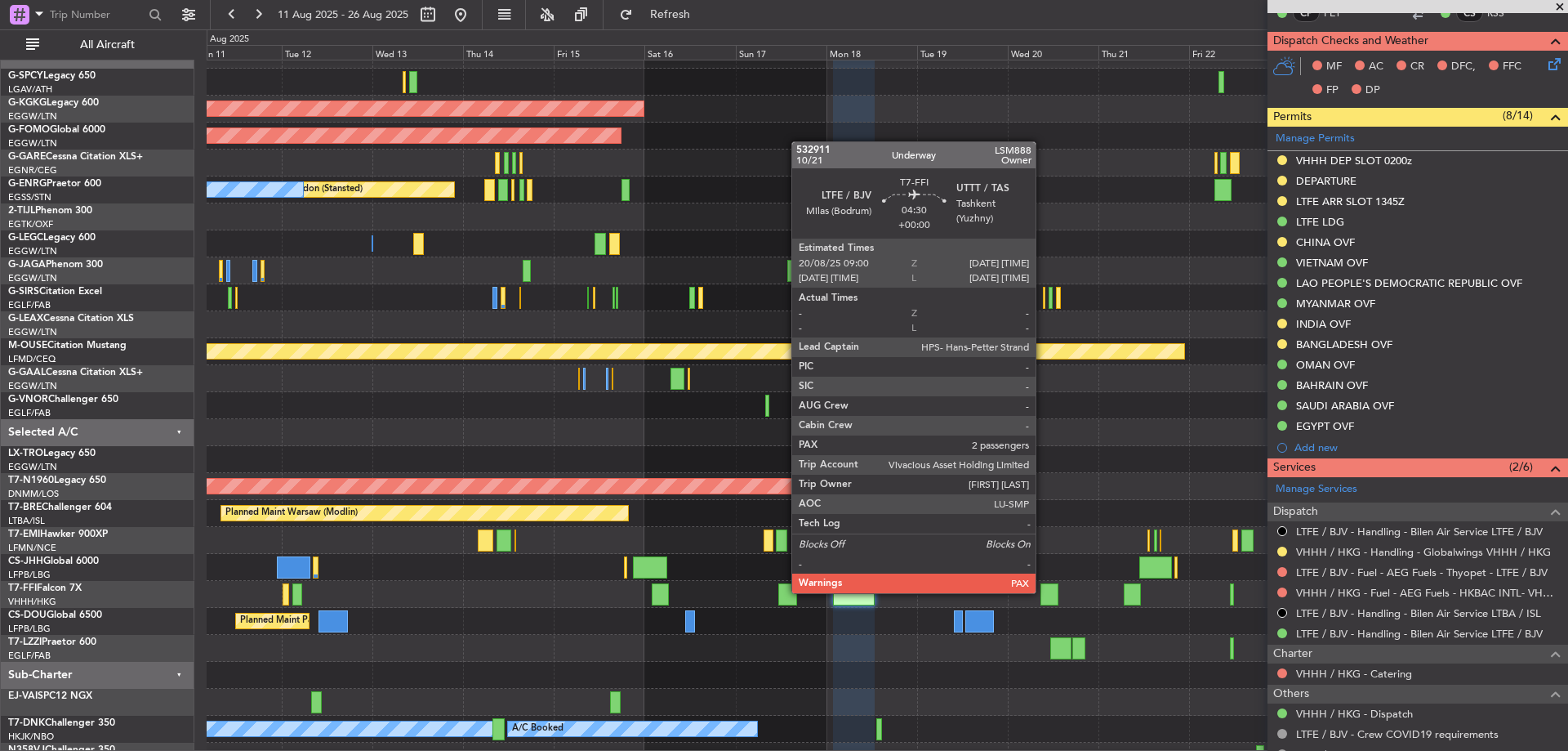 click 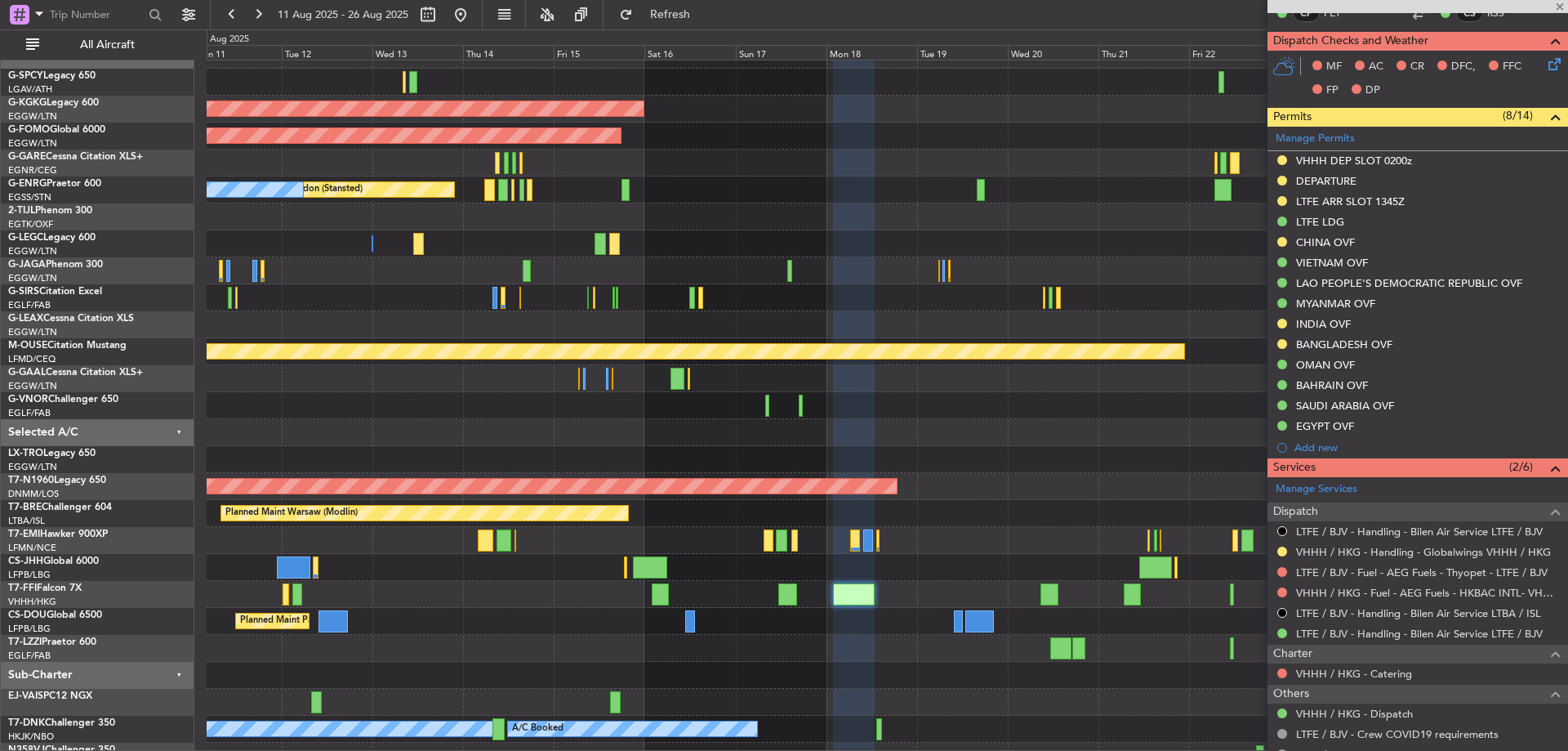 type 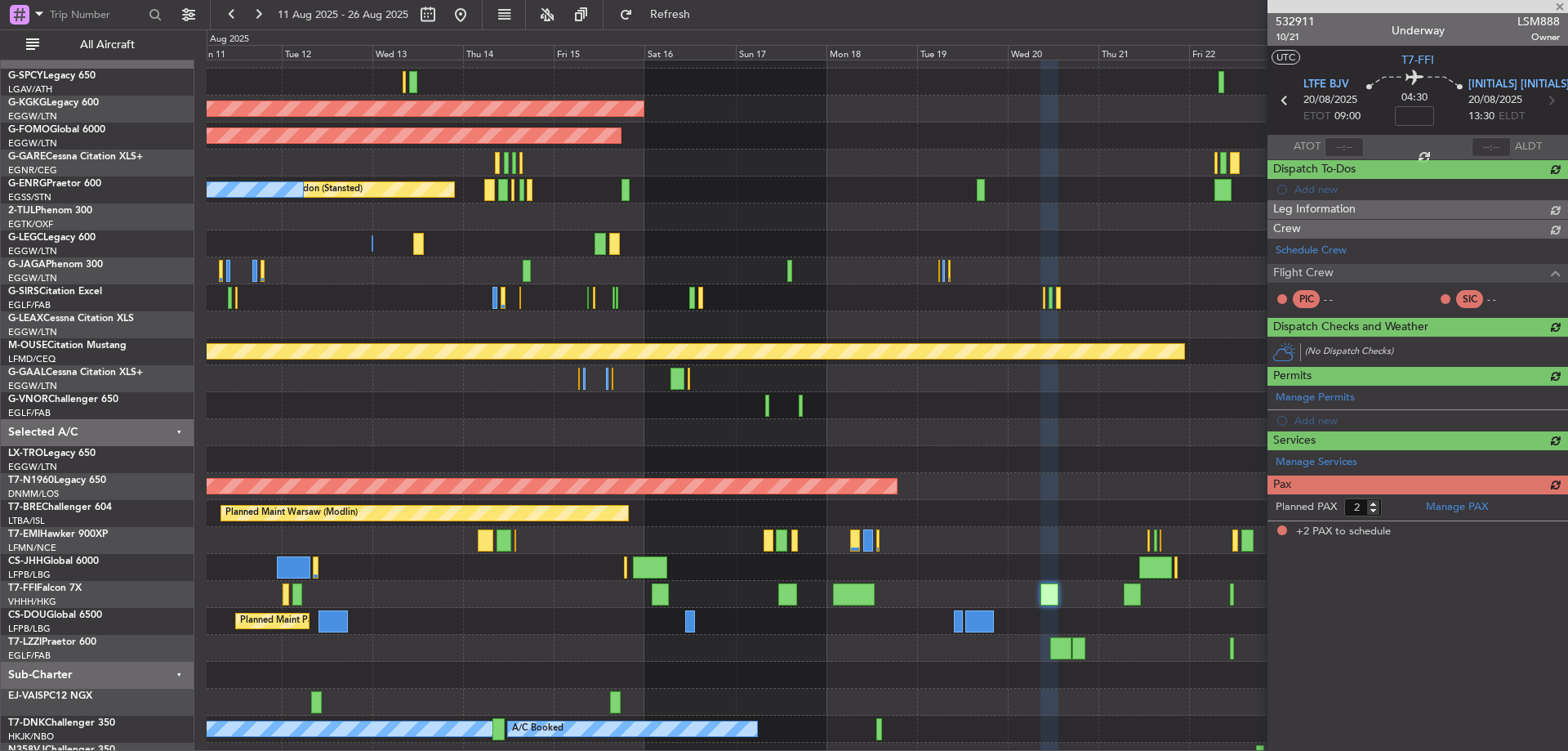 scroll, scrollTop: 0, scrollLeft: 0, axis: both 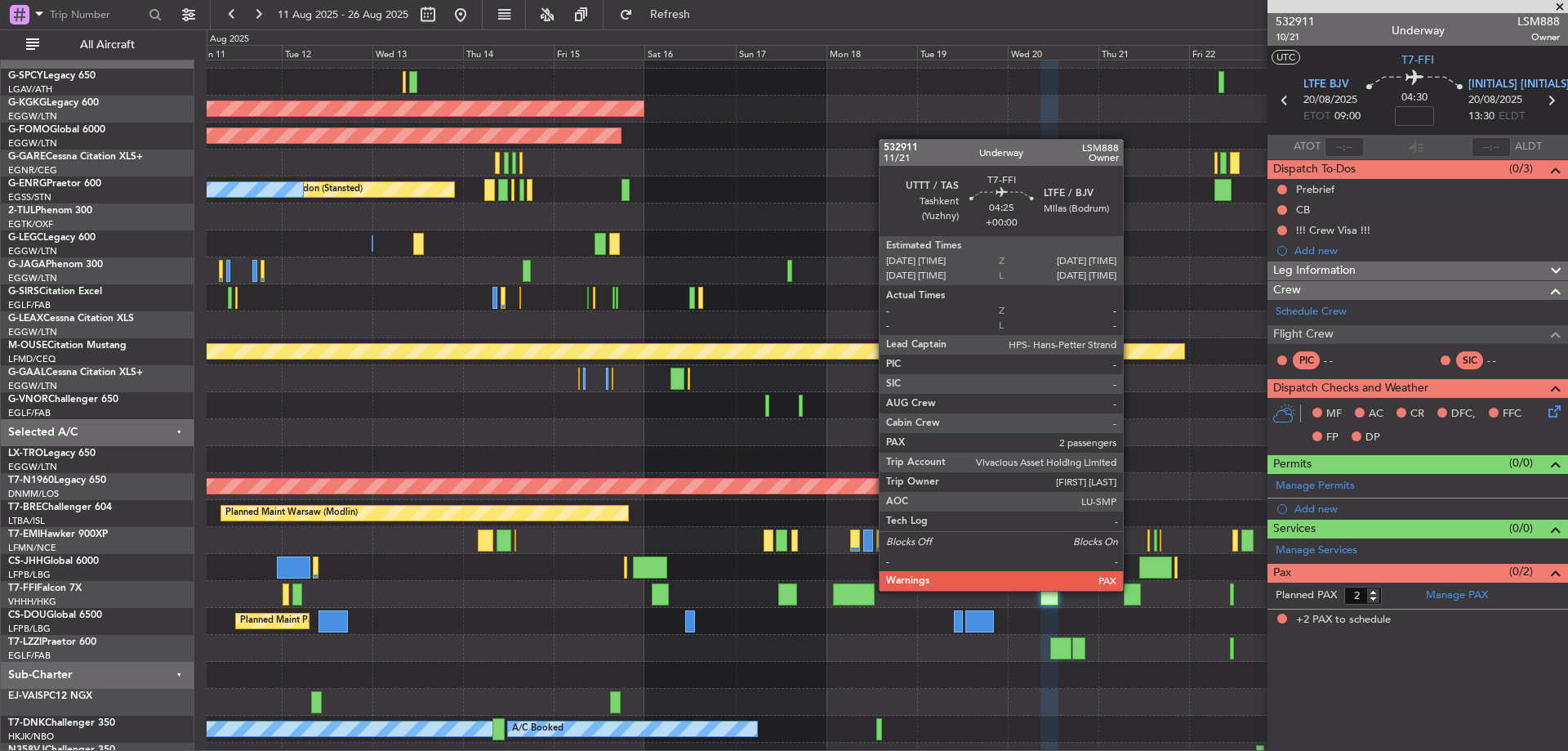 click 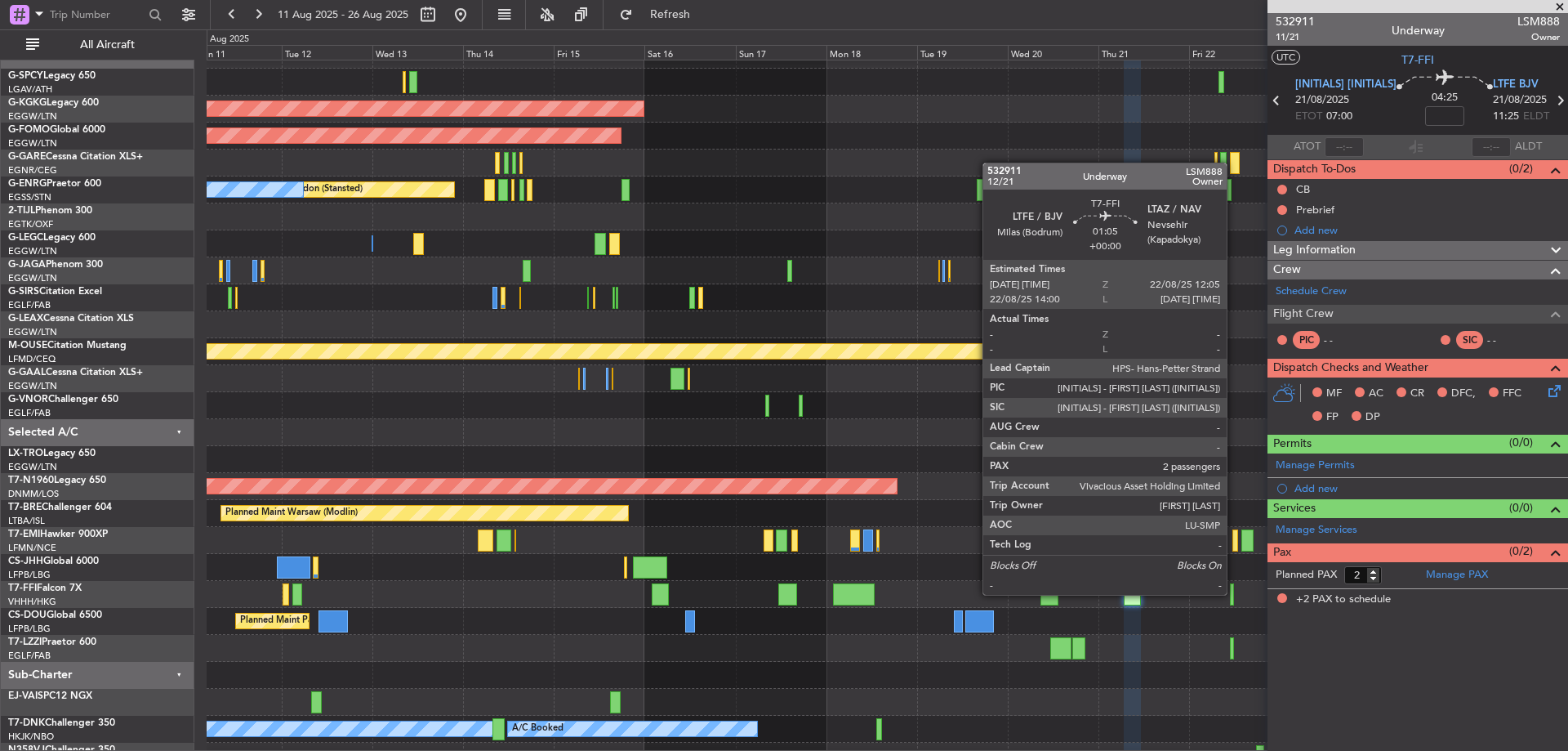 click 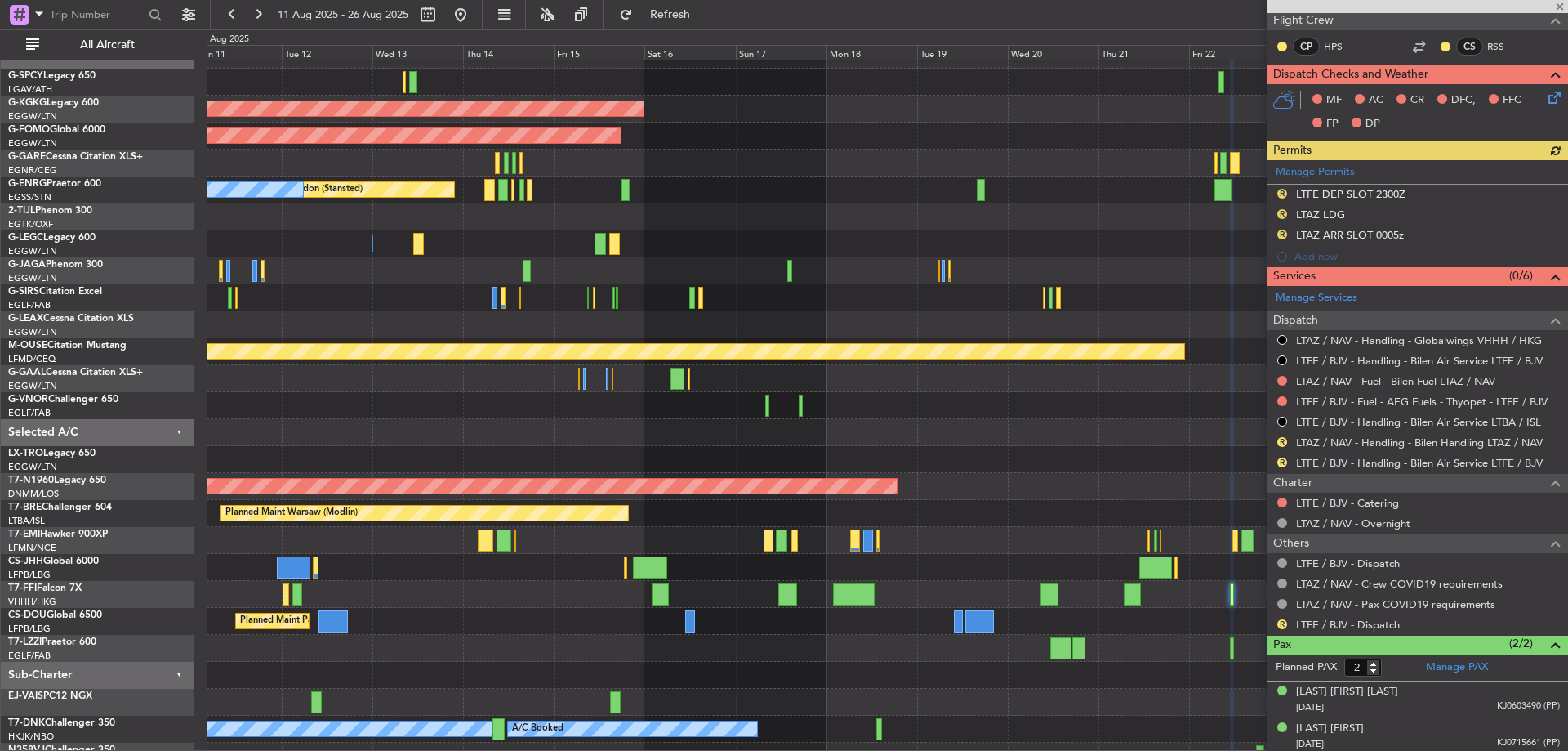 scroll, scrollTop: 378, scrollLeft: 0, axis: vertical 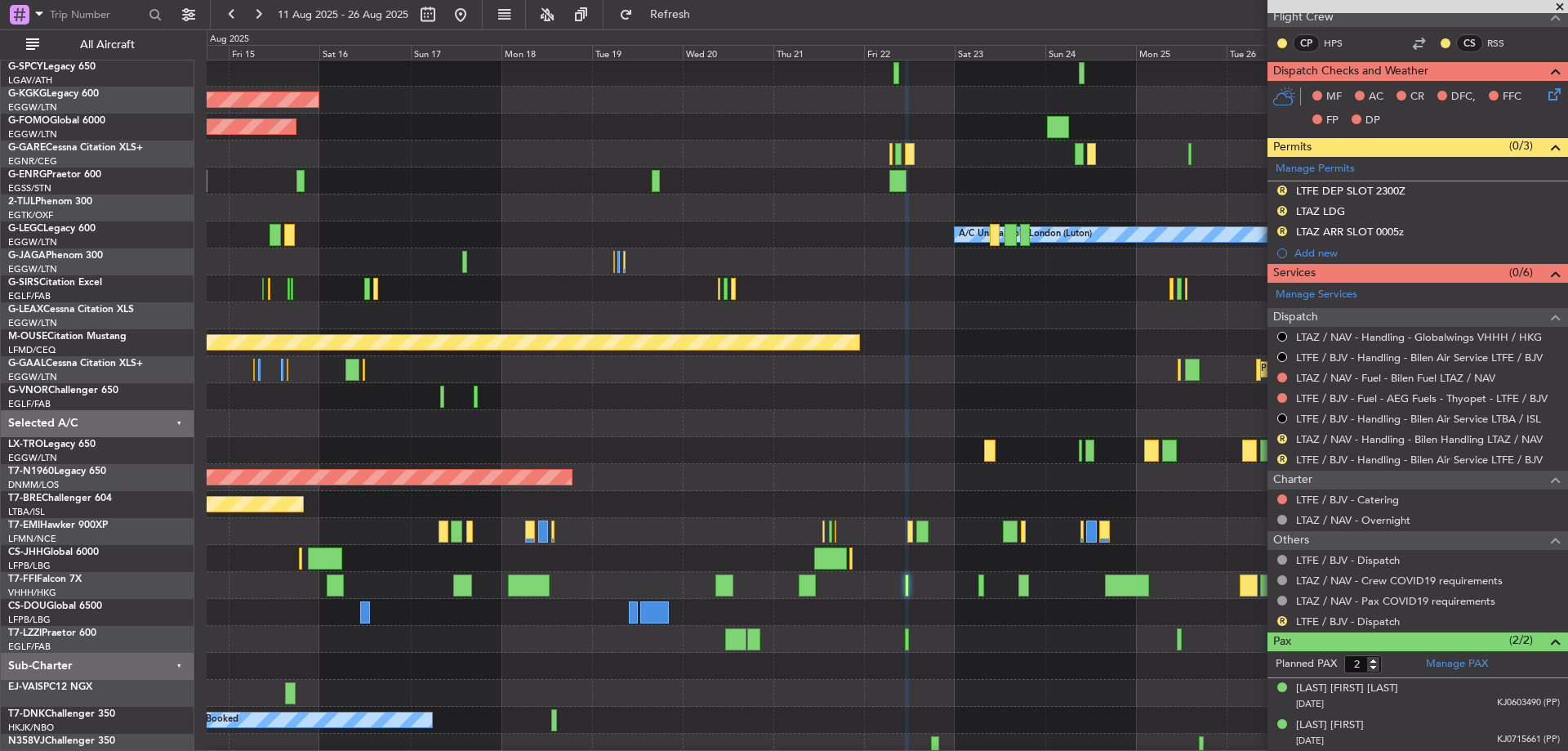 click on "Planned Maint Warsaw (Modlin)" 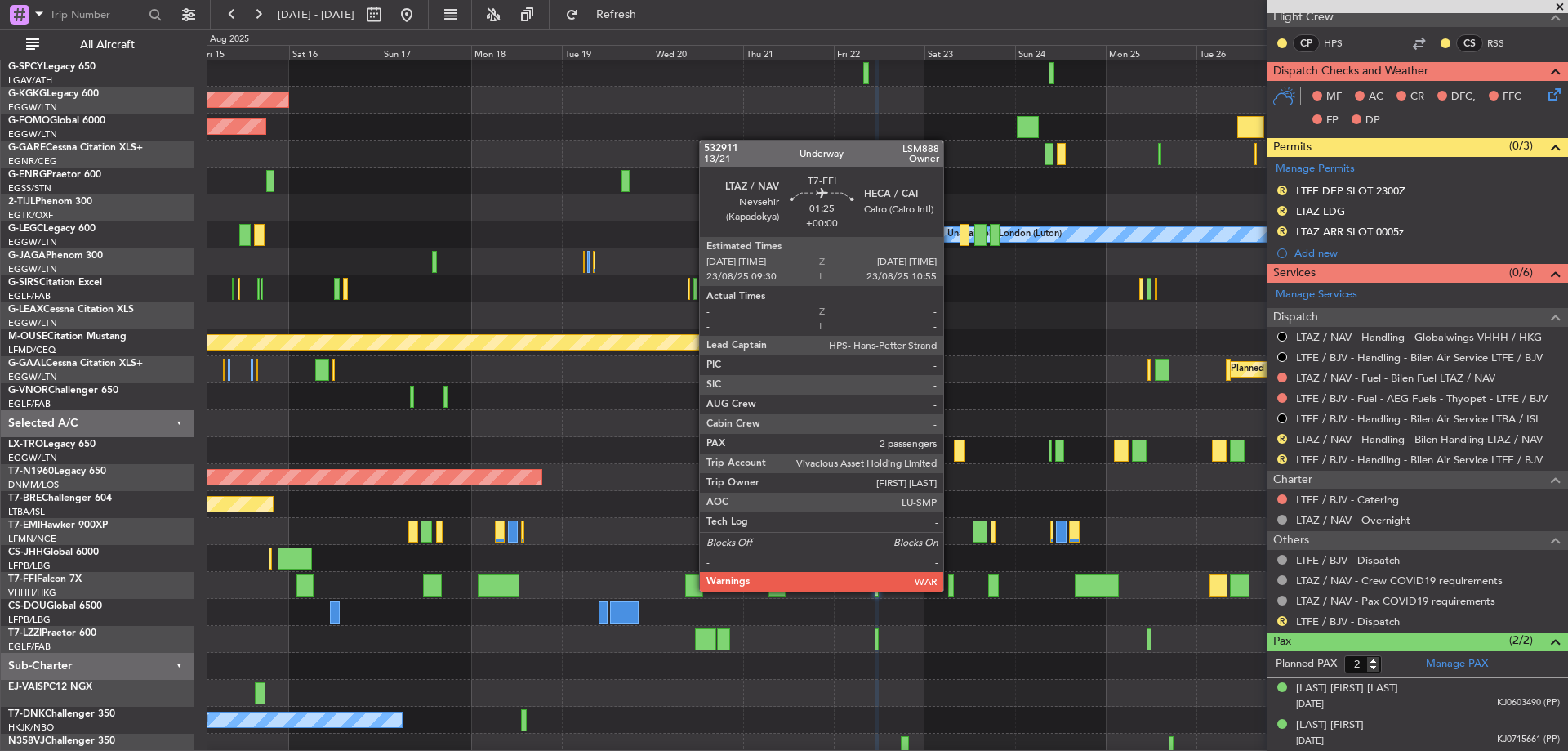 click 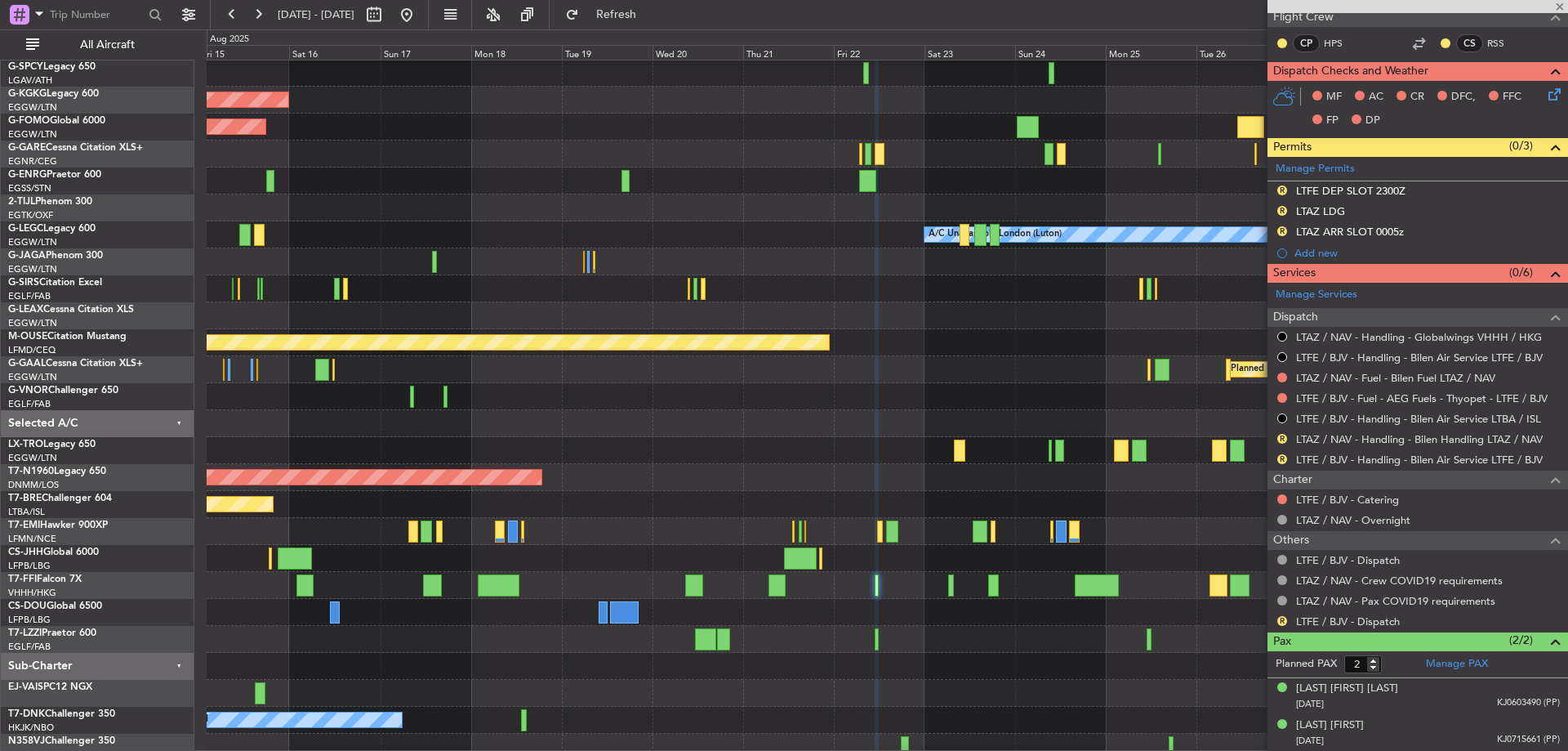 scroll, scrollTop: 0, scrollLeft: 0, axis: both 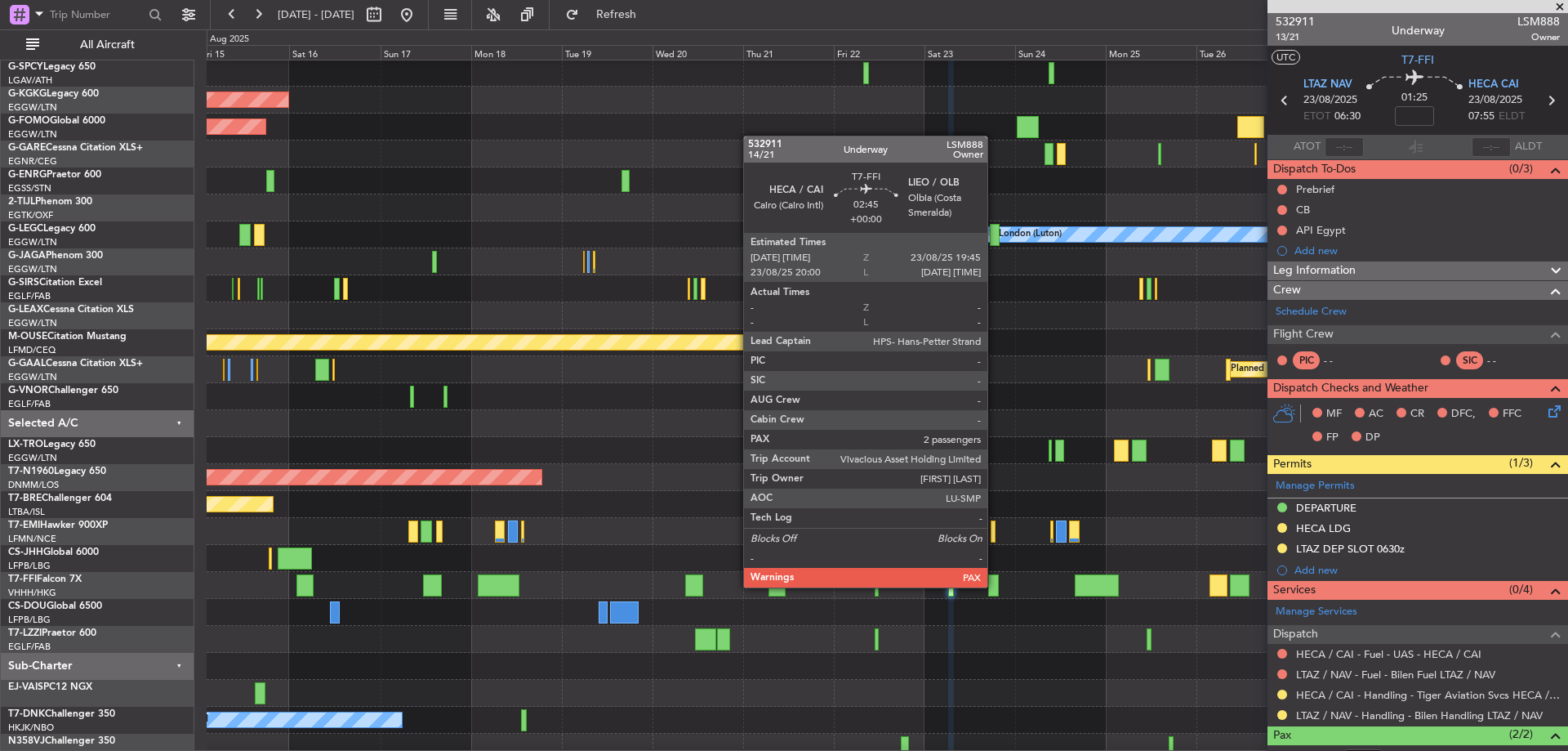 click 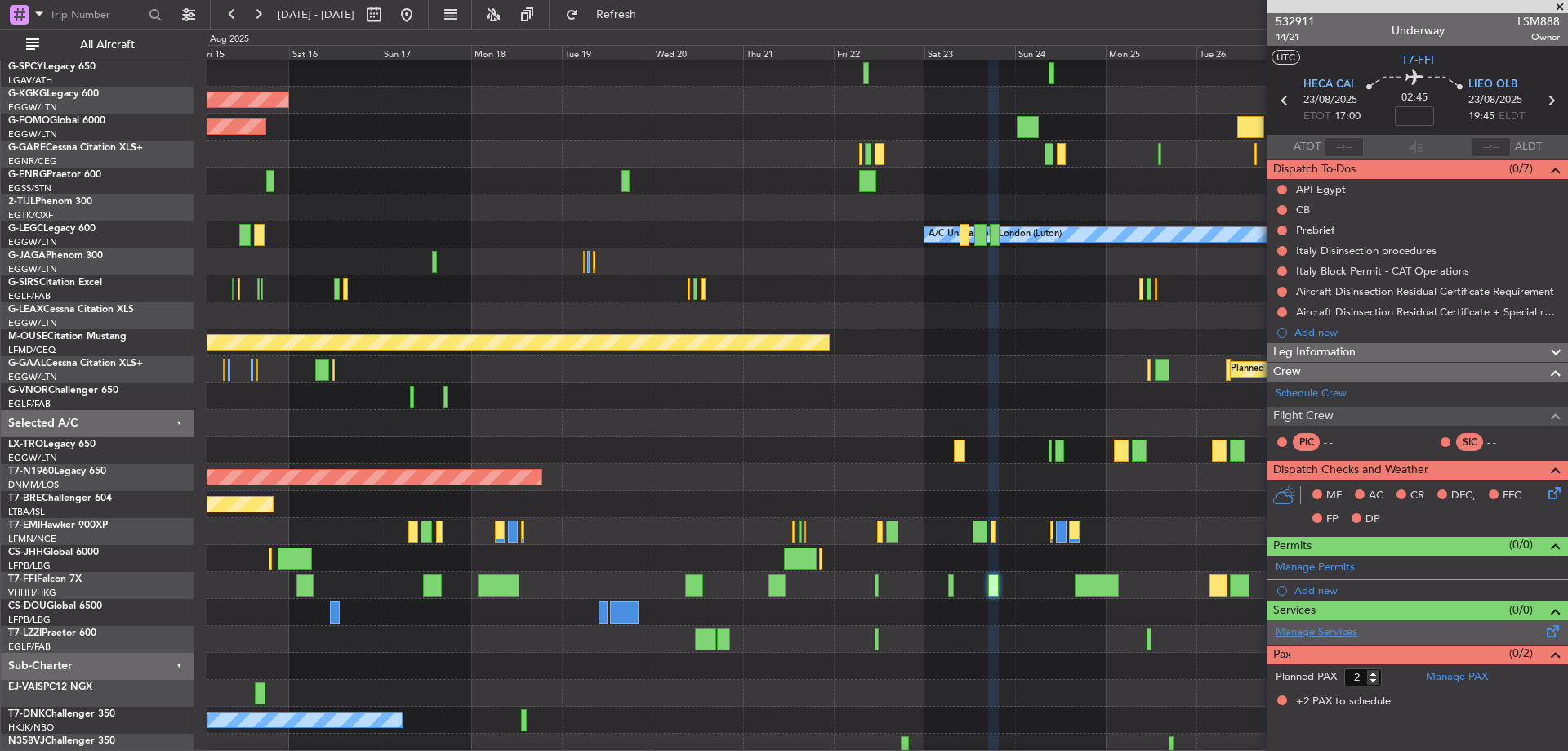 click on "Manage Services" at bounding box center [1316, 633] 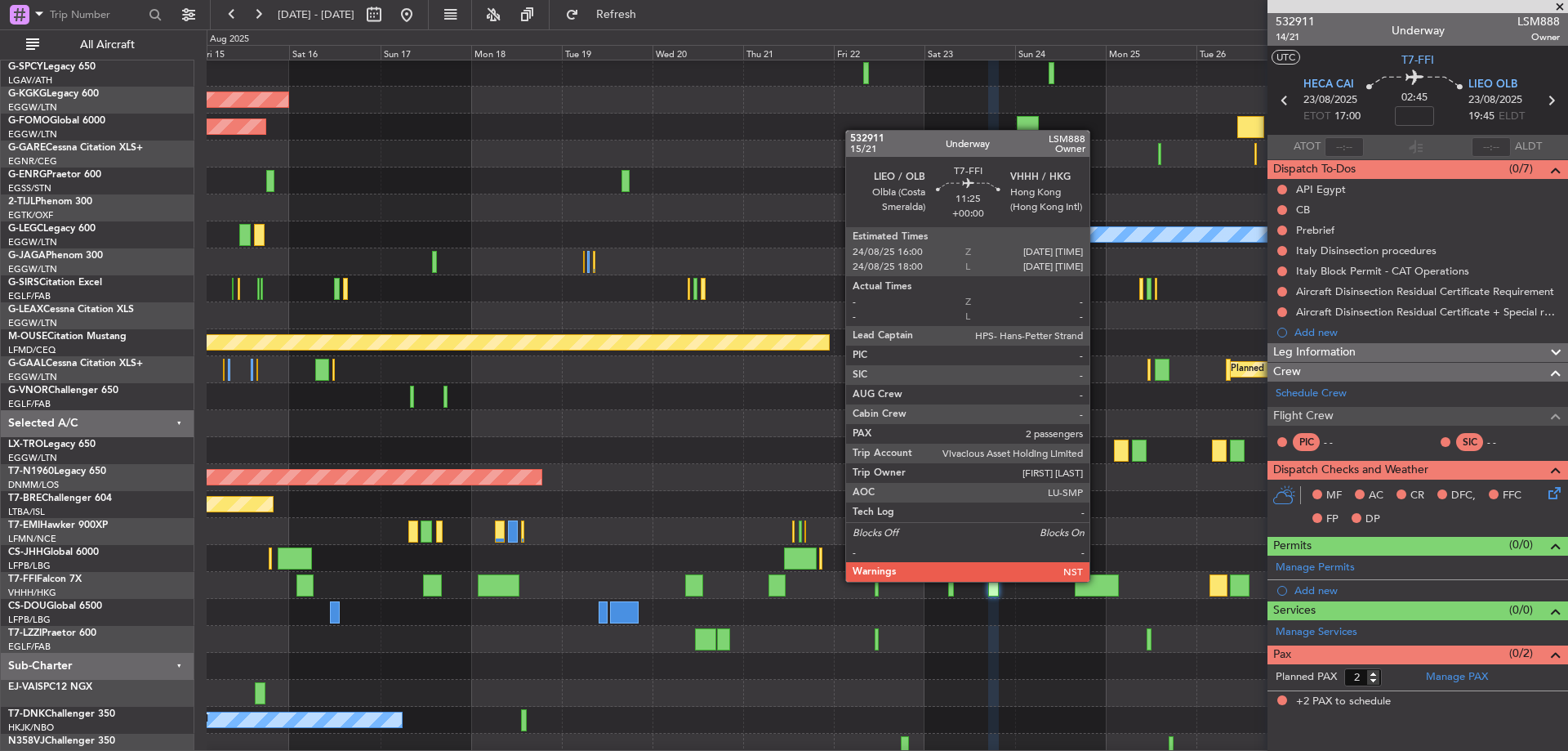 click 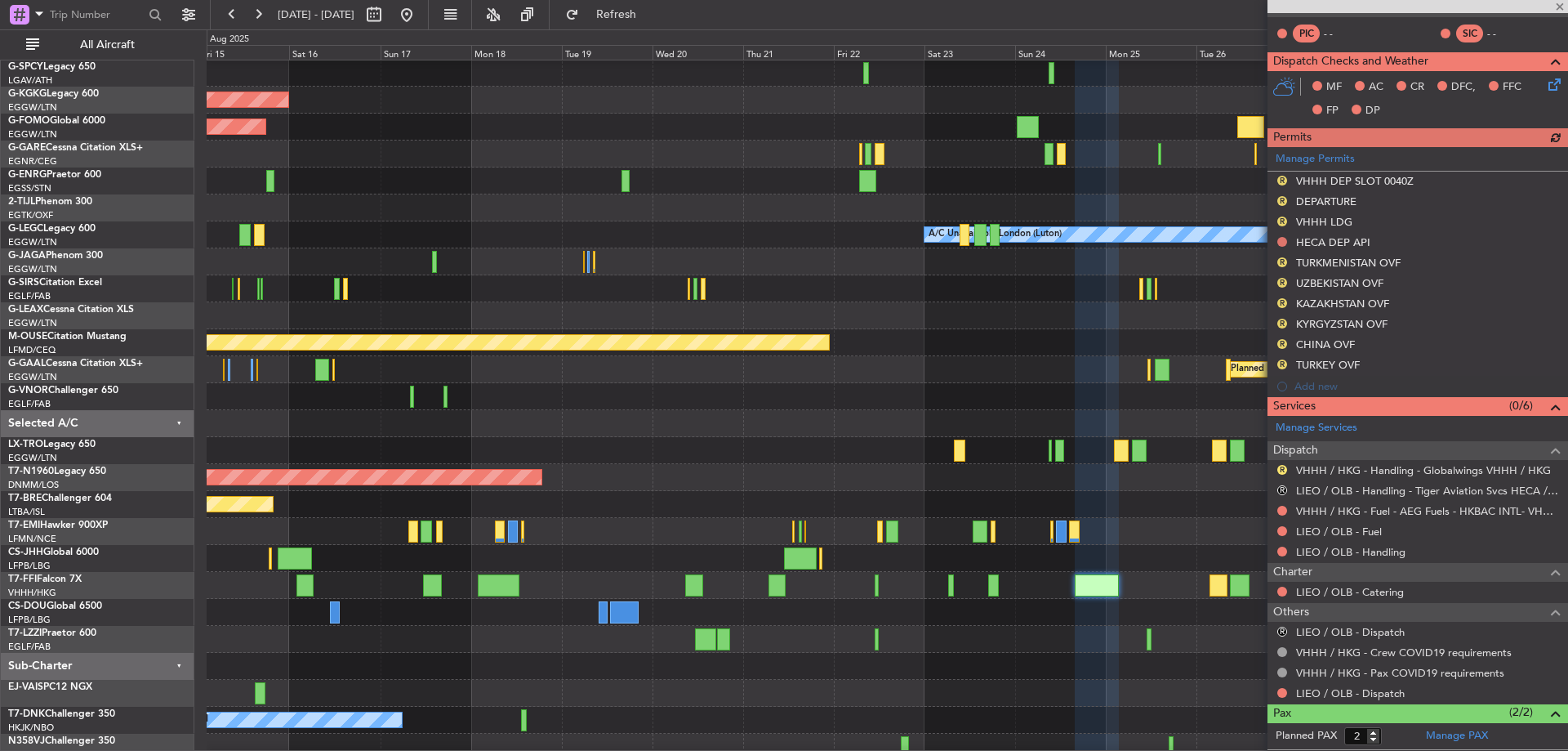 scroll, scrollTop: 481, scrollLeft: 0, axis: vertical 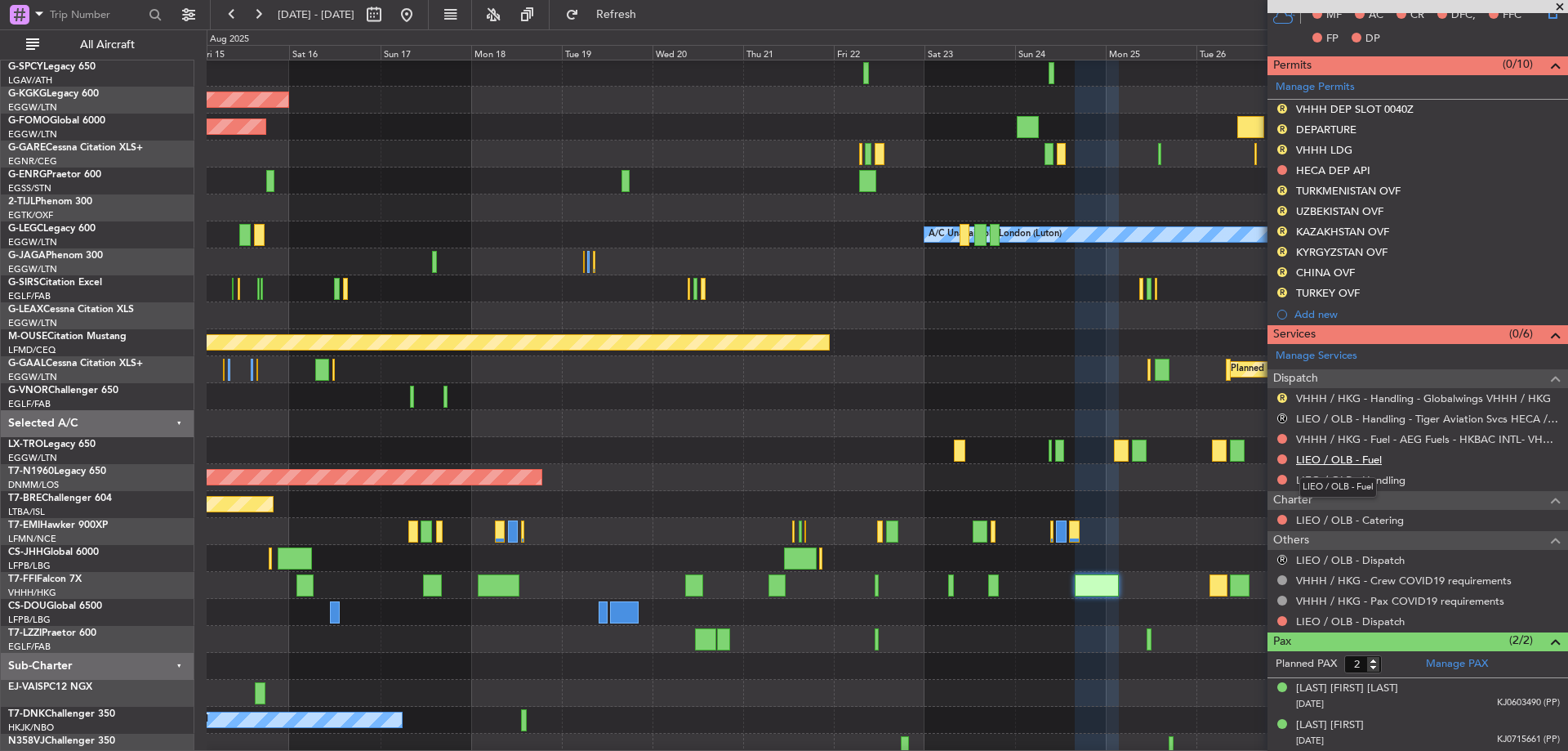 click on "LIEO / OLB - Fuel" at bounding box center (1339, 459) 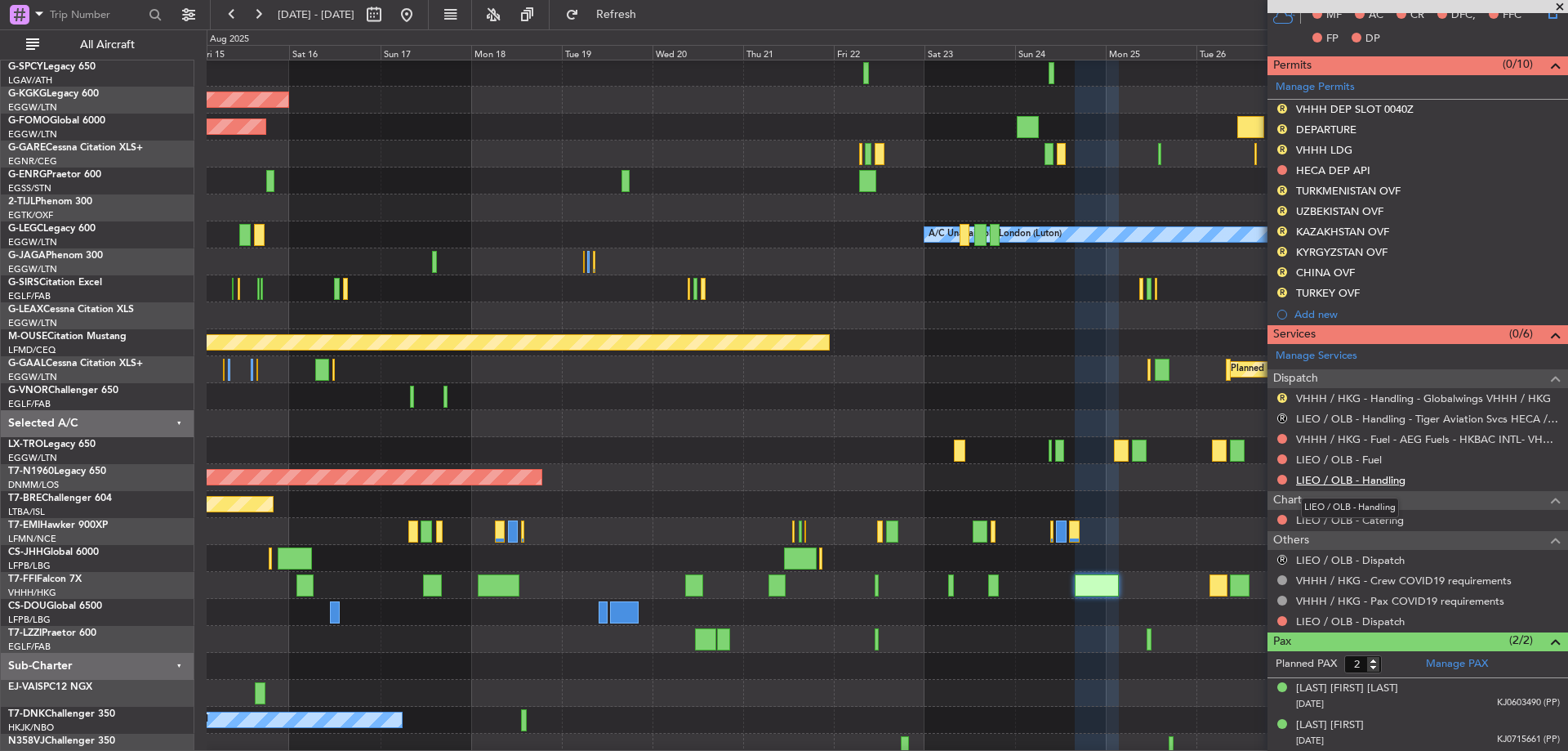 click on "LIEO / OLB - Handling" at bounding box center [1351, 480] 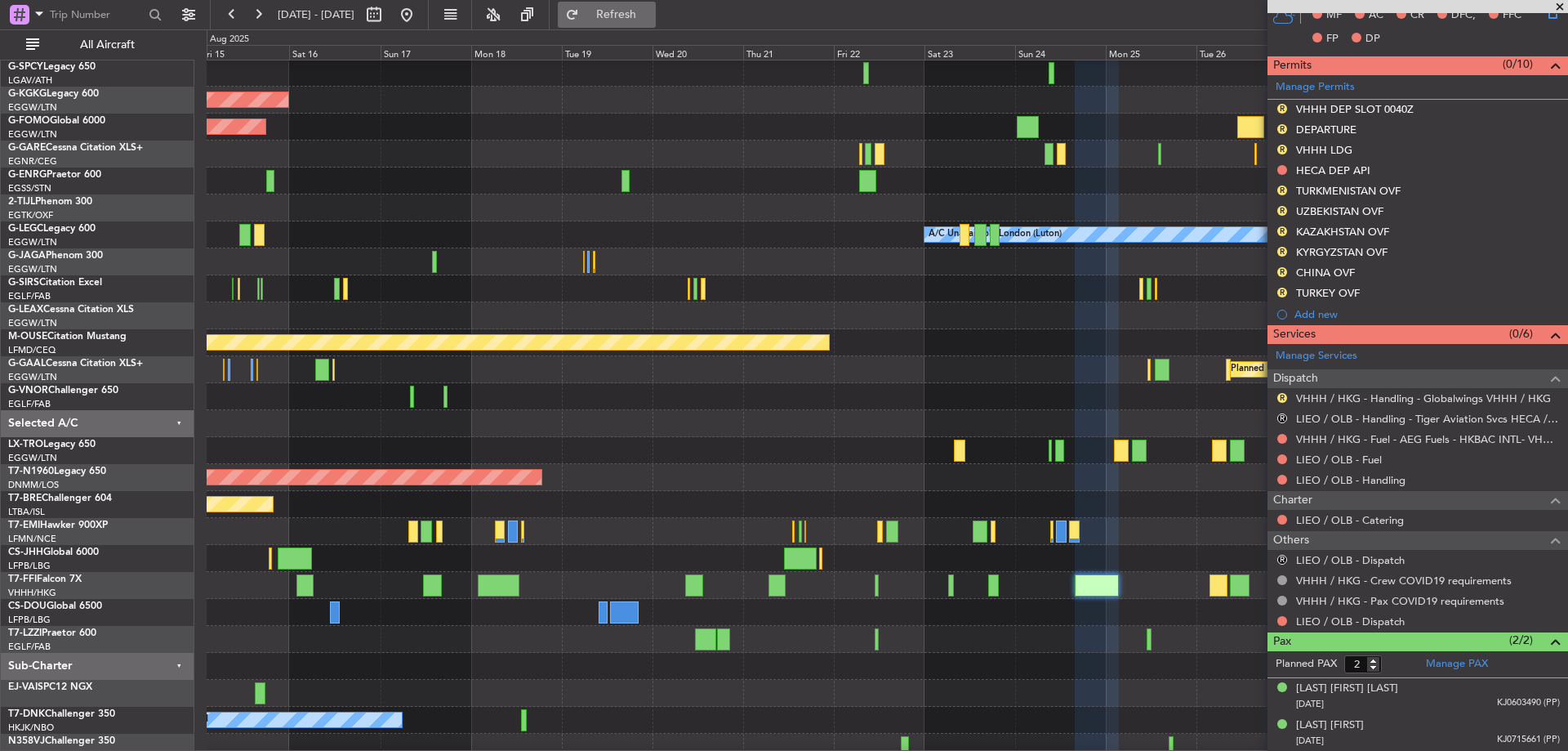 click on "Refresh" 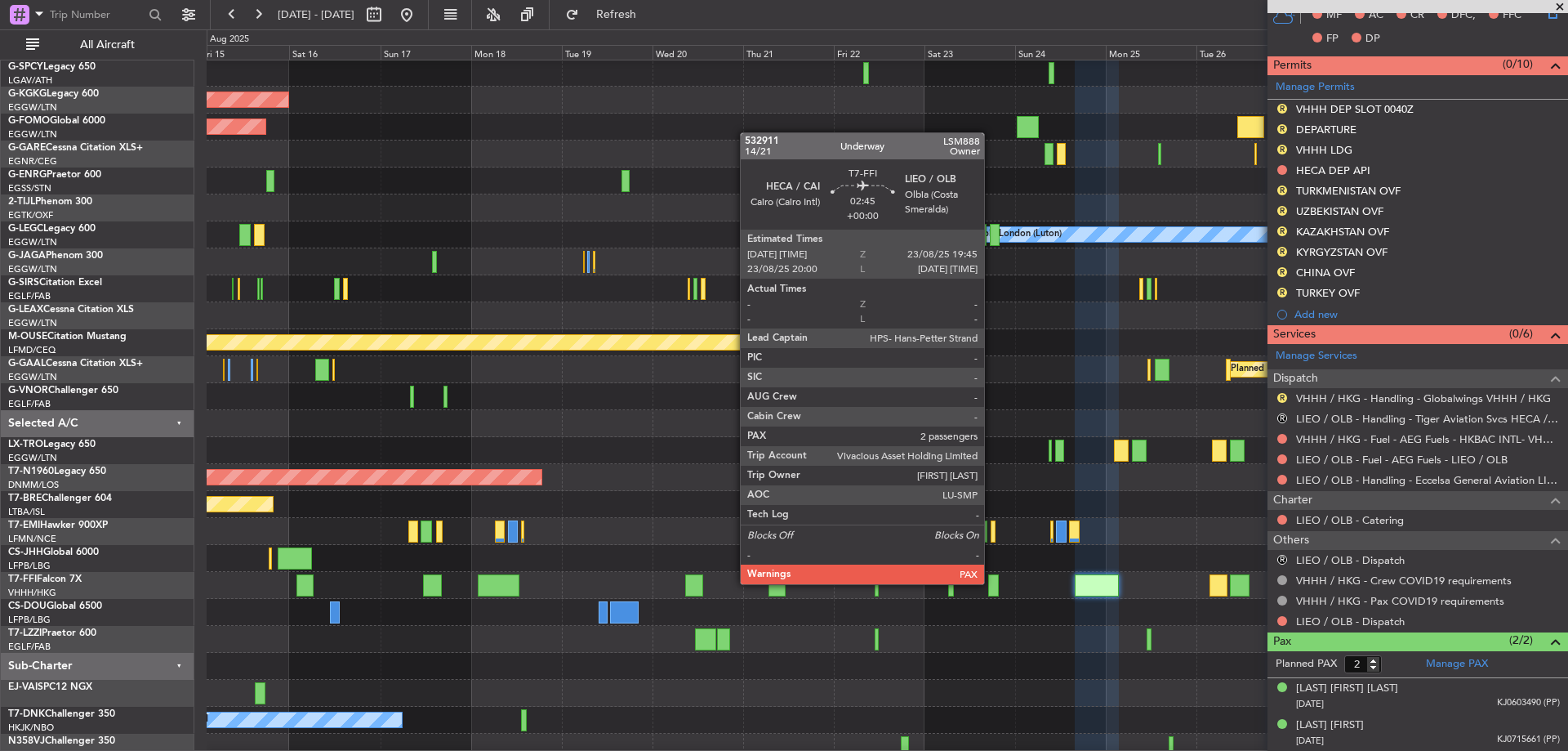 click 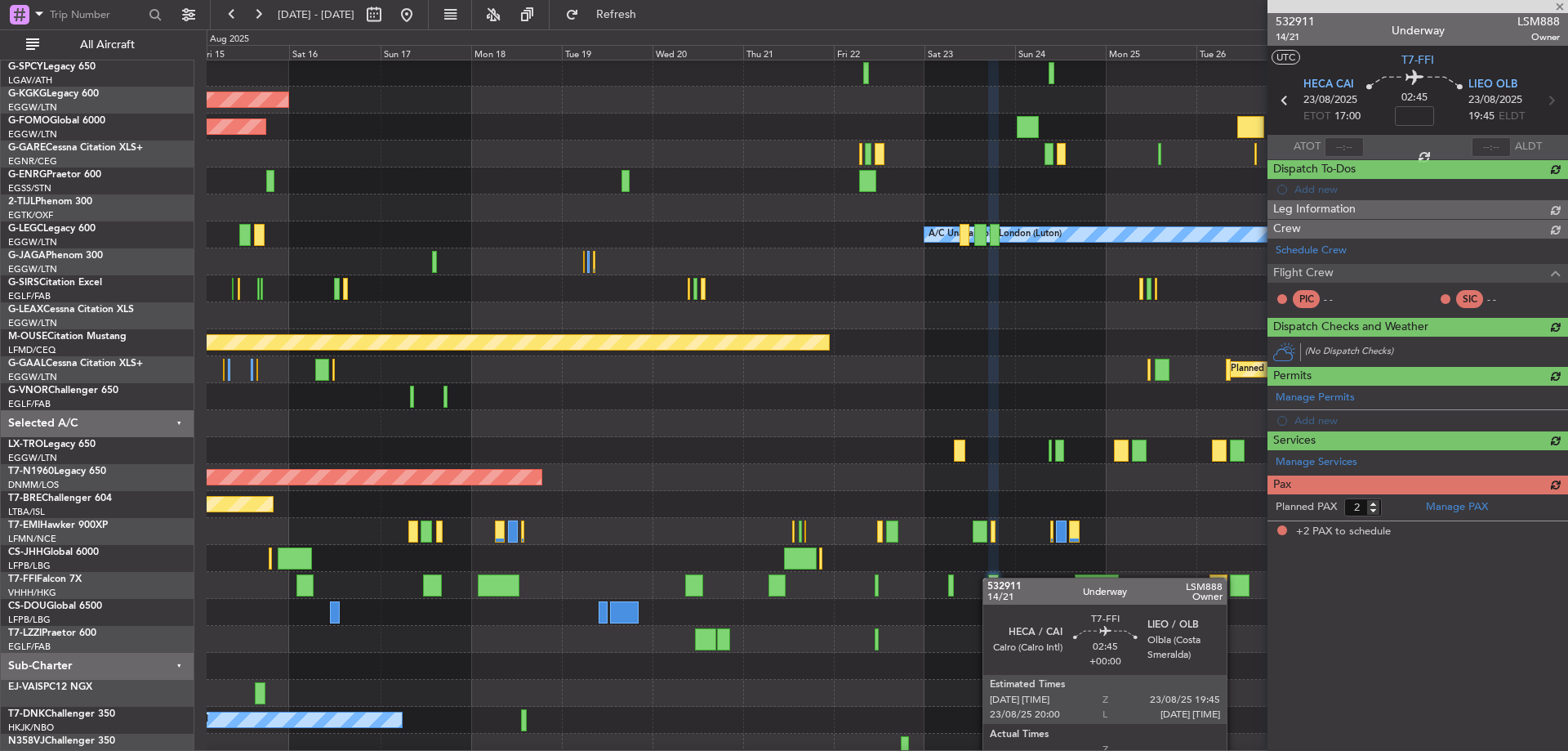 scroll, scrollTop: 0, scrollLeft: 0, axis: both 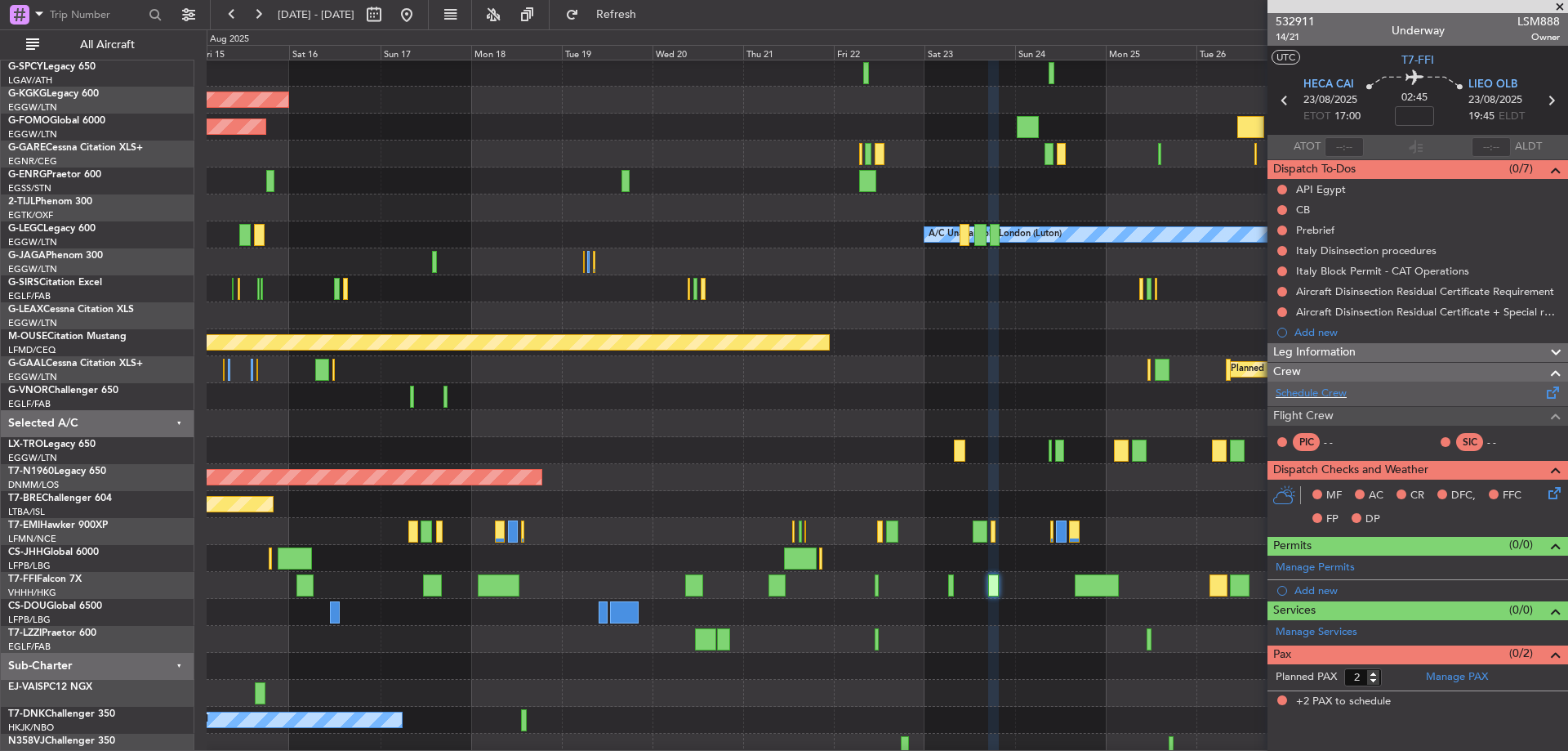 click on "Schedule Crew" 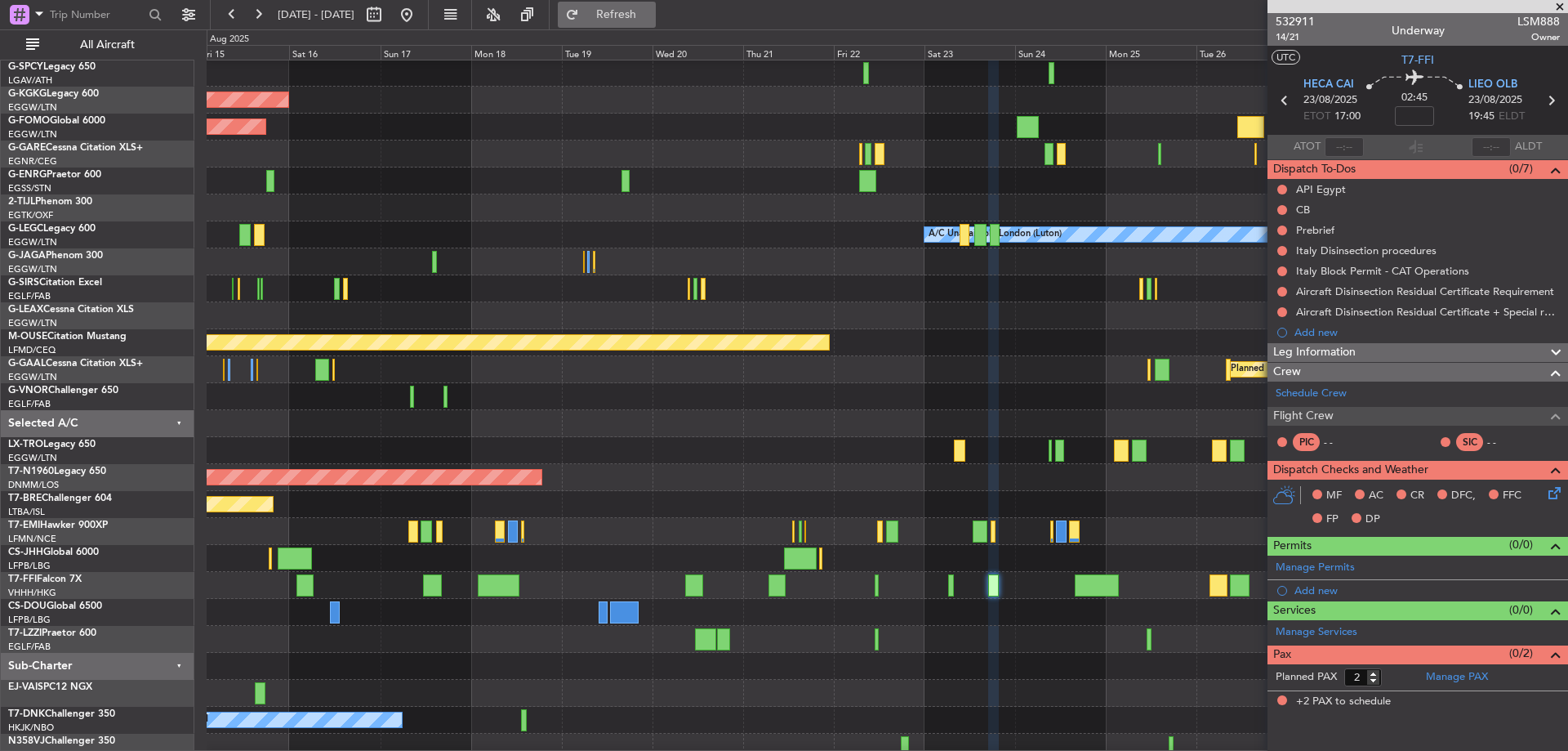 click on "Refresh" 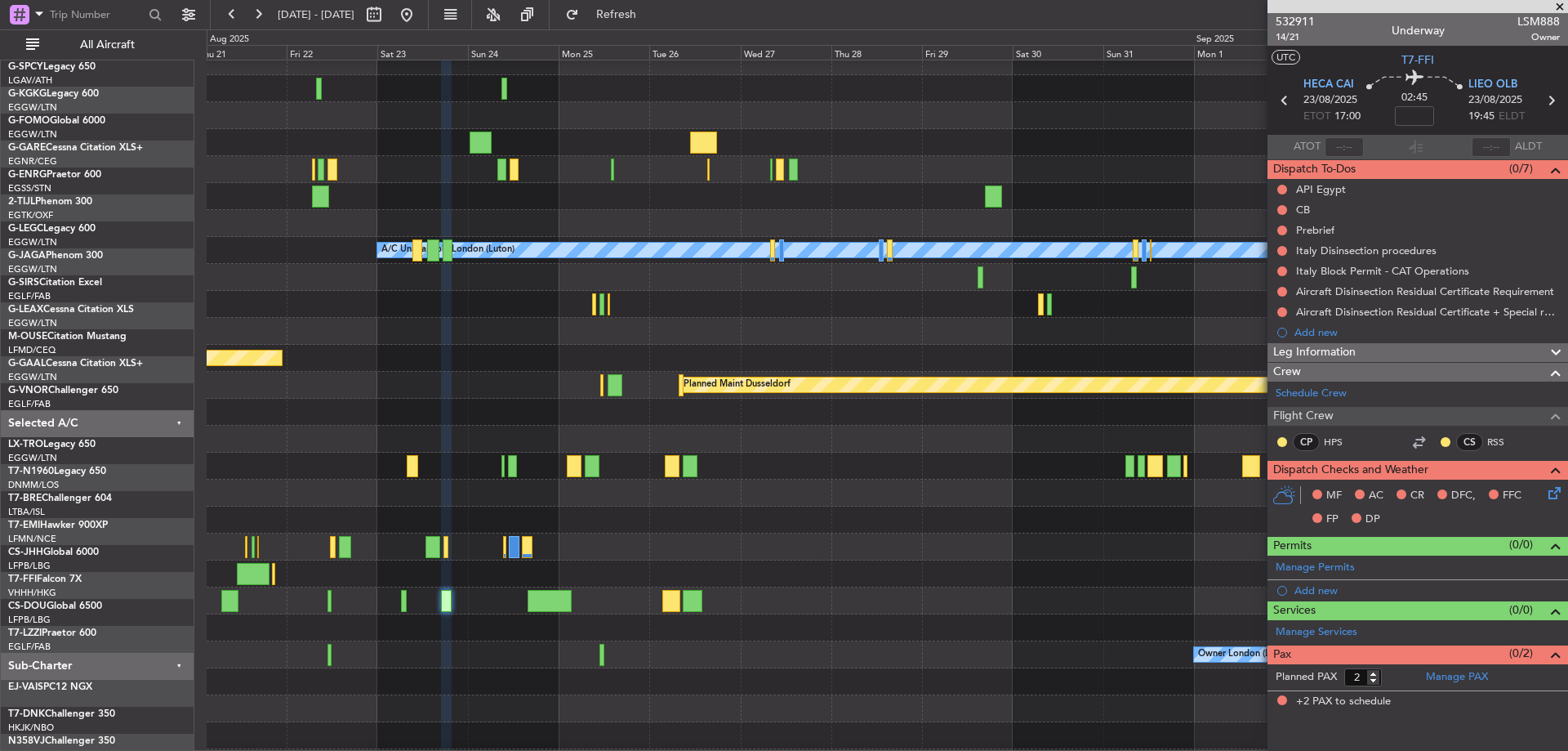 scroll, scrollTop: 8, scrollLeft: 0, axis: vertical 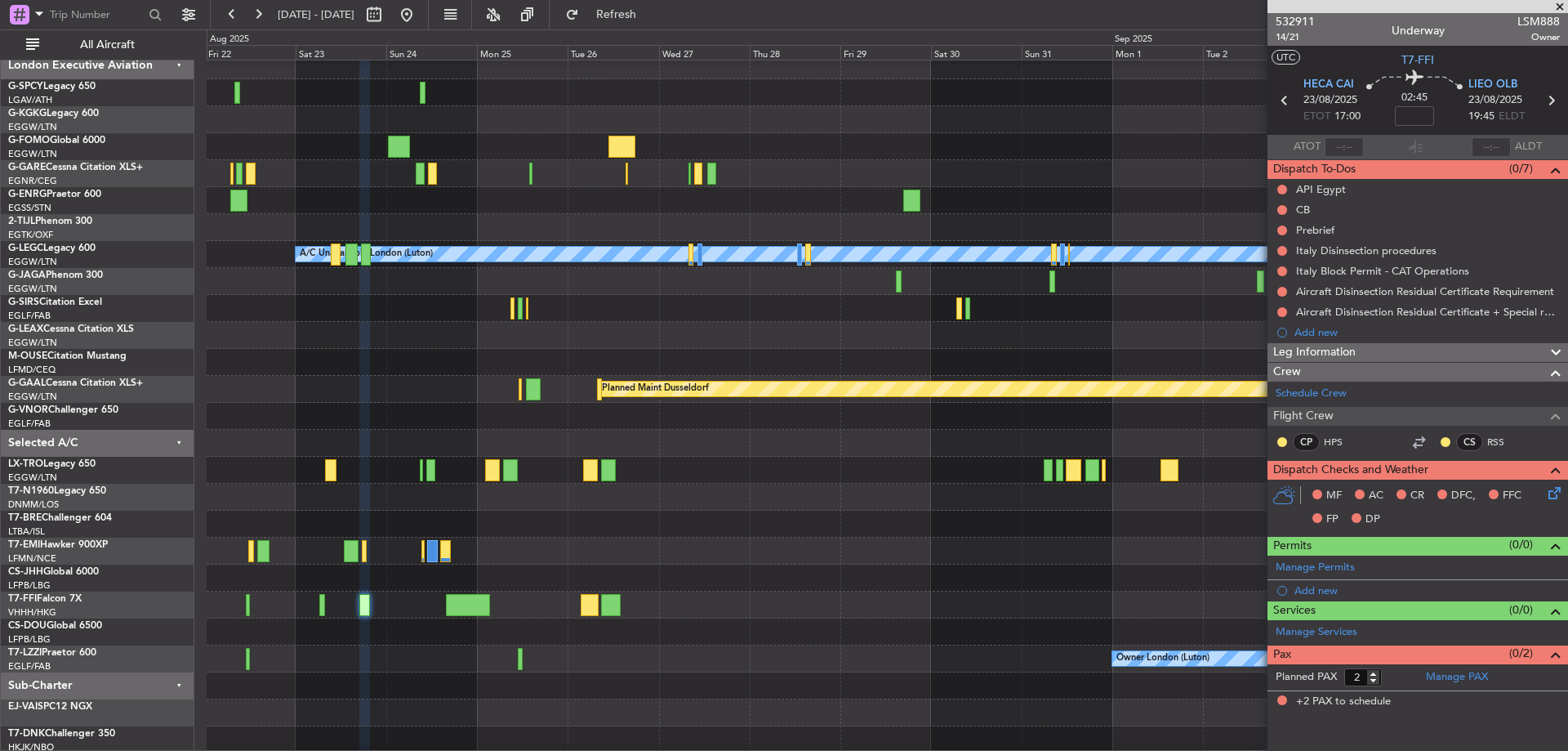 click 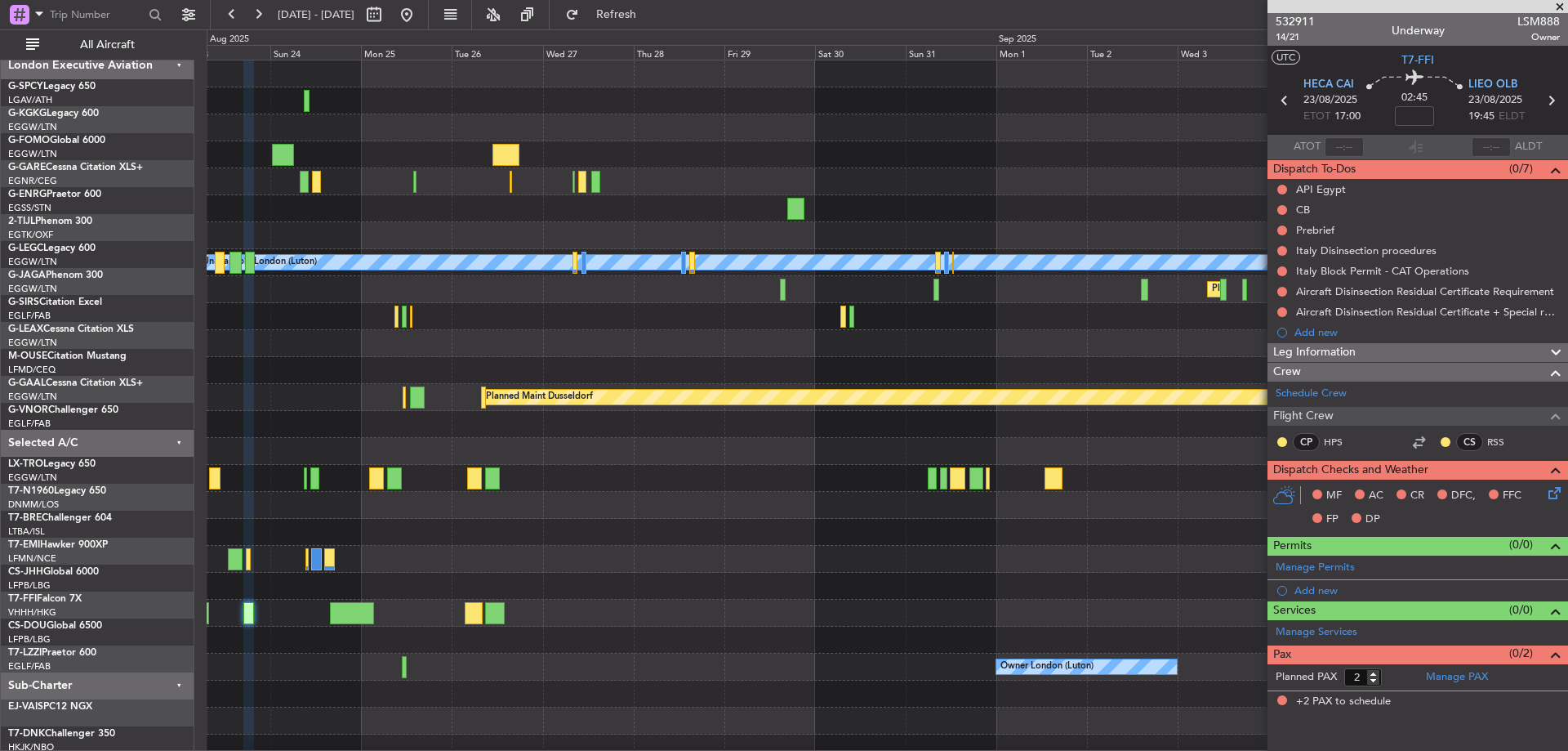 scroll, scrollTop: 0, scrollLeft: 0, axis: both 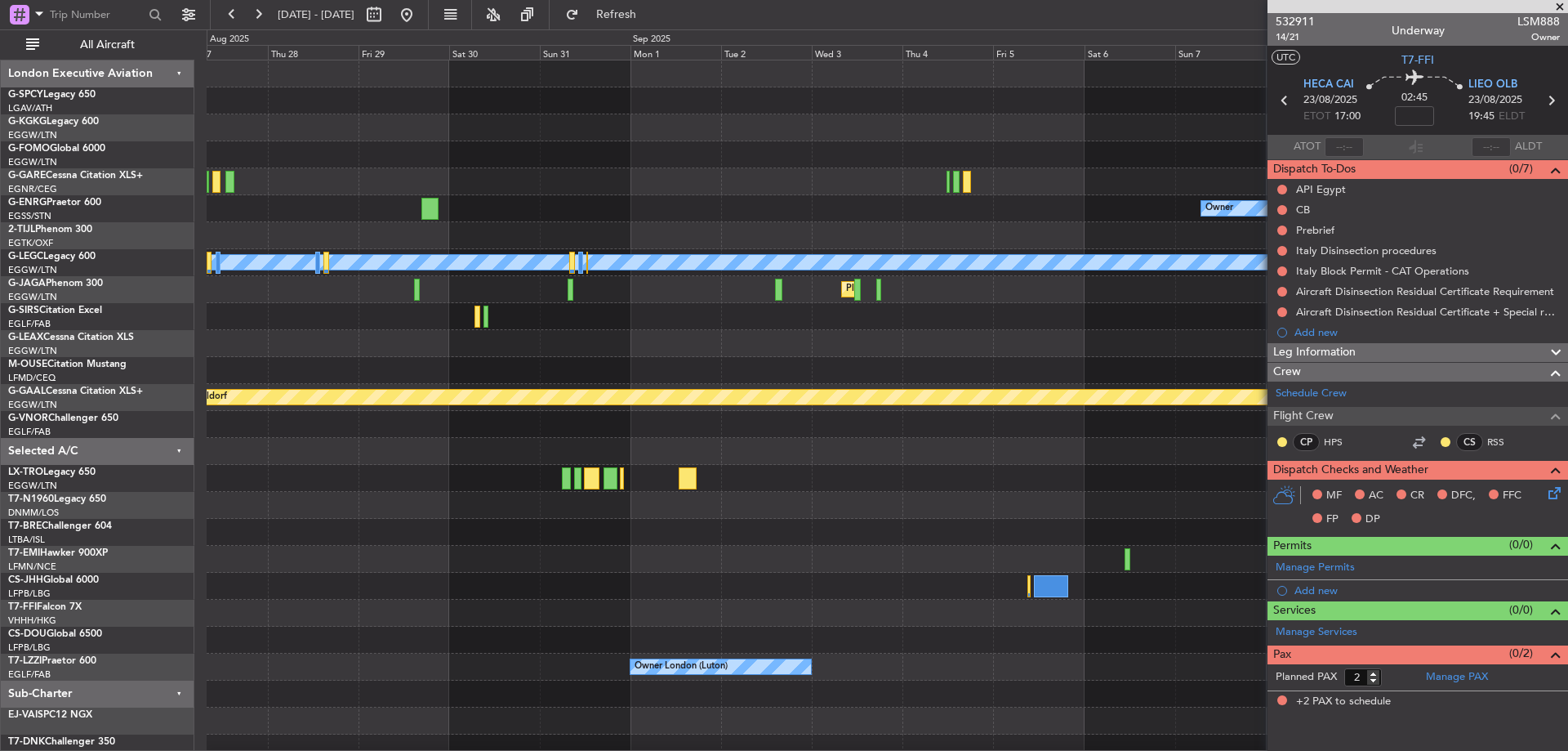 click on "Owner
A/C Unavailable London (Luton)
Planned Maint London (Luton)
Planned Maint Dusseldorf
Owner London (Luton)" 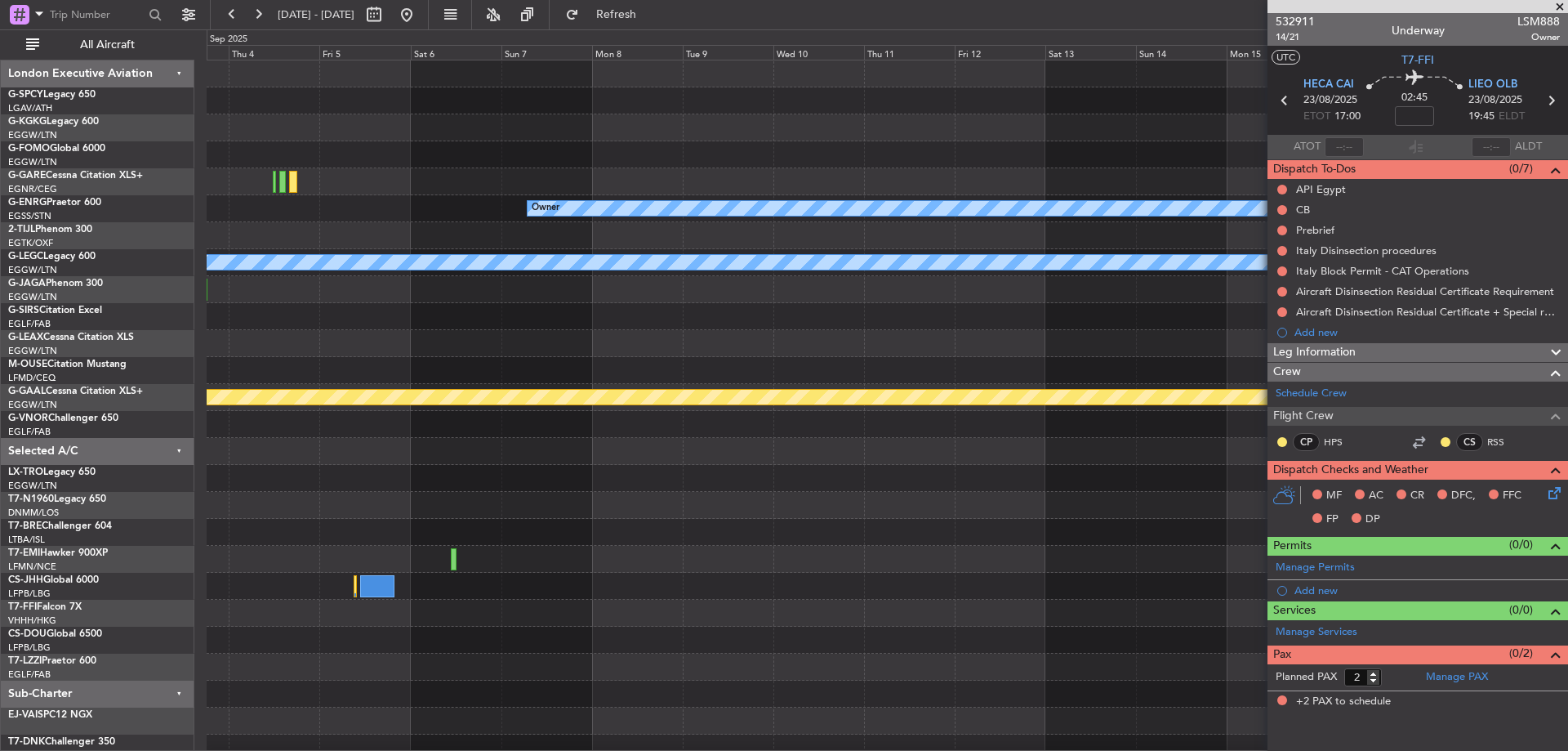 click on "Owner
A/C Unavailable London (Luton)
Planned Maint London (Luton)
Planned Maint Dusseldorf
Owner London (Luton)" 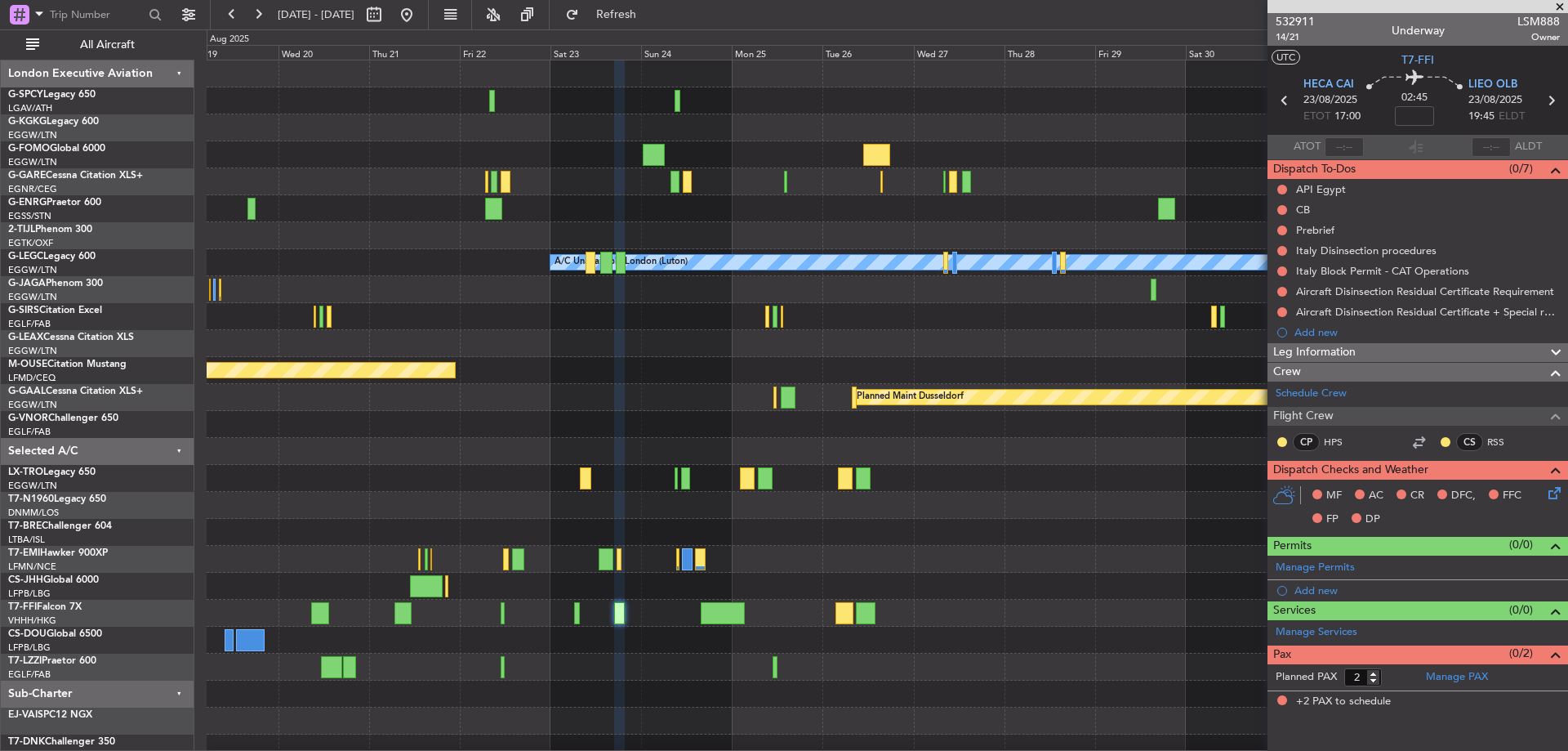 click 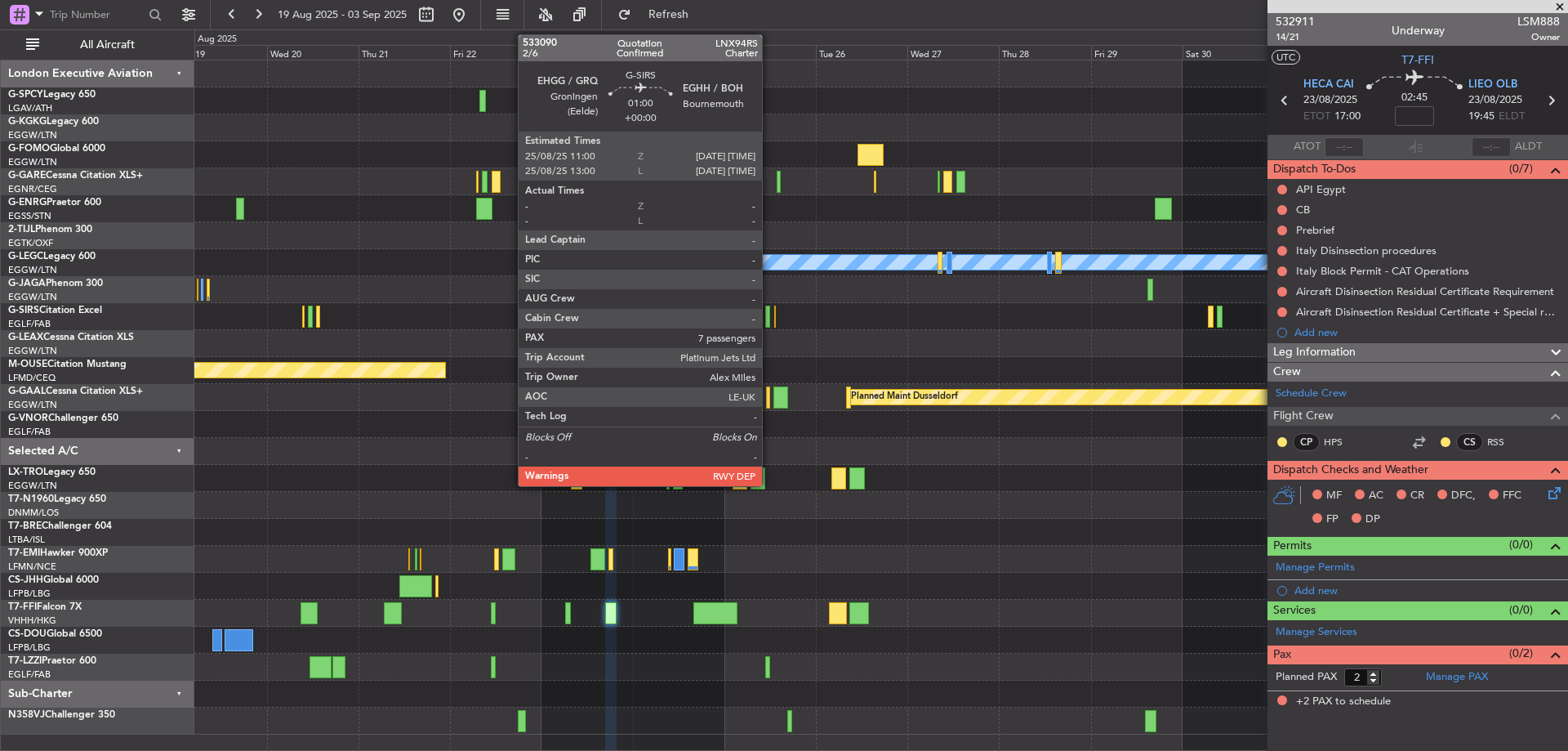 click 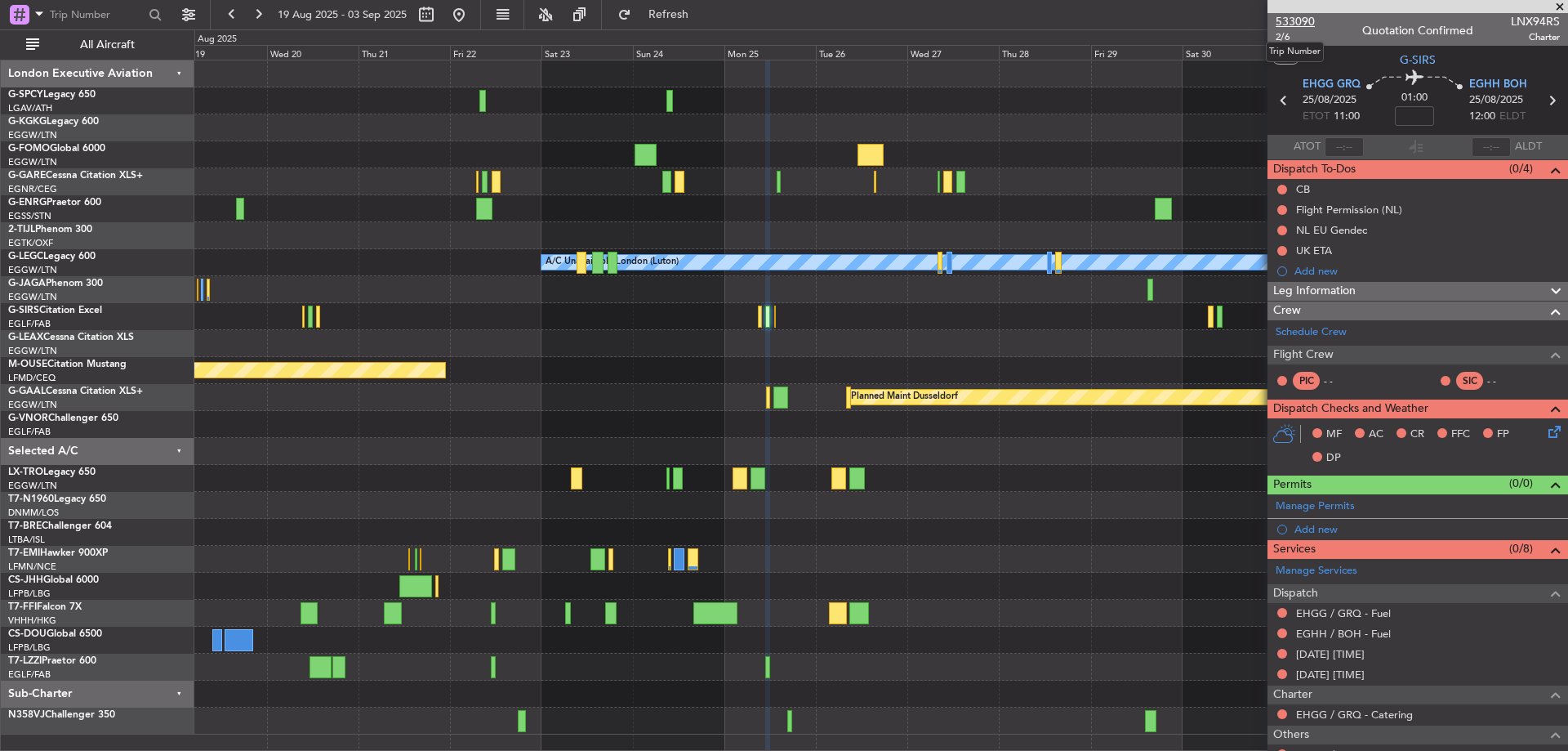 click on "533090" at bounding box center [1295, 21] 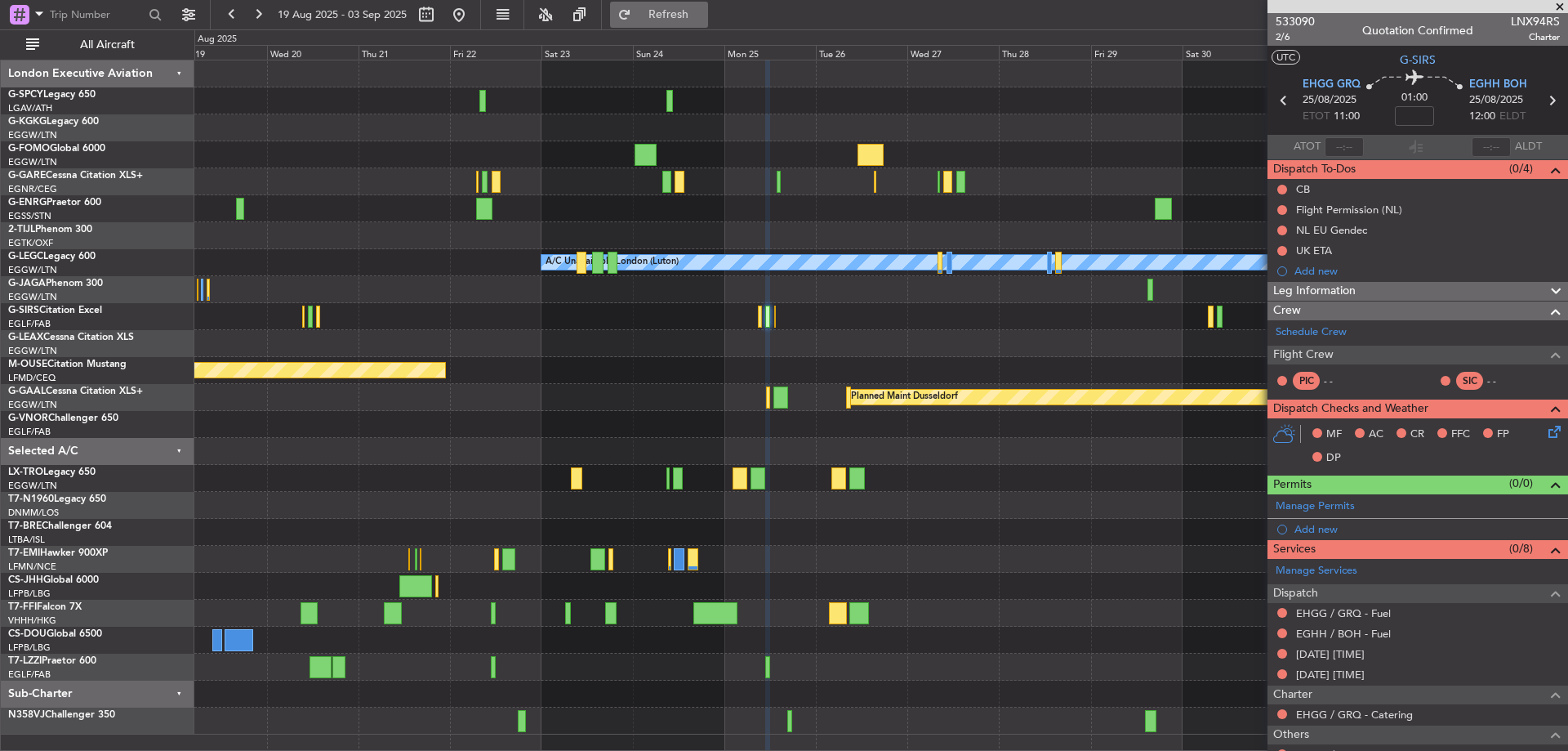 click on "Refresh" 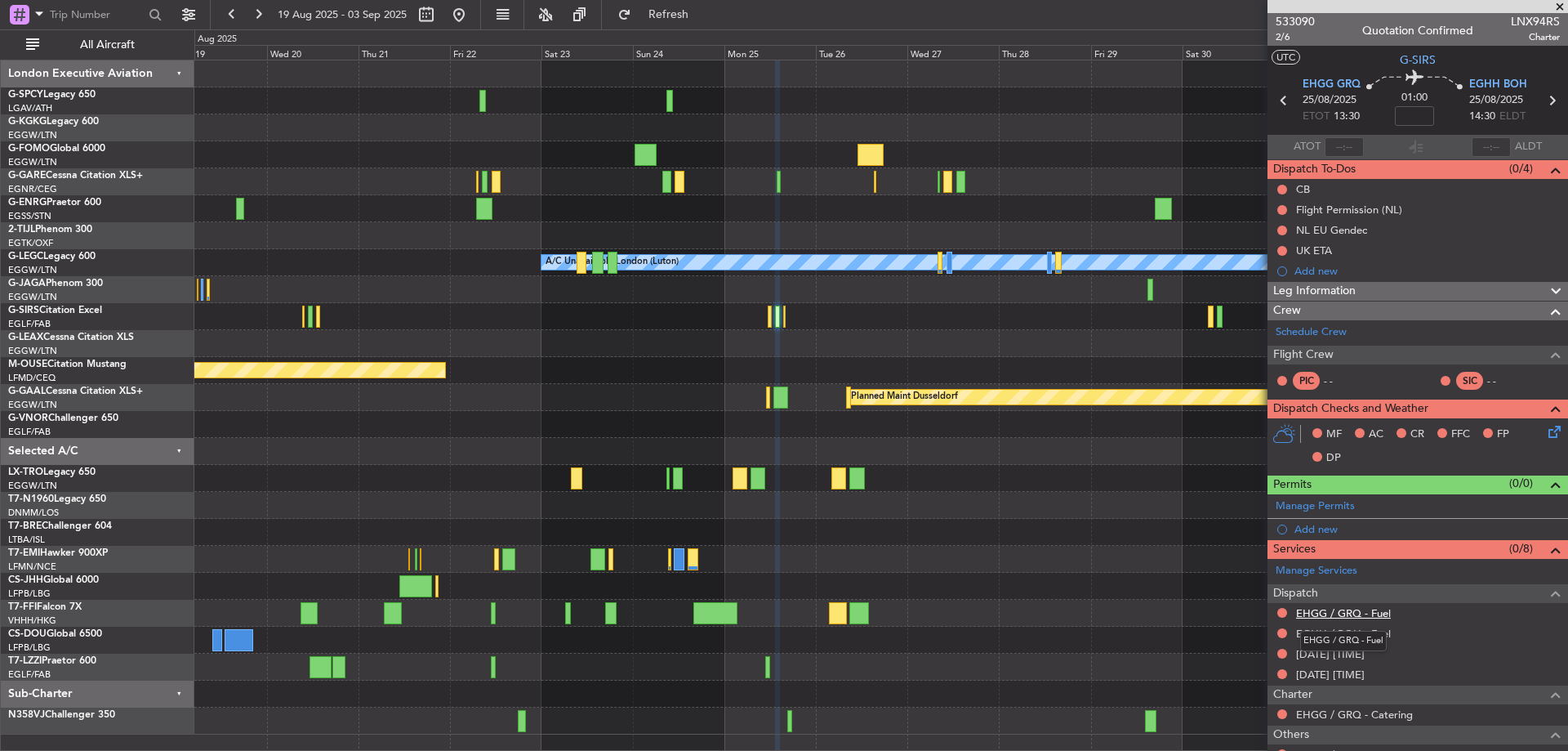 click on "EHGG / GRQ - Fuel" at bounding box center [1343, 613] 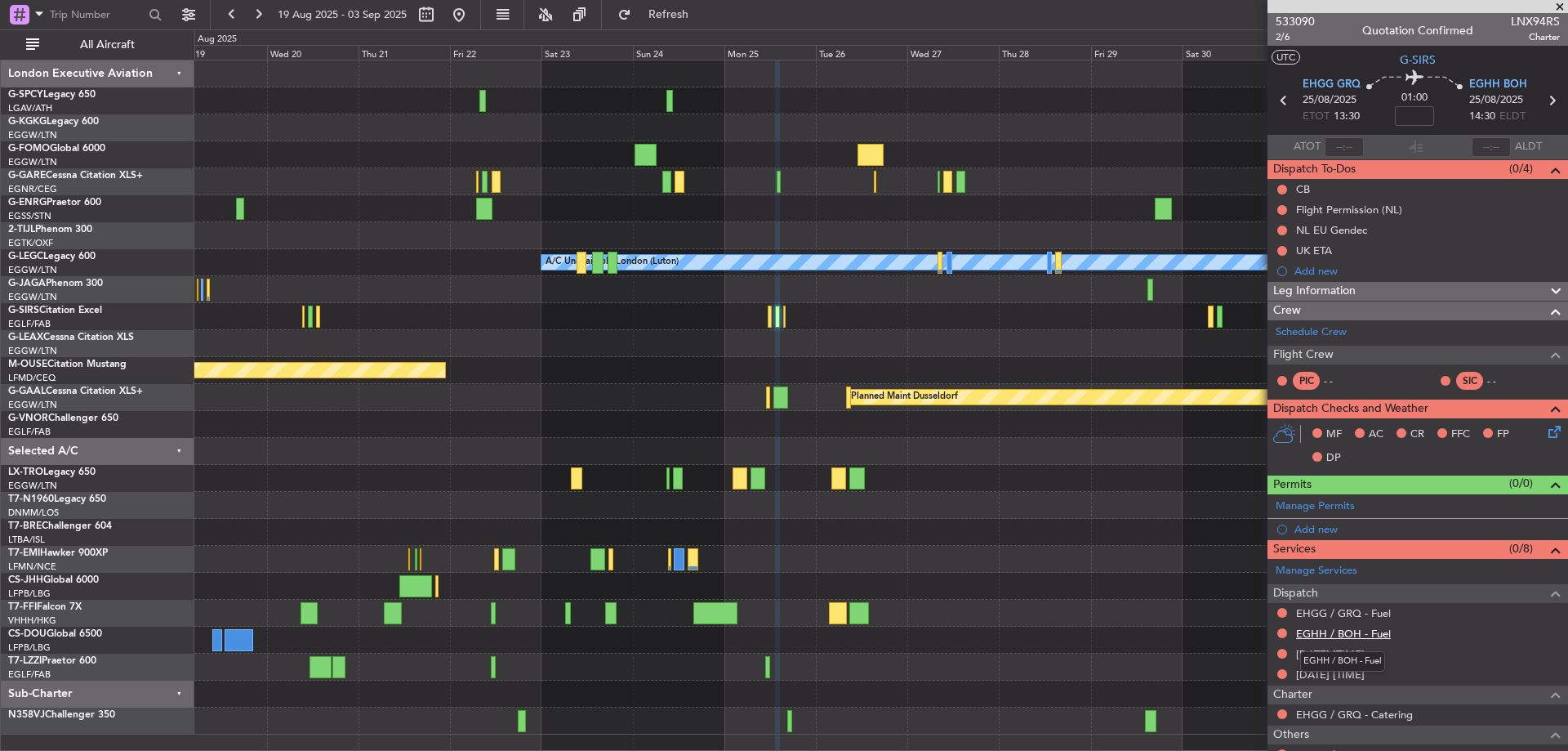 click on "EGHH / BOH - Fuel" at bounding box center [1343, 633] 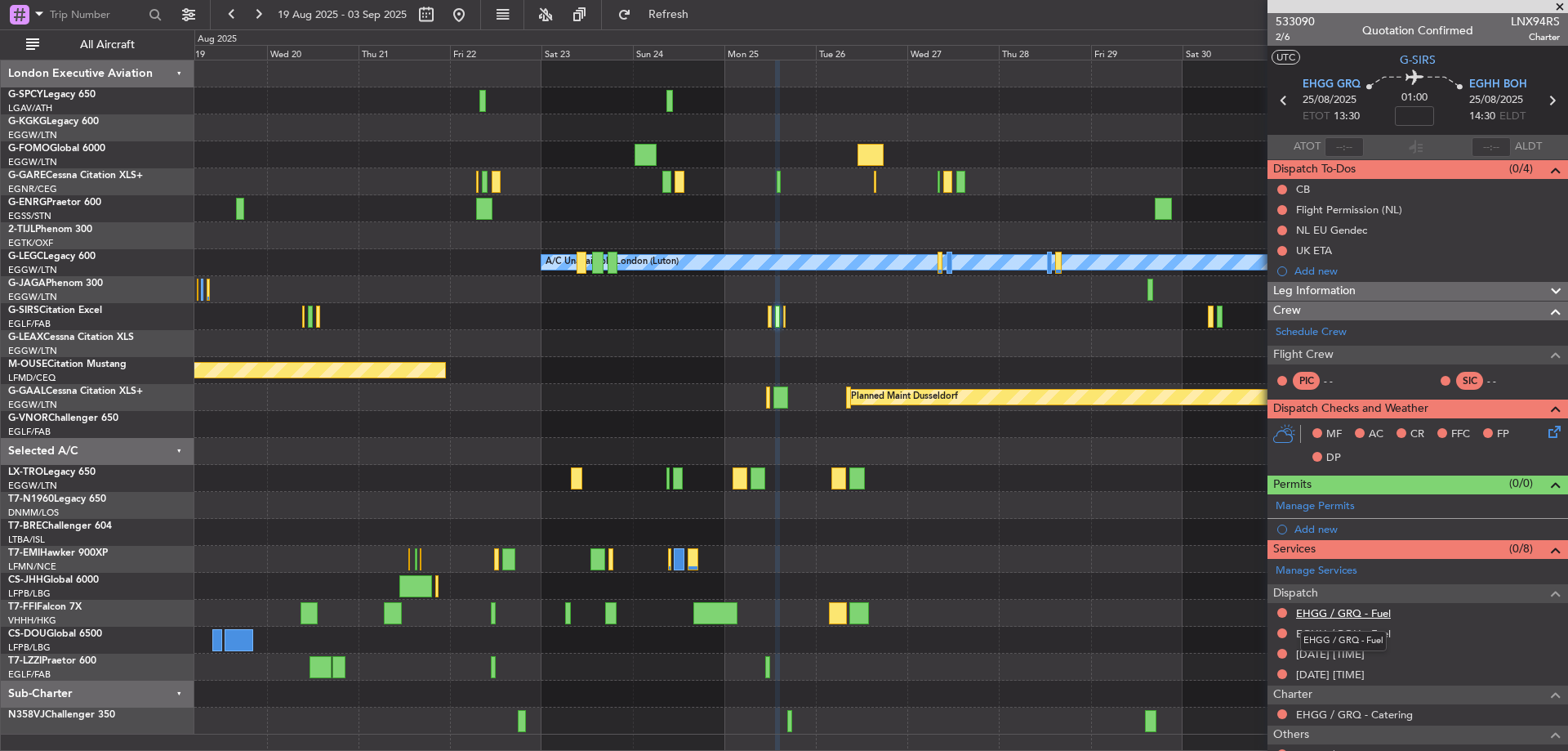 click on "EHGG / GRQ - Fuel" at bounding box center [1343, 613] 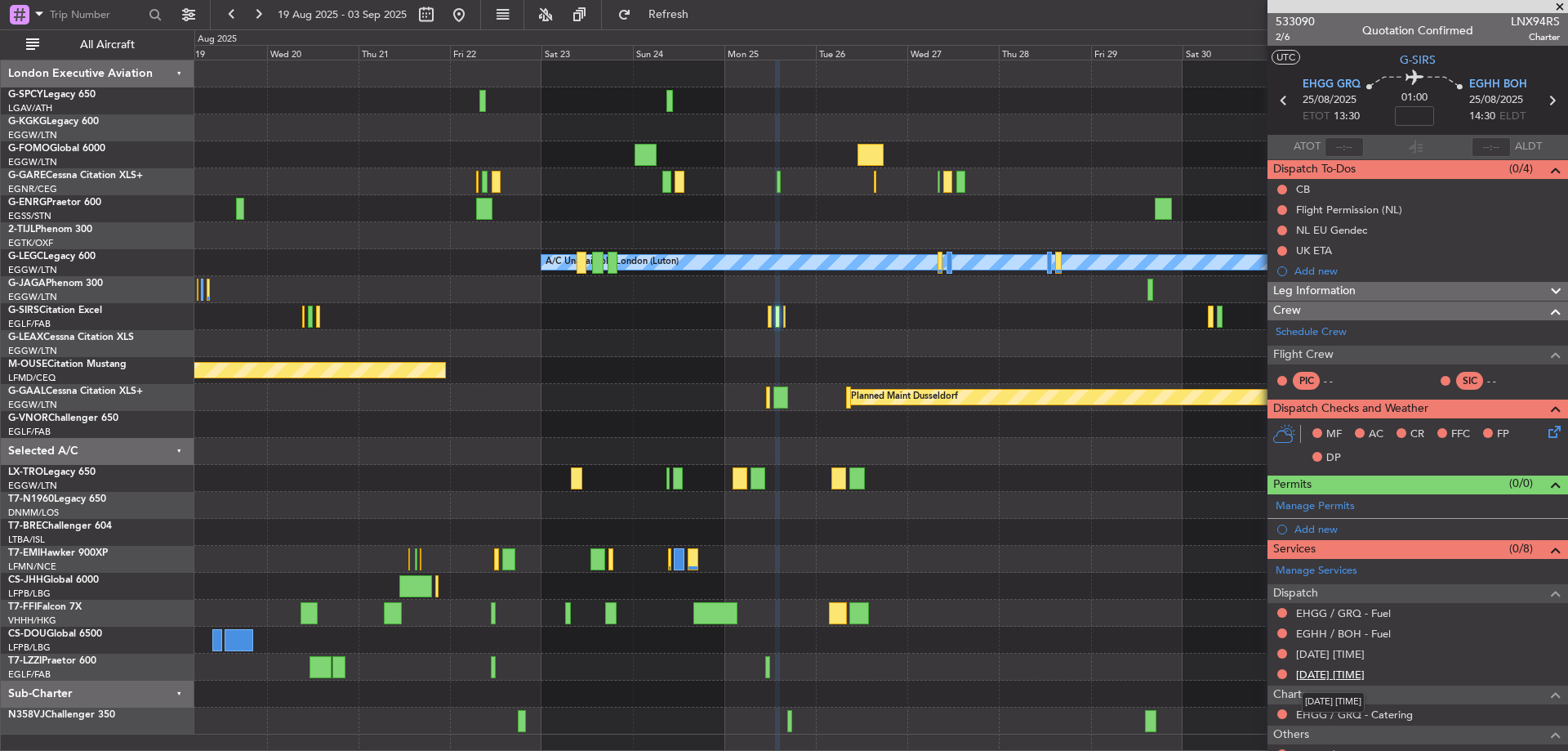 click on "[DATE] [TIME]" at bounding box center [1330, 674] 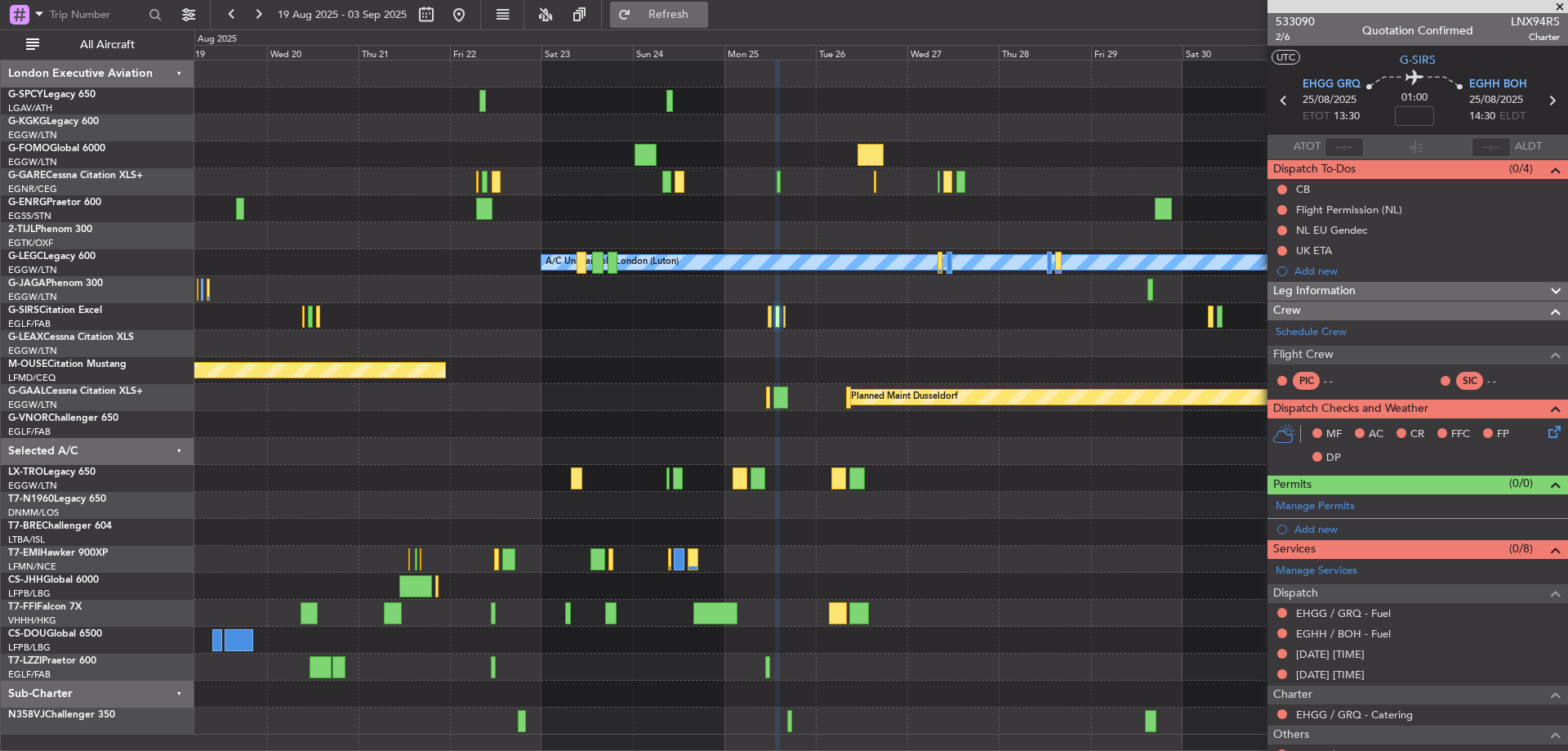 click on "Refresh" 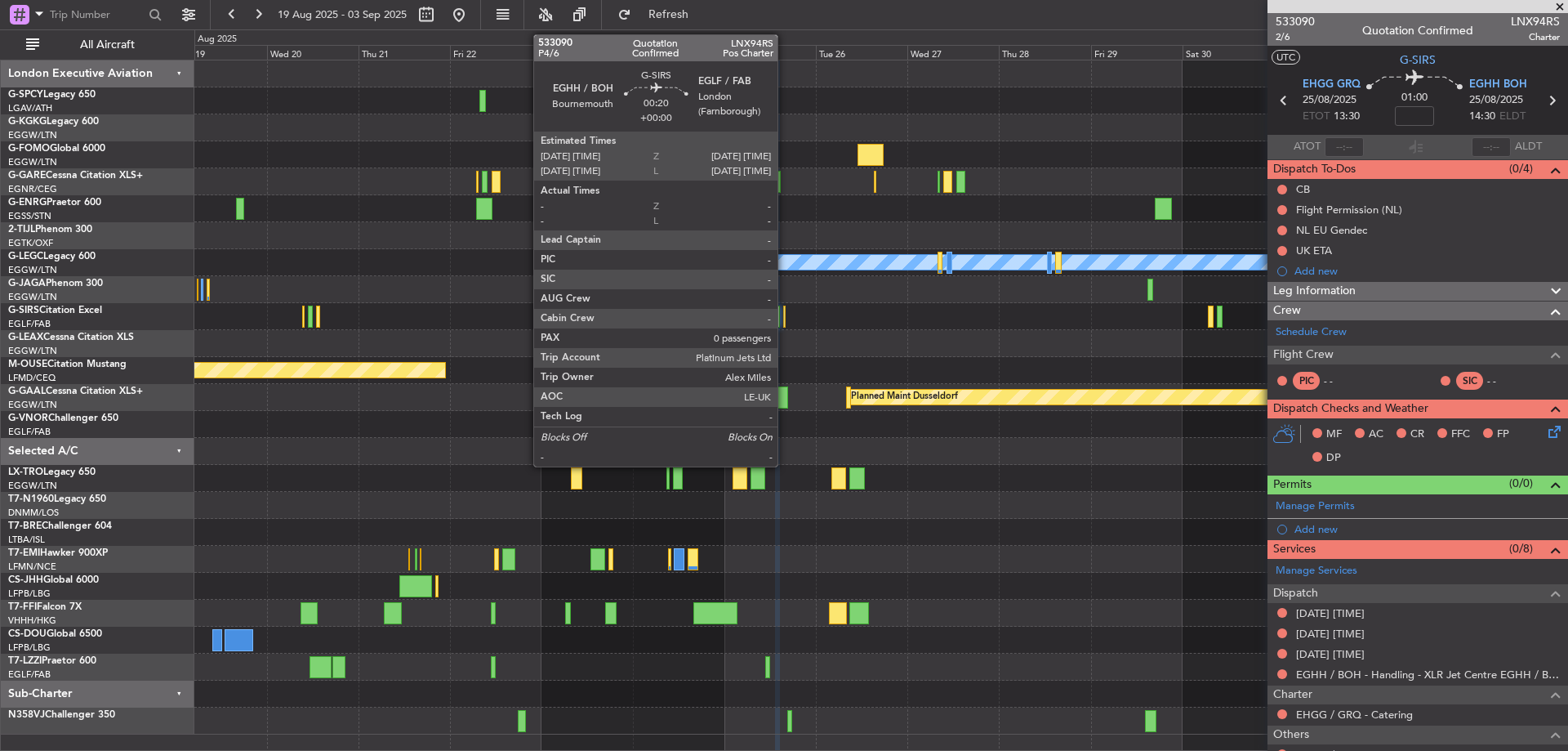 click 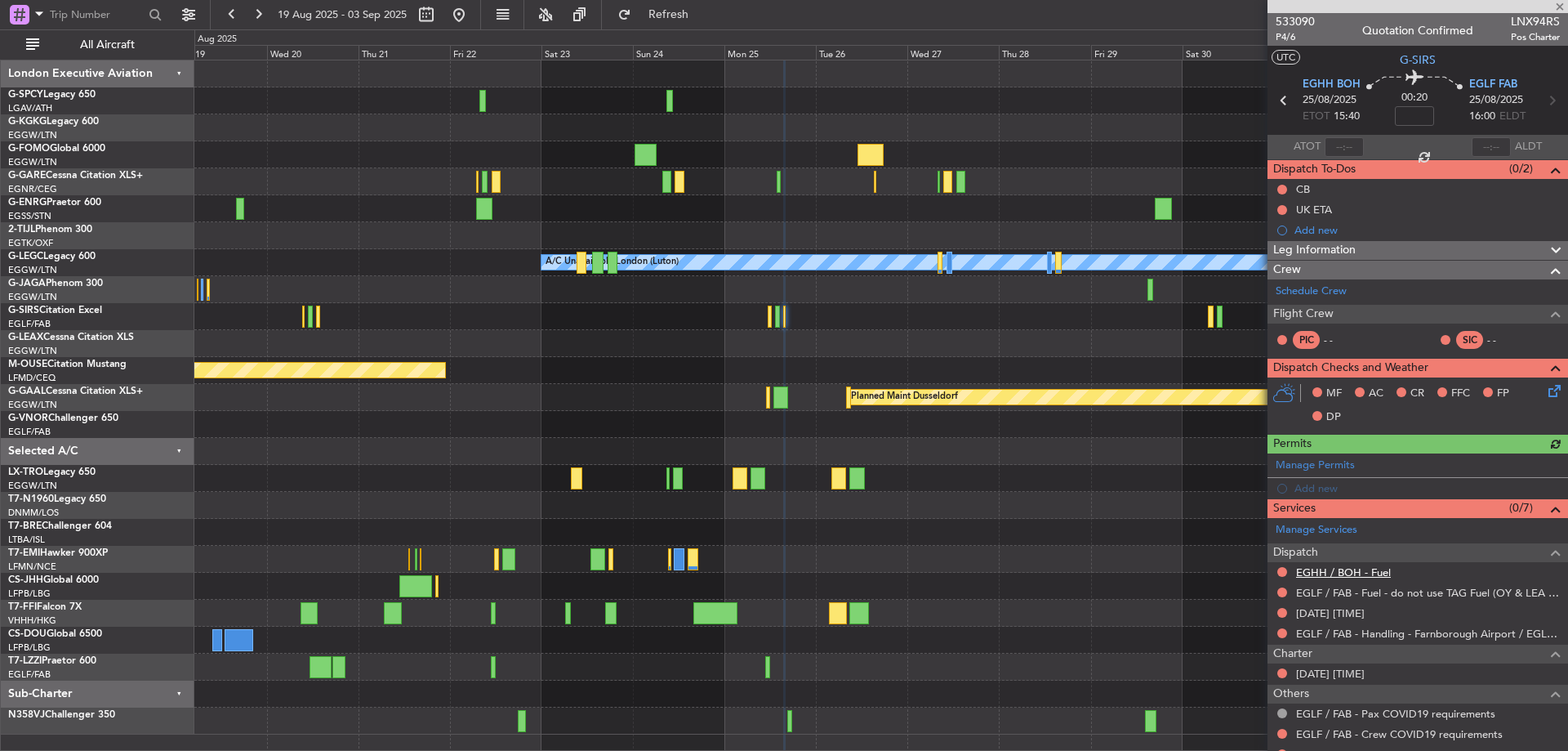 click on "EGHH / BOH - Fuel" at bounding box center (1343, 572) 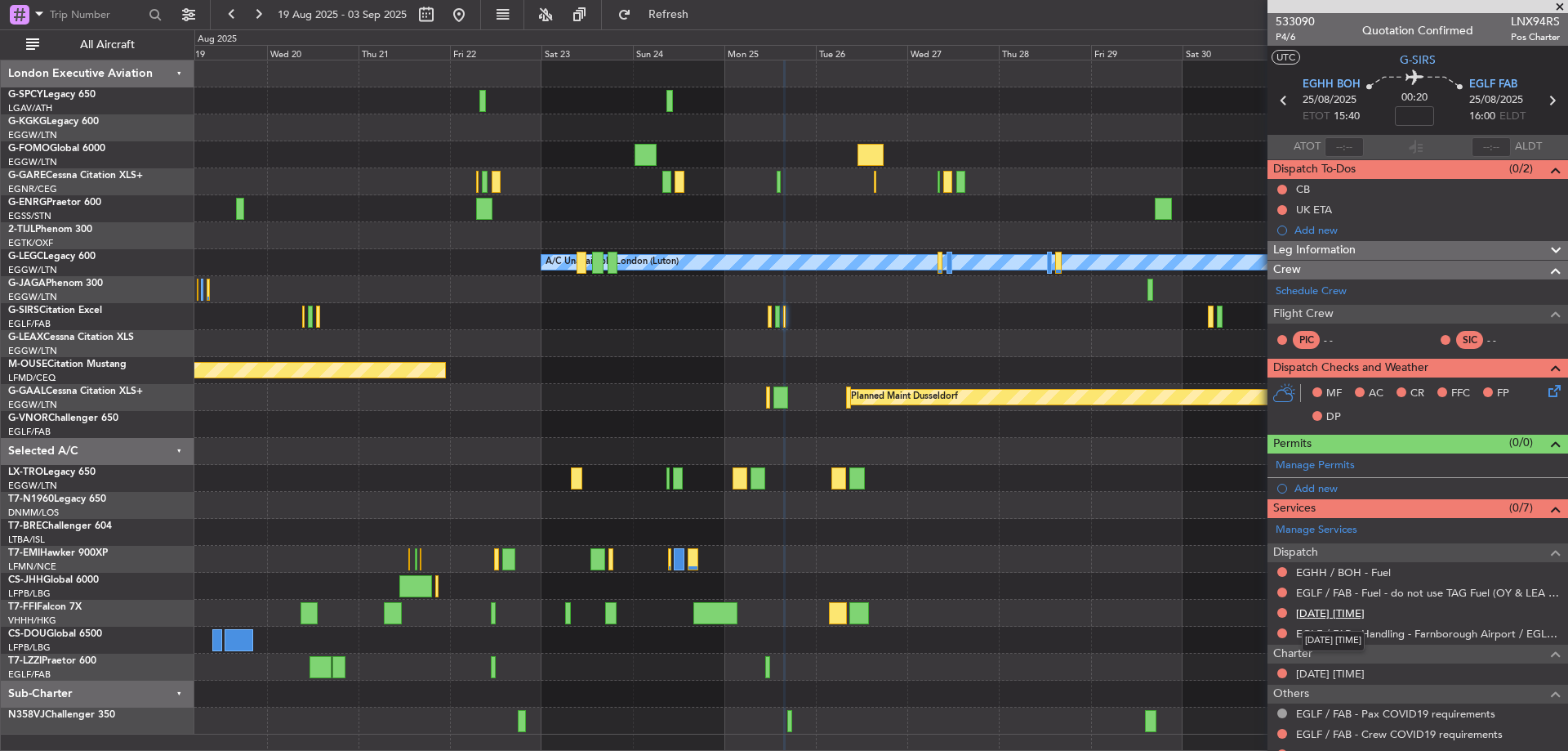 click on "[DATE] [TIME]" at bounding box center [1330, 613] 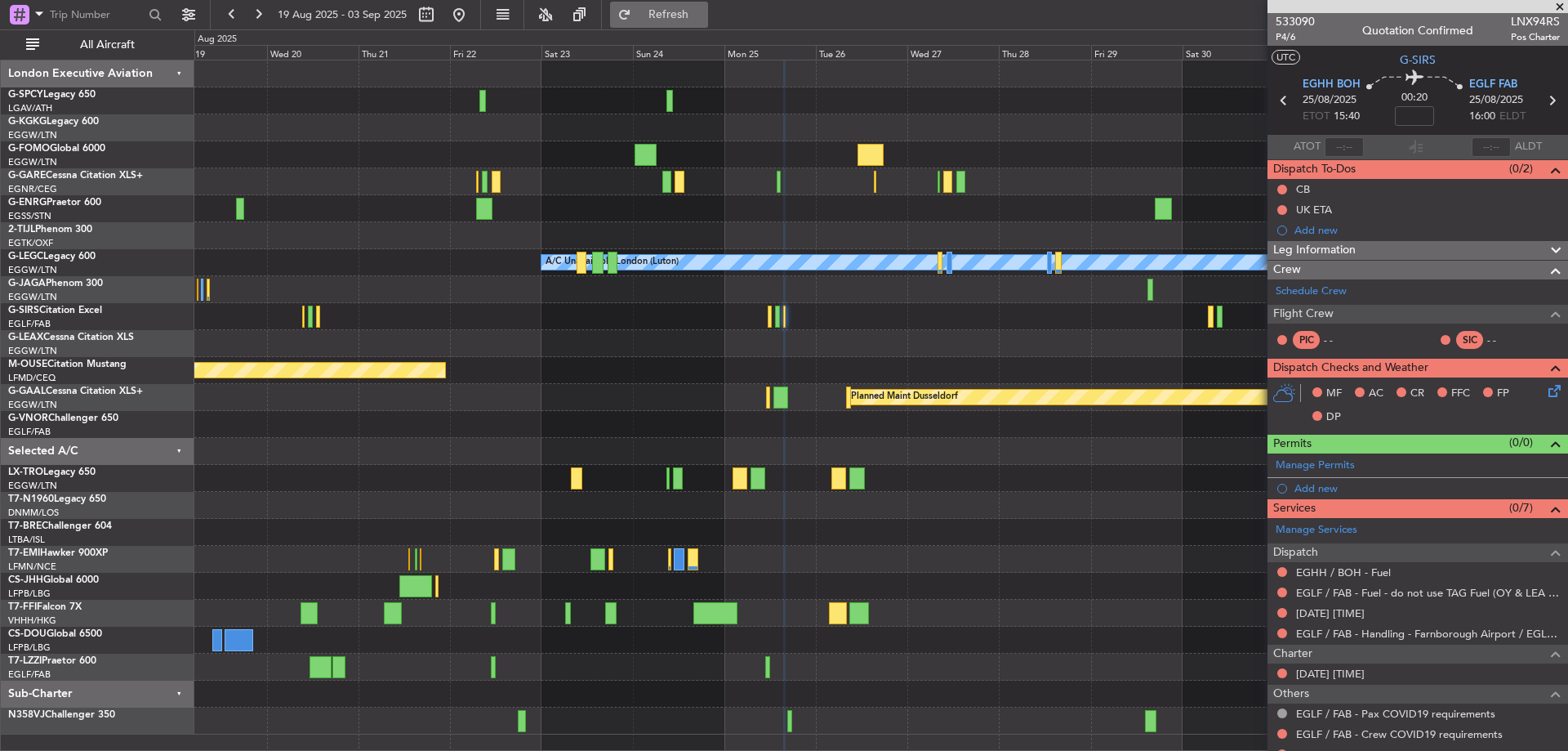 click on "Refresh" 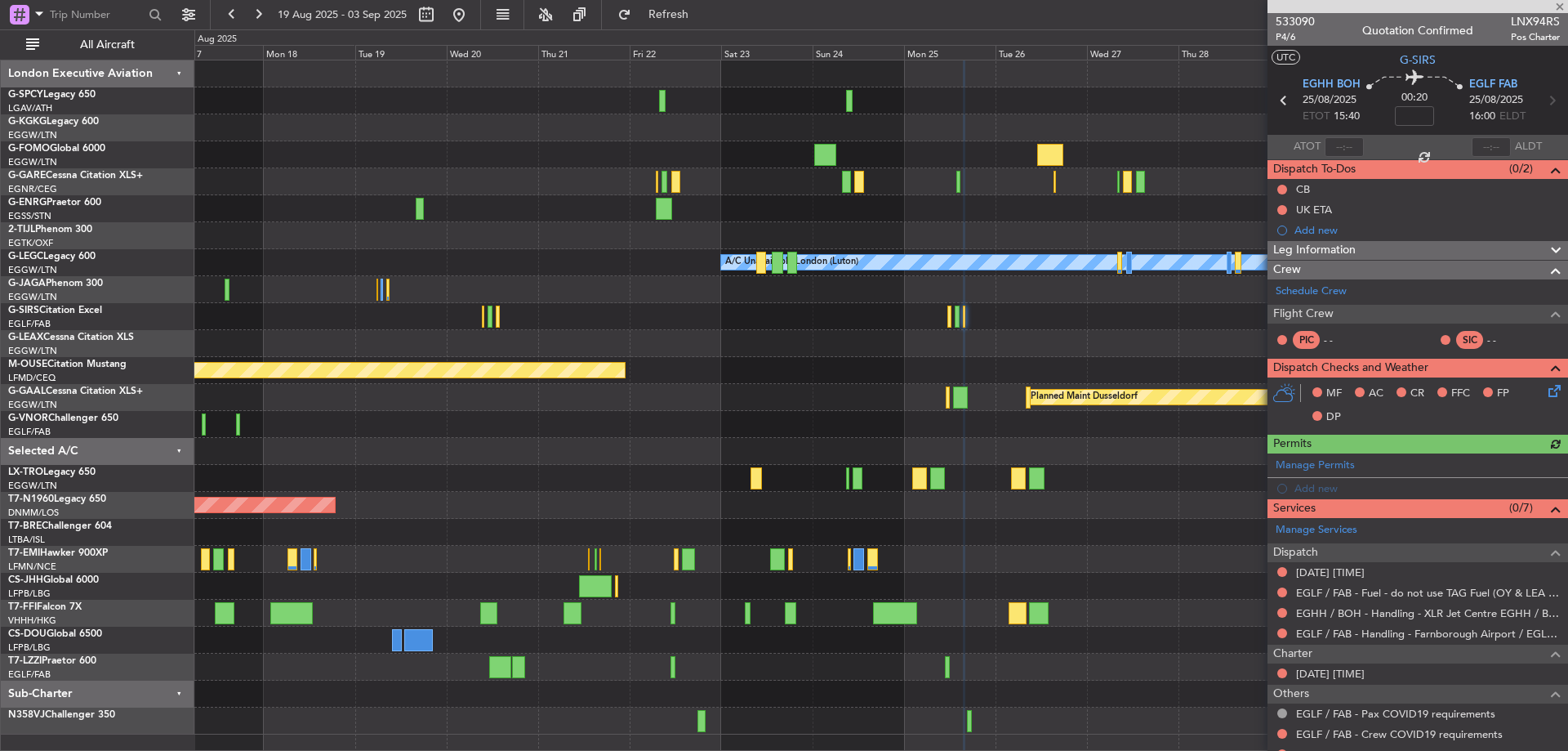 click 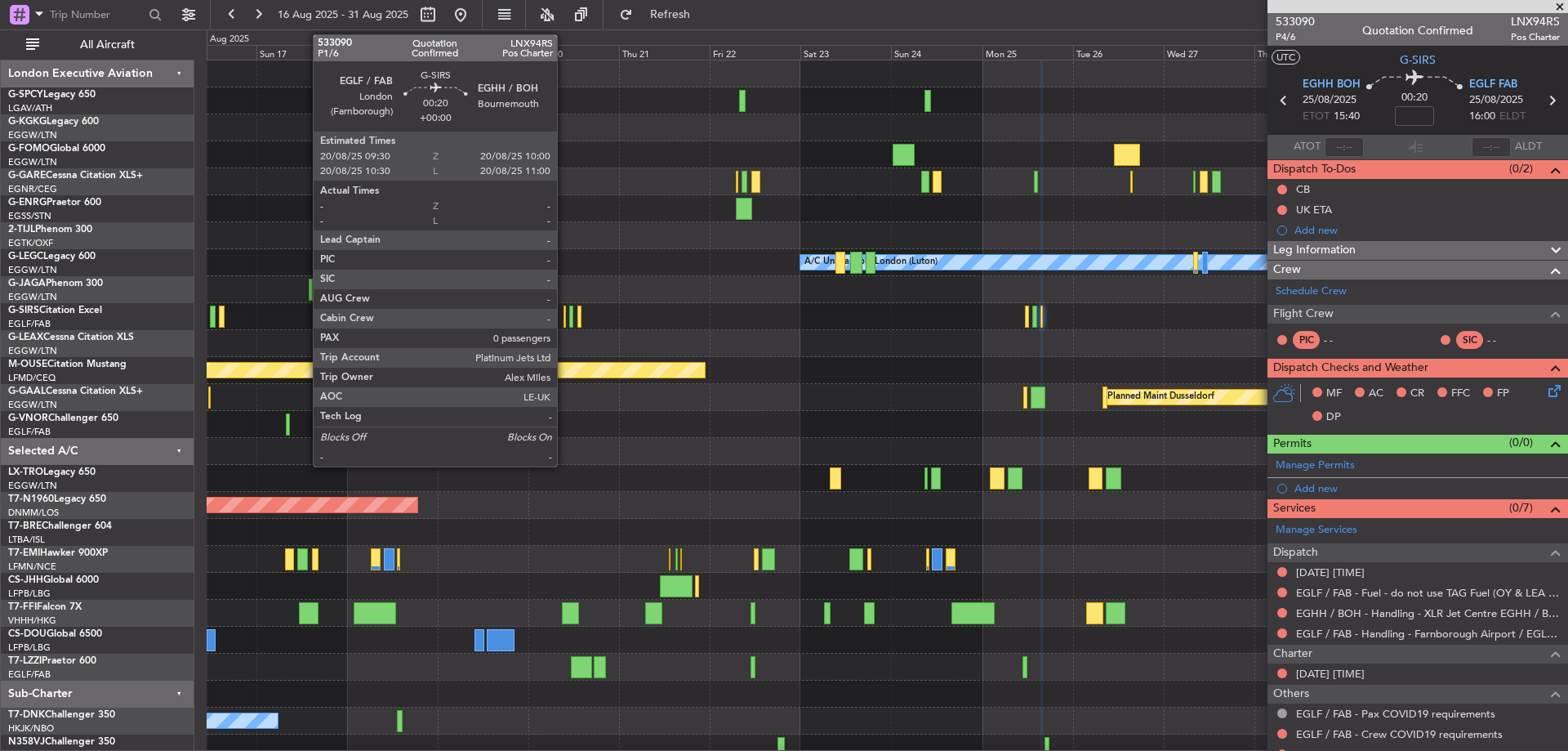 click 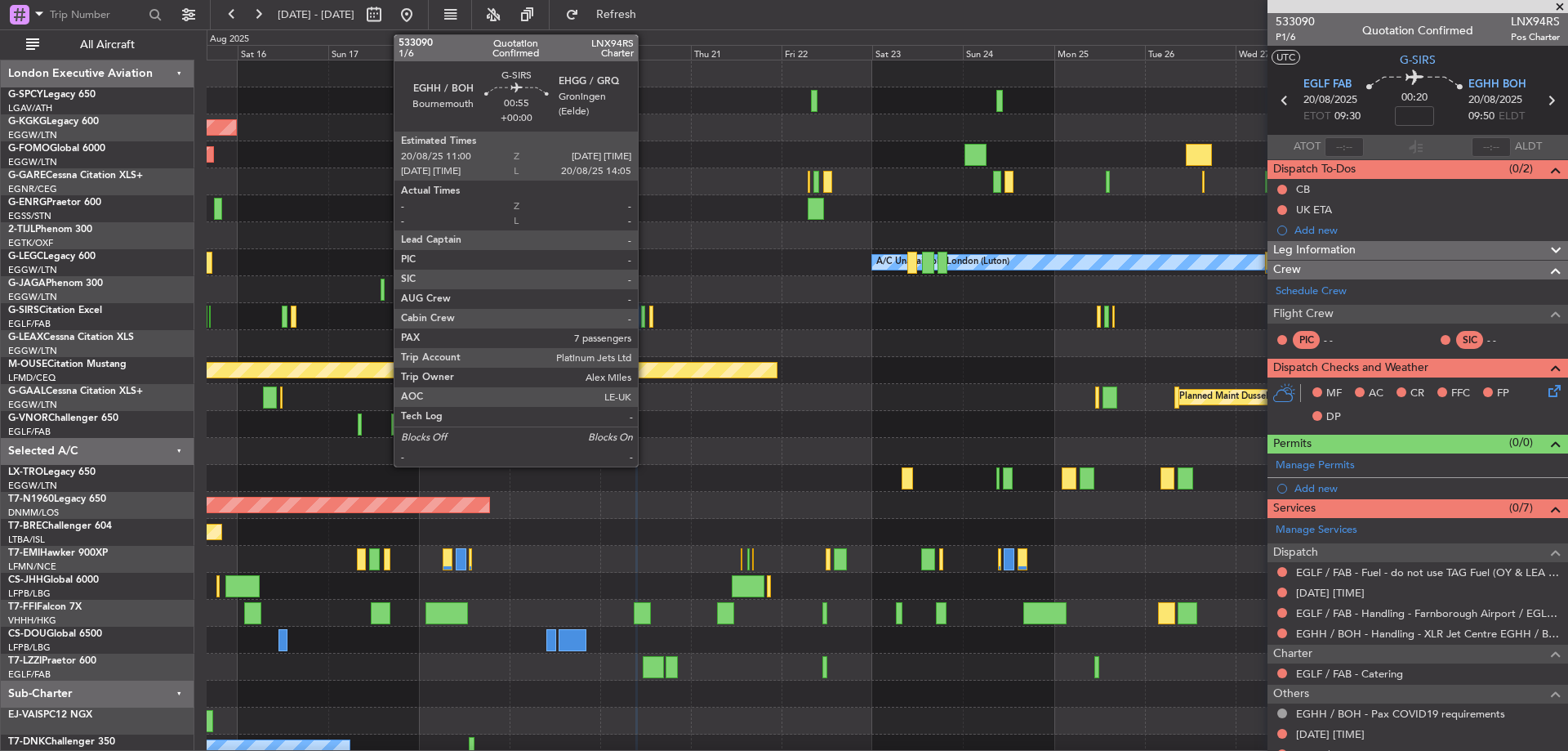 click 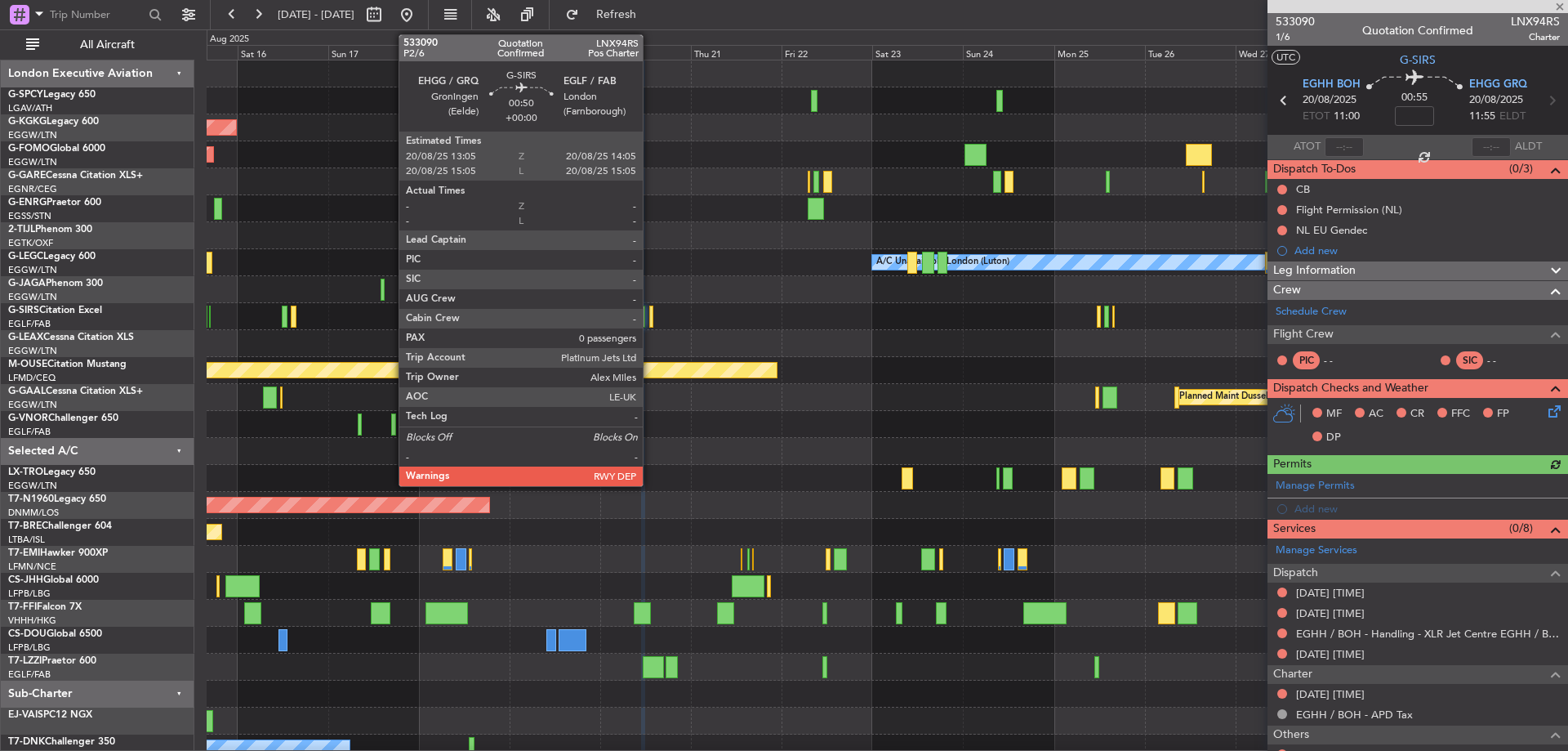 click 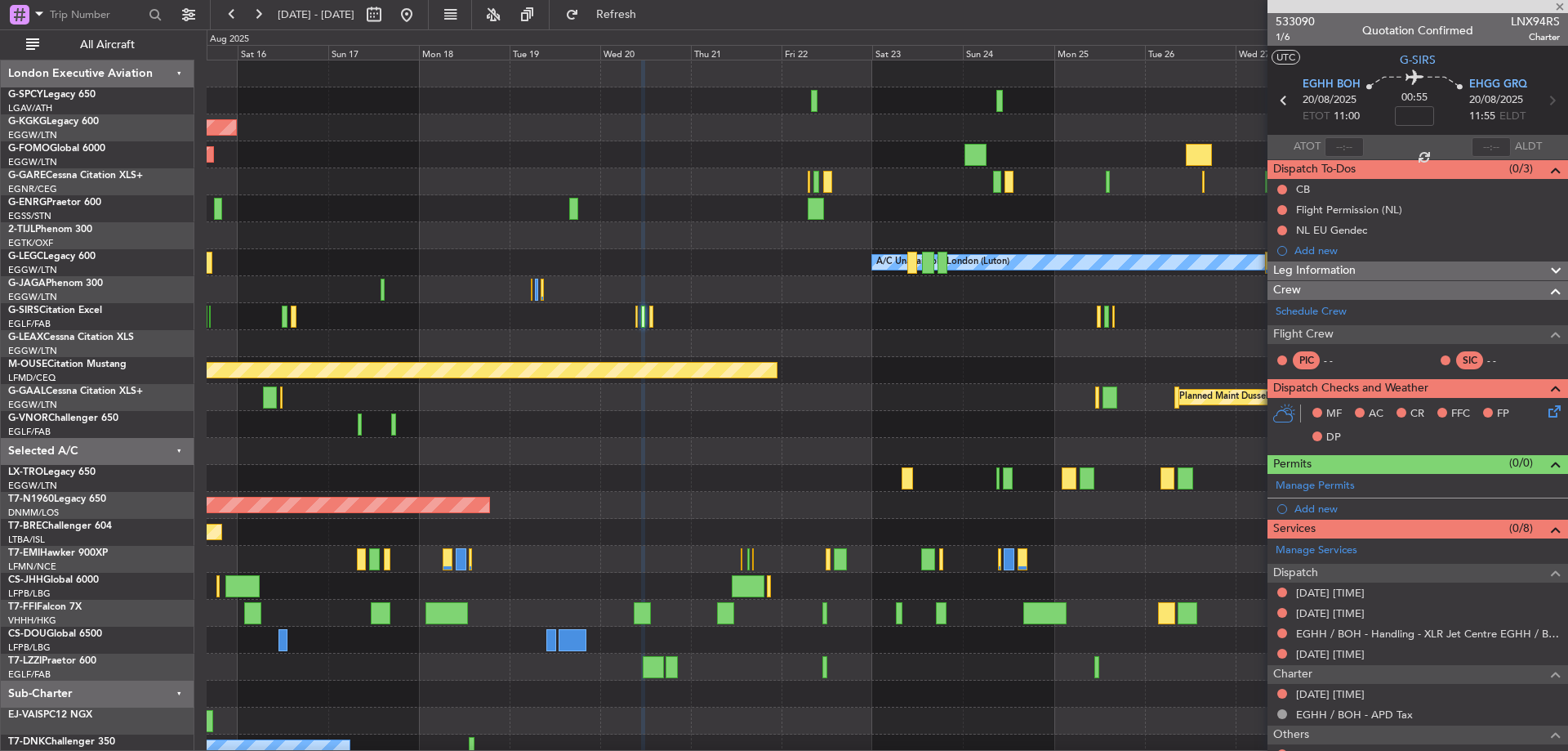 type on "0" 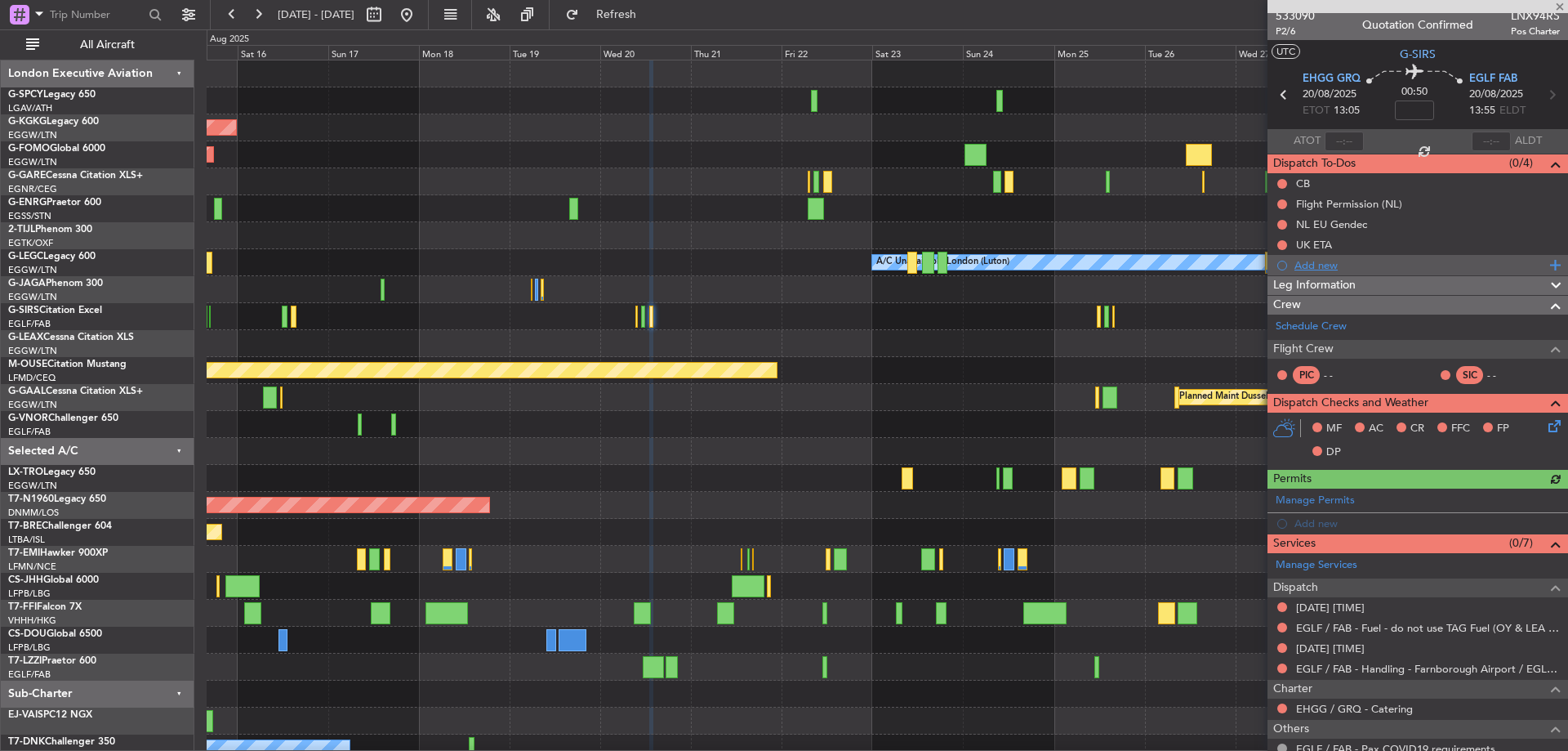 scroll, scrollTop: 0, scrollLeft: 0, axis: both 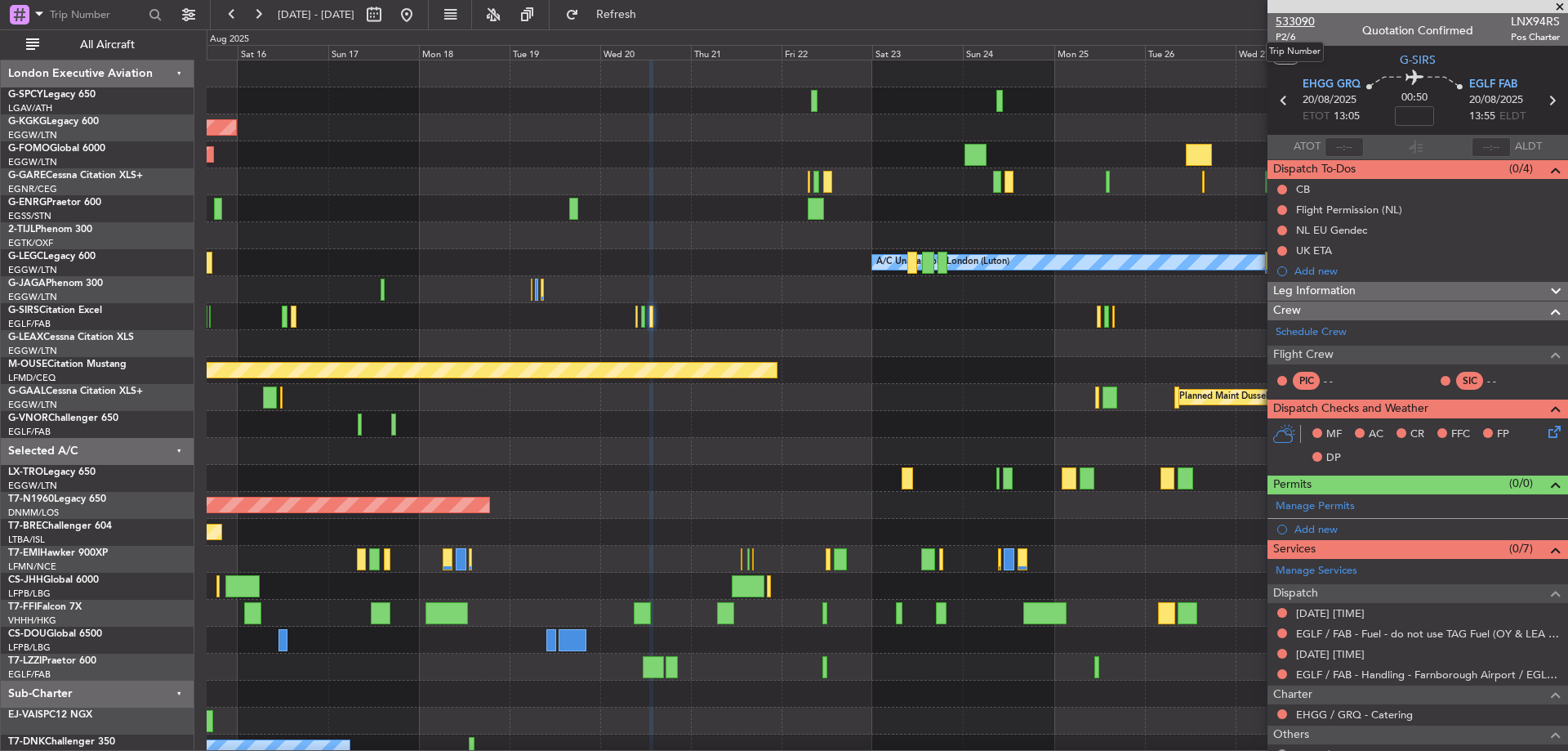 click on "533090" at bounding box center [1295, 21] 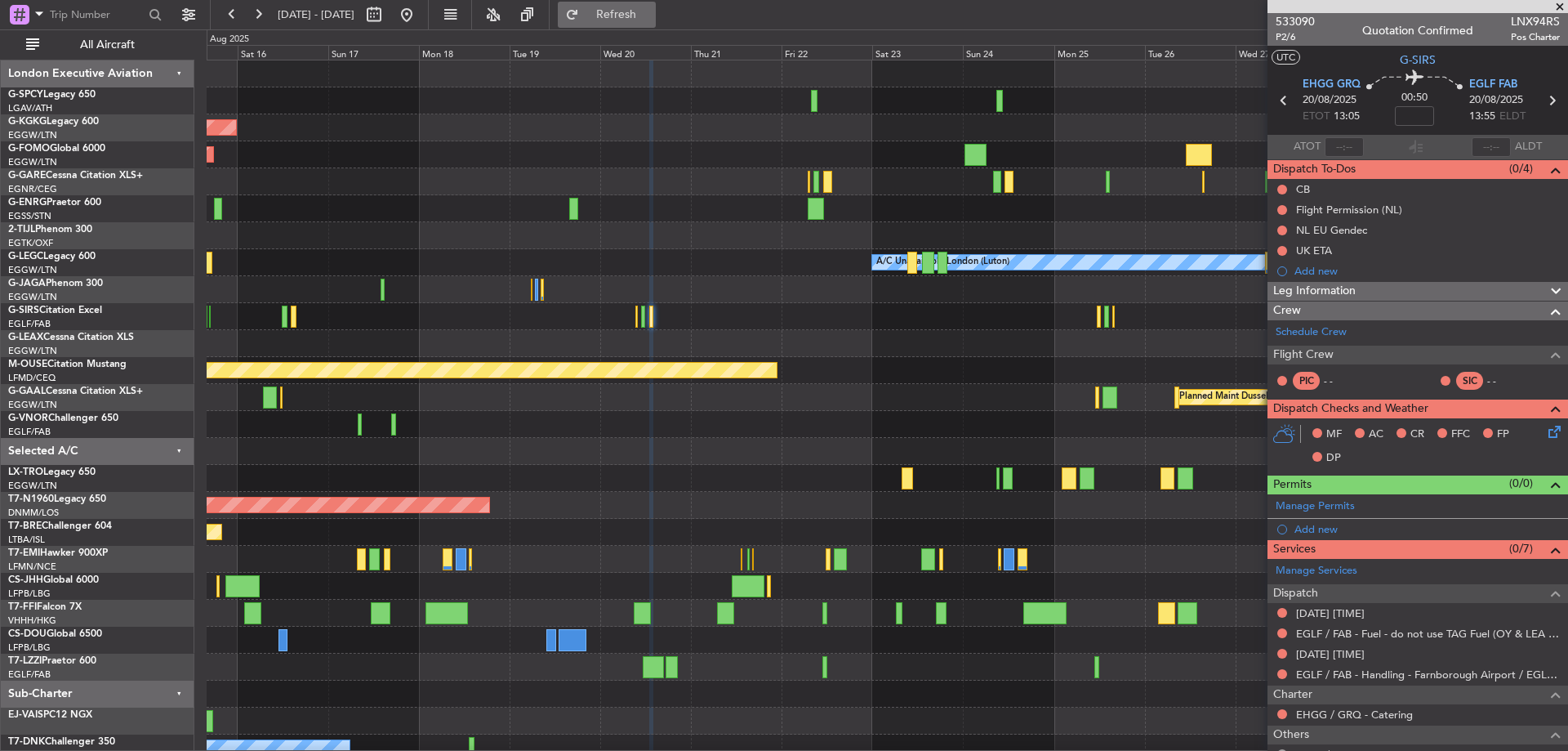 click on "Refresh" 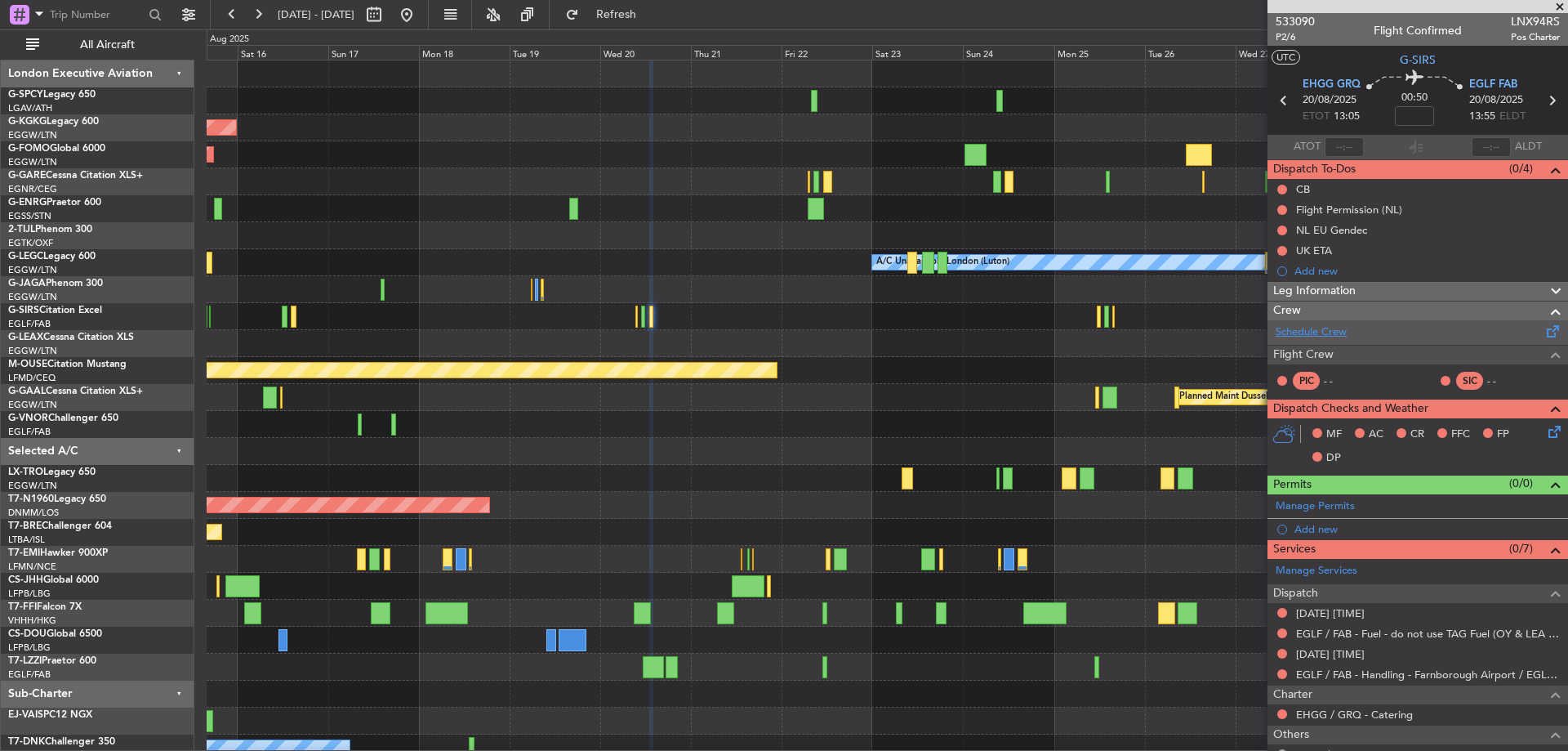 click on "Schedule Crew" 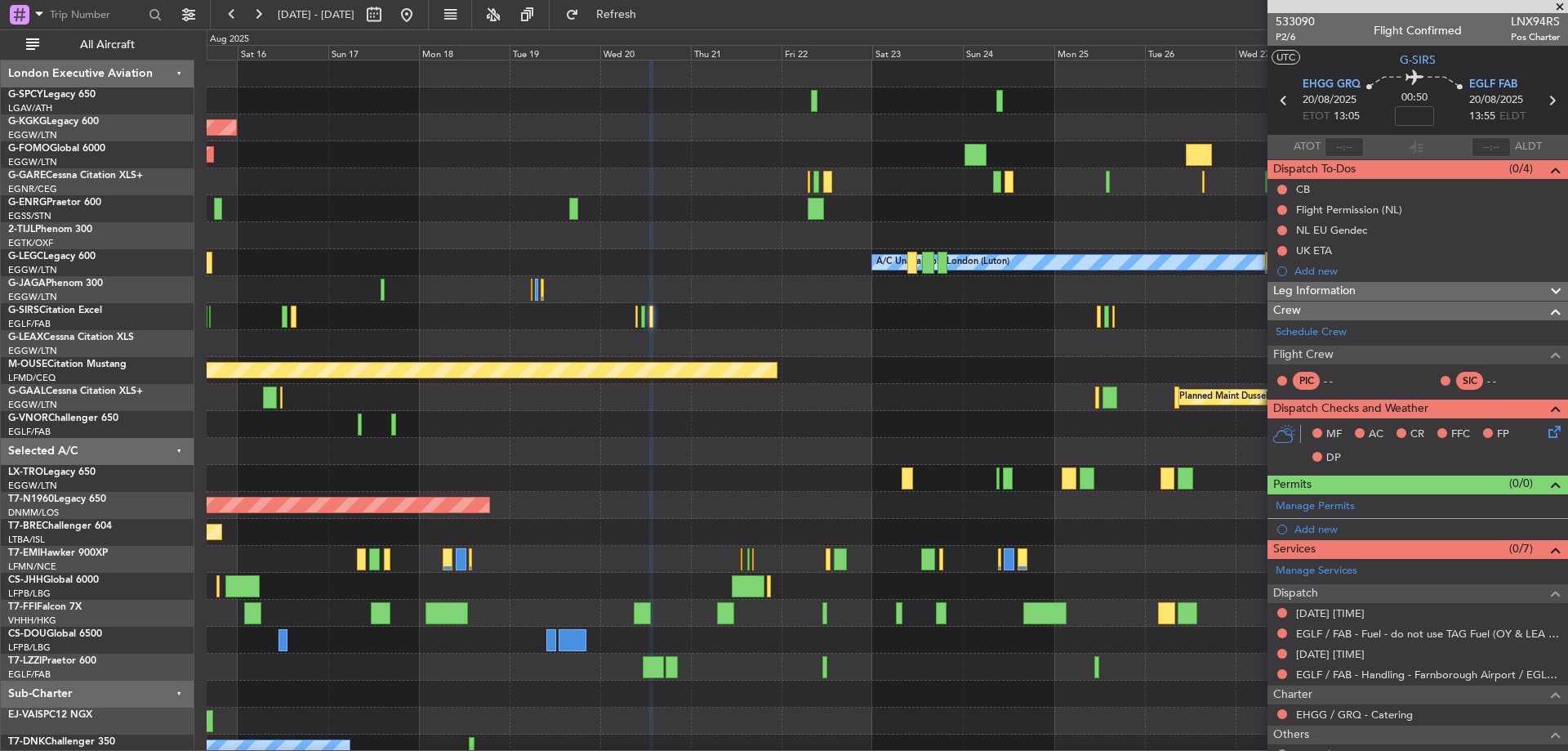 scroll, scrollTop: 101, scrollLeft: 0, axis: vertical 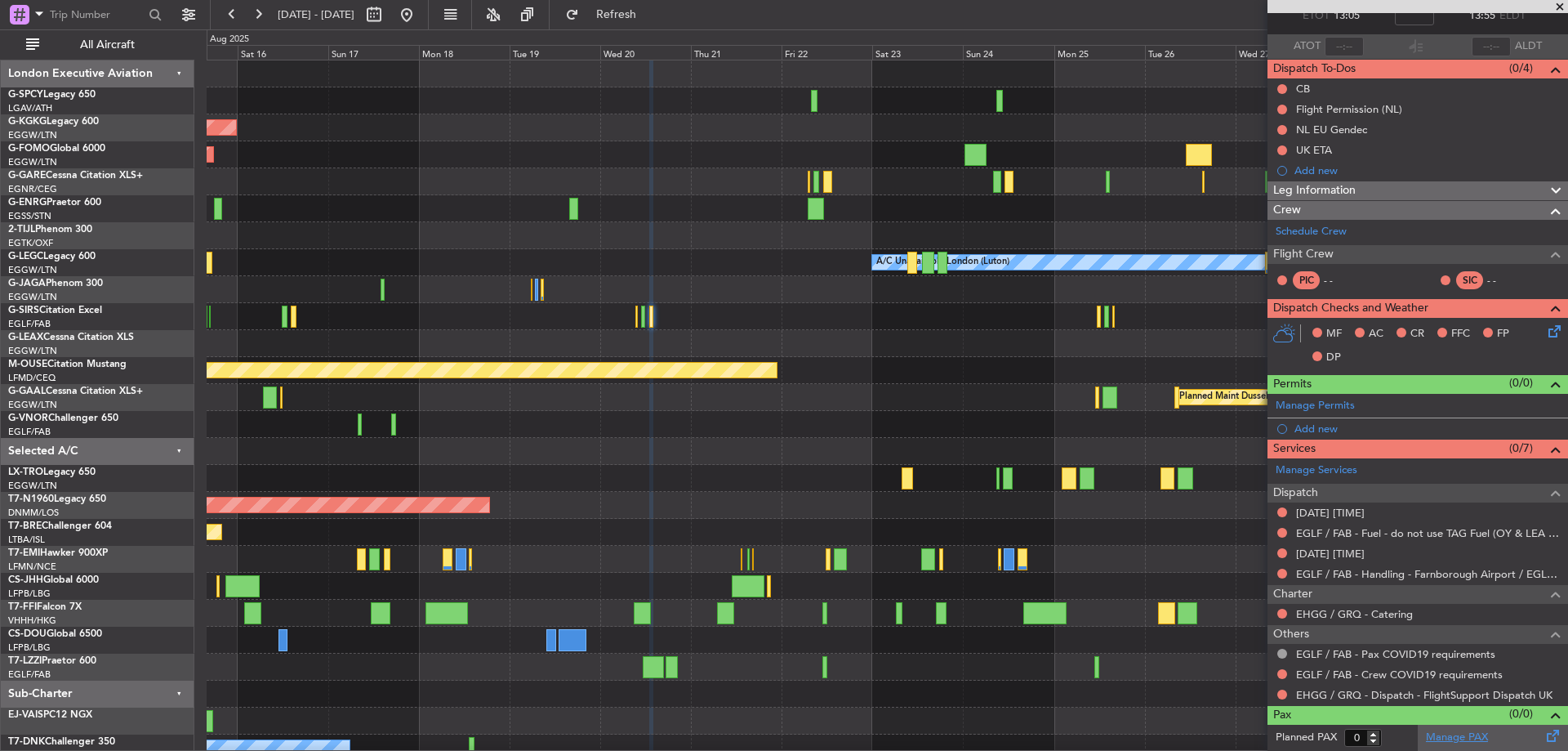 click on "Manage PAX" 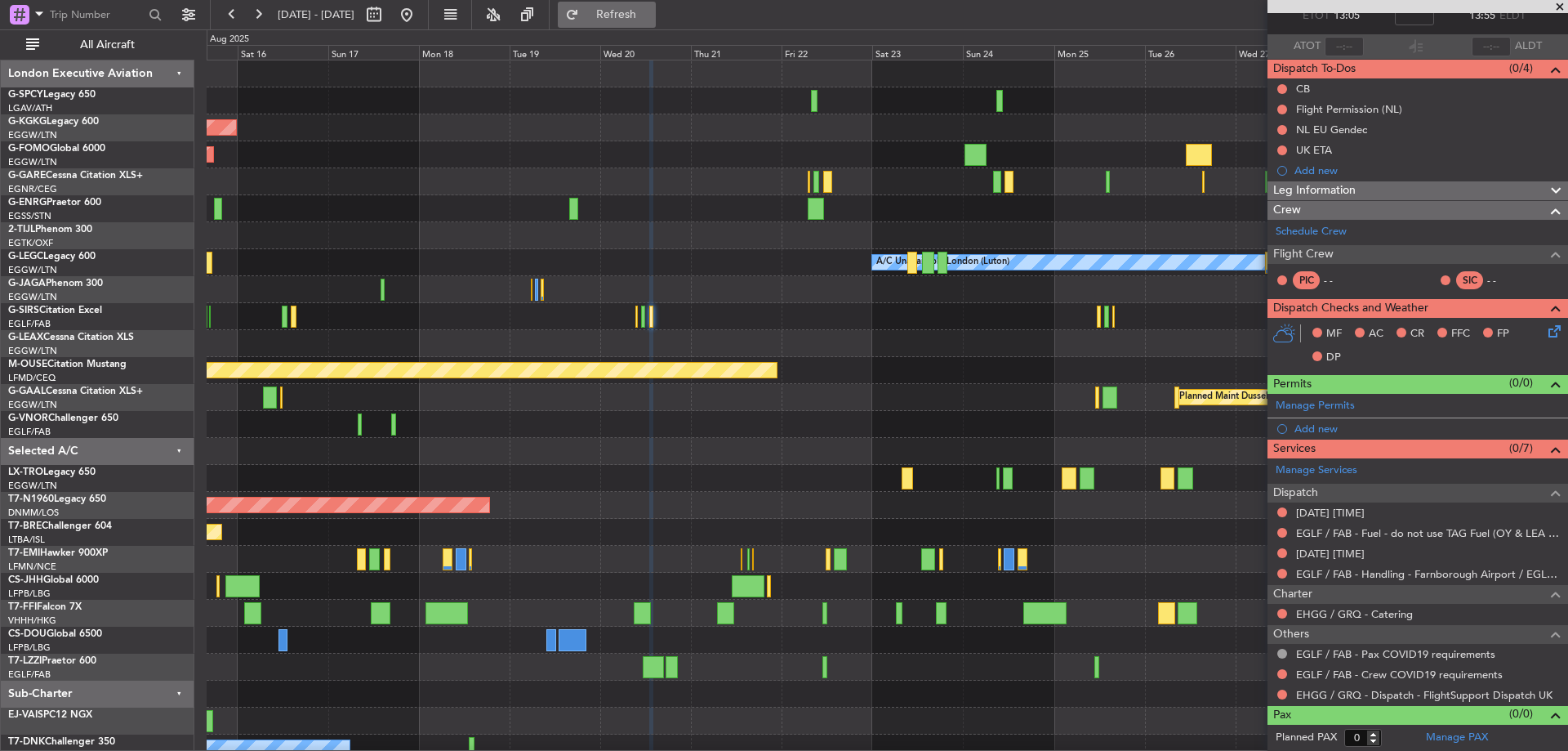 click on "Refresh" 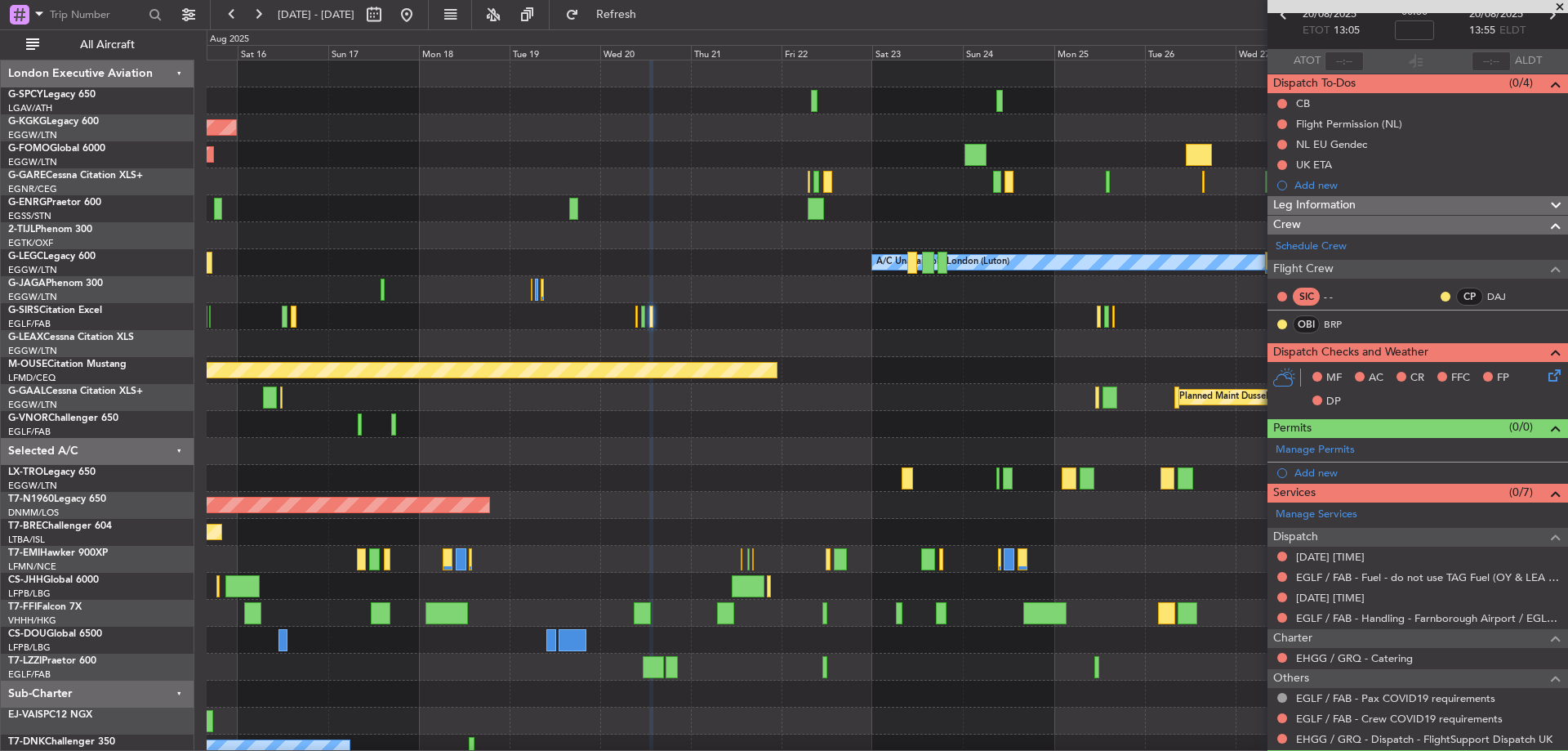 scroll, scrollTop: 130, scrollLeft: 0, axis: vertical 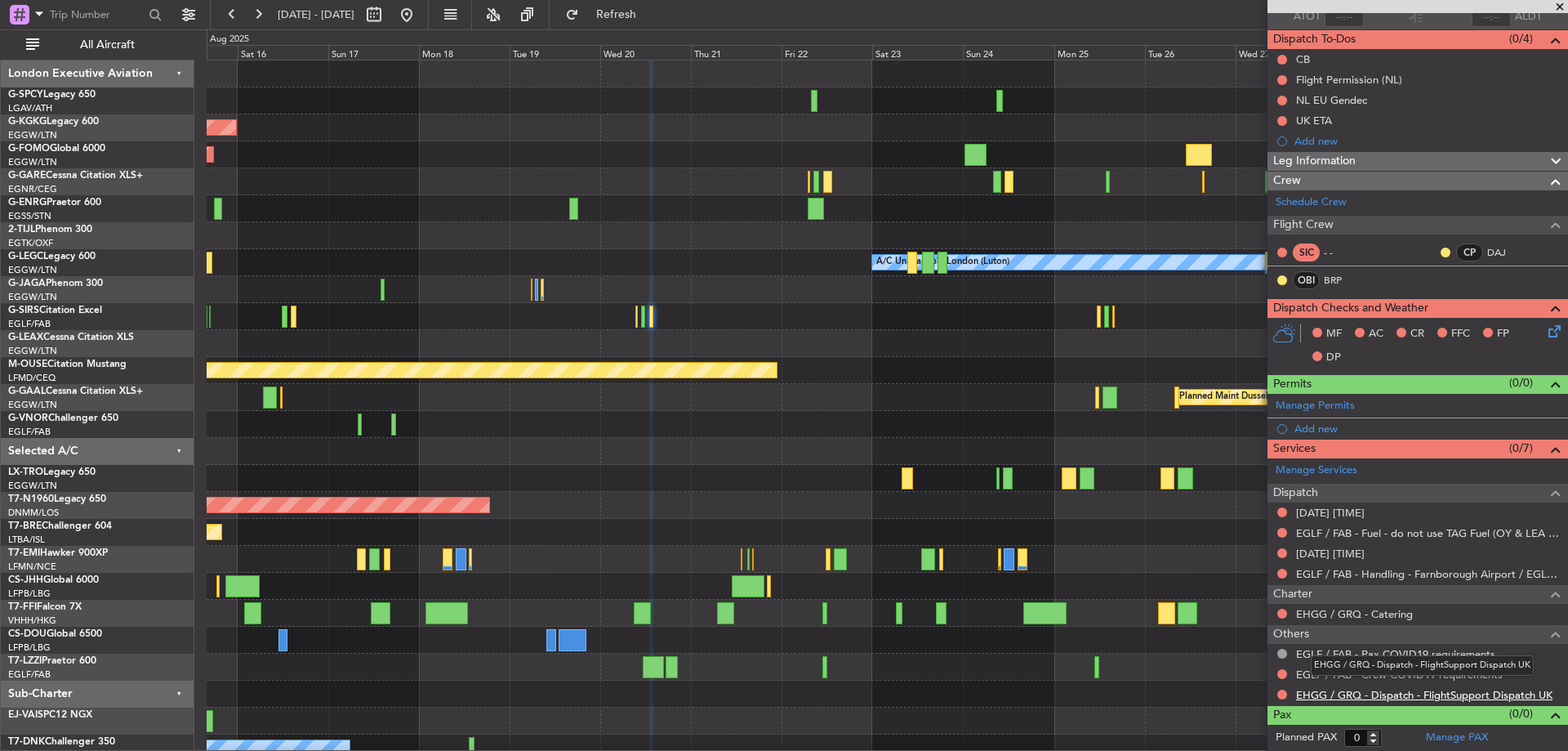 click on "EHGG / GRQ - Dispatch - FlightSupport Dispatch UK" at bounding box center (1424, 695) 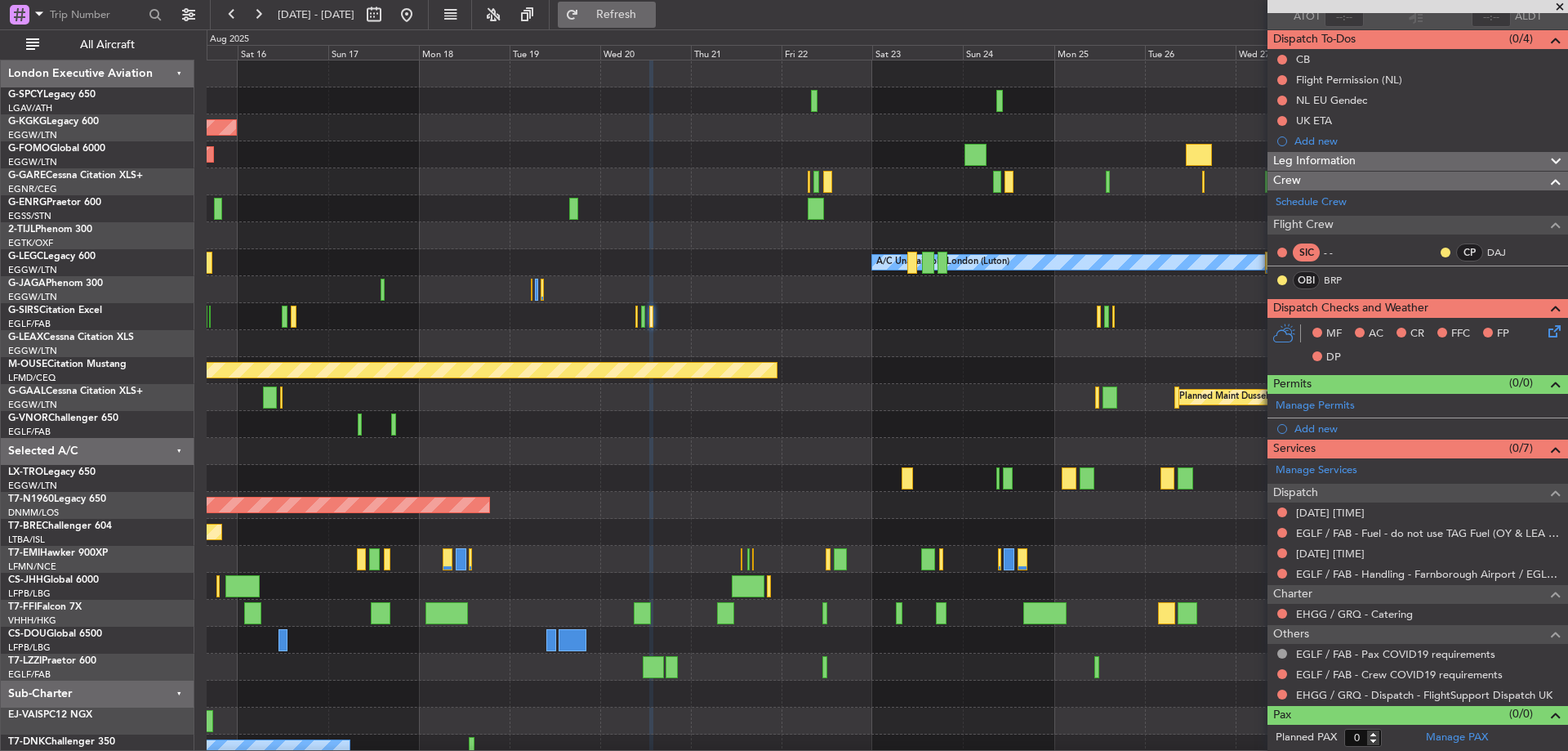 click on "Refresh" 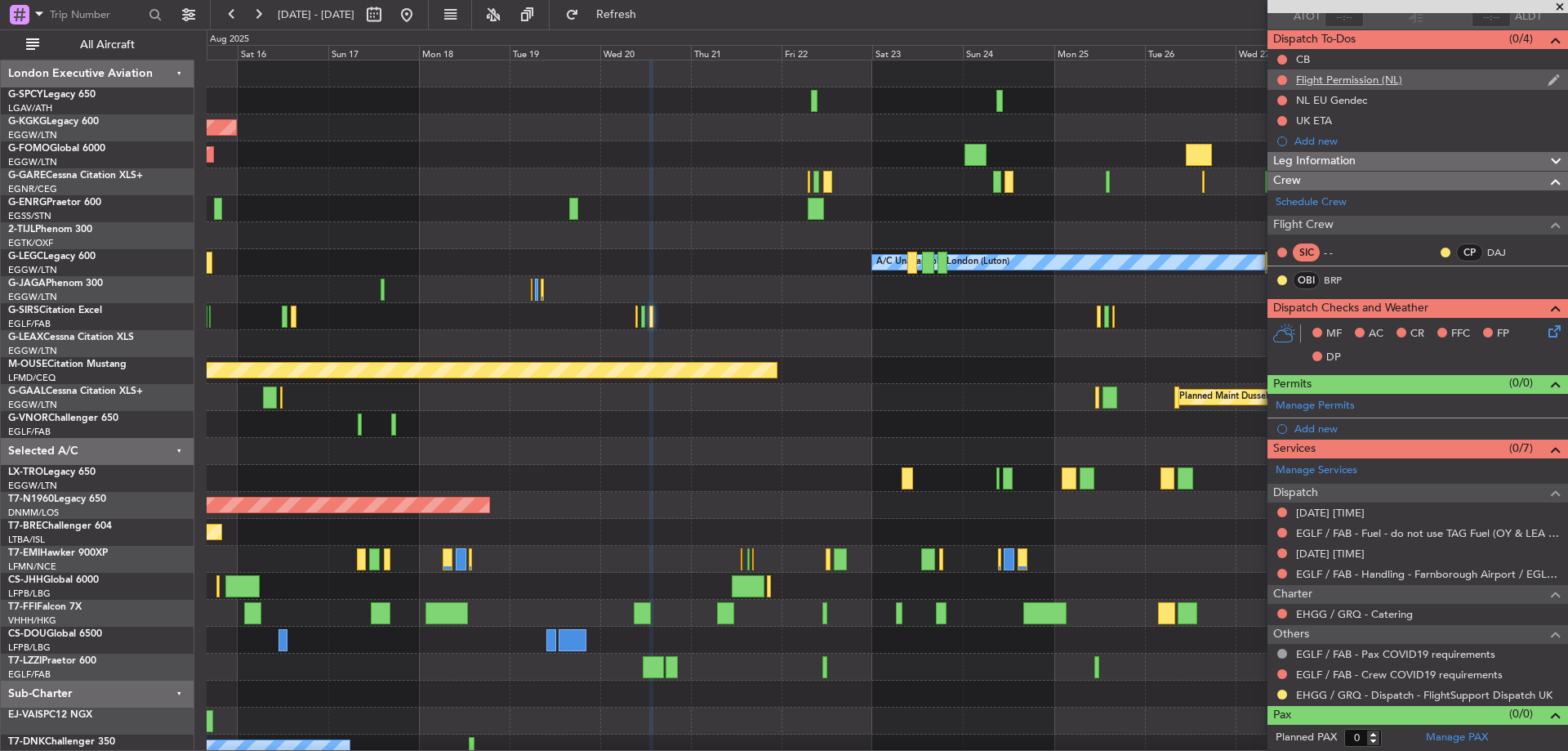 scroll, scrollTop: 0, scrollLeft: 0, axis: both 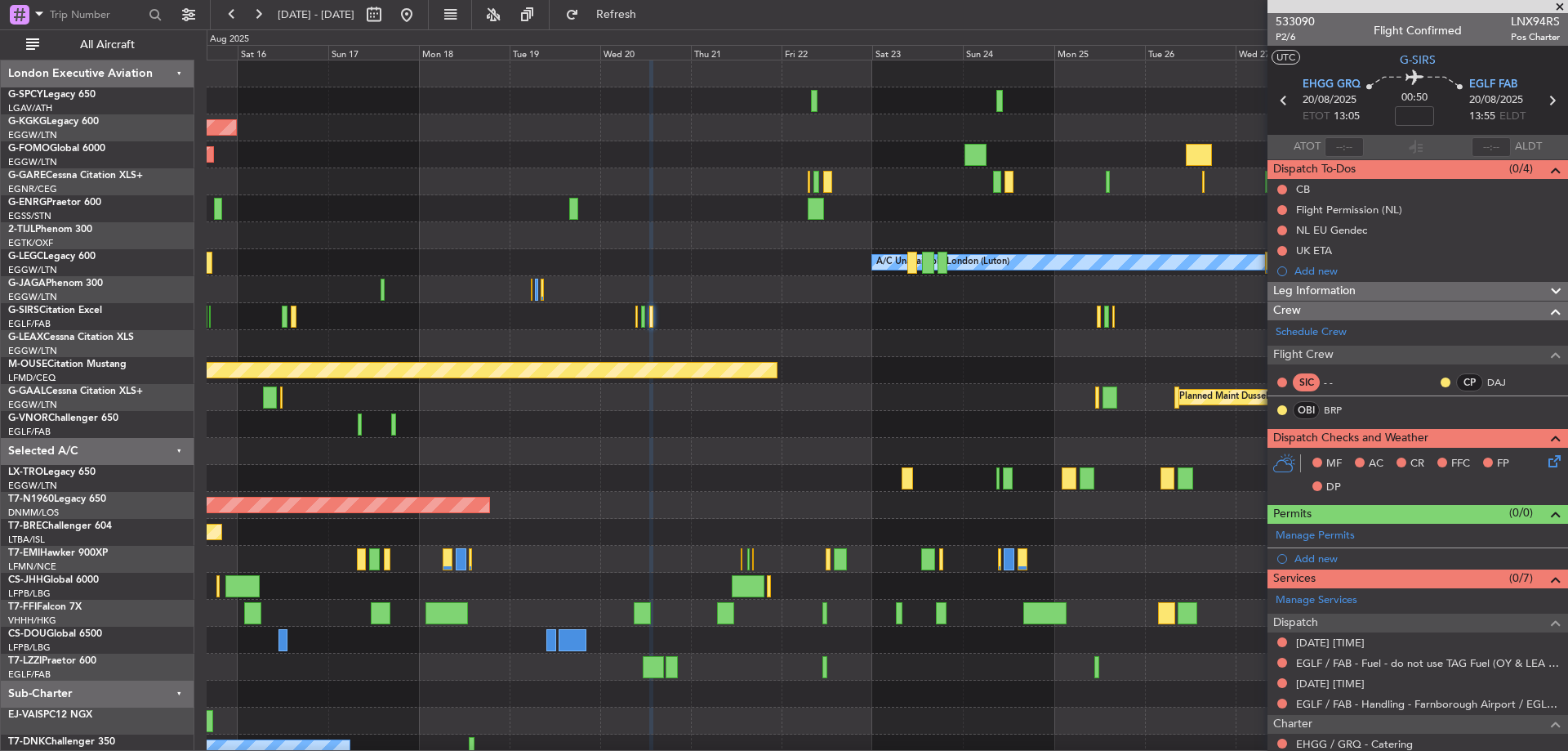 click at bounding box center (1560, 7) 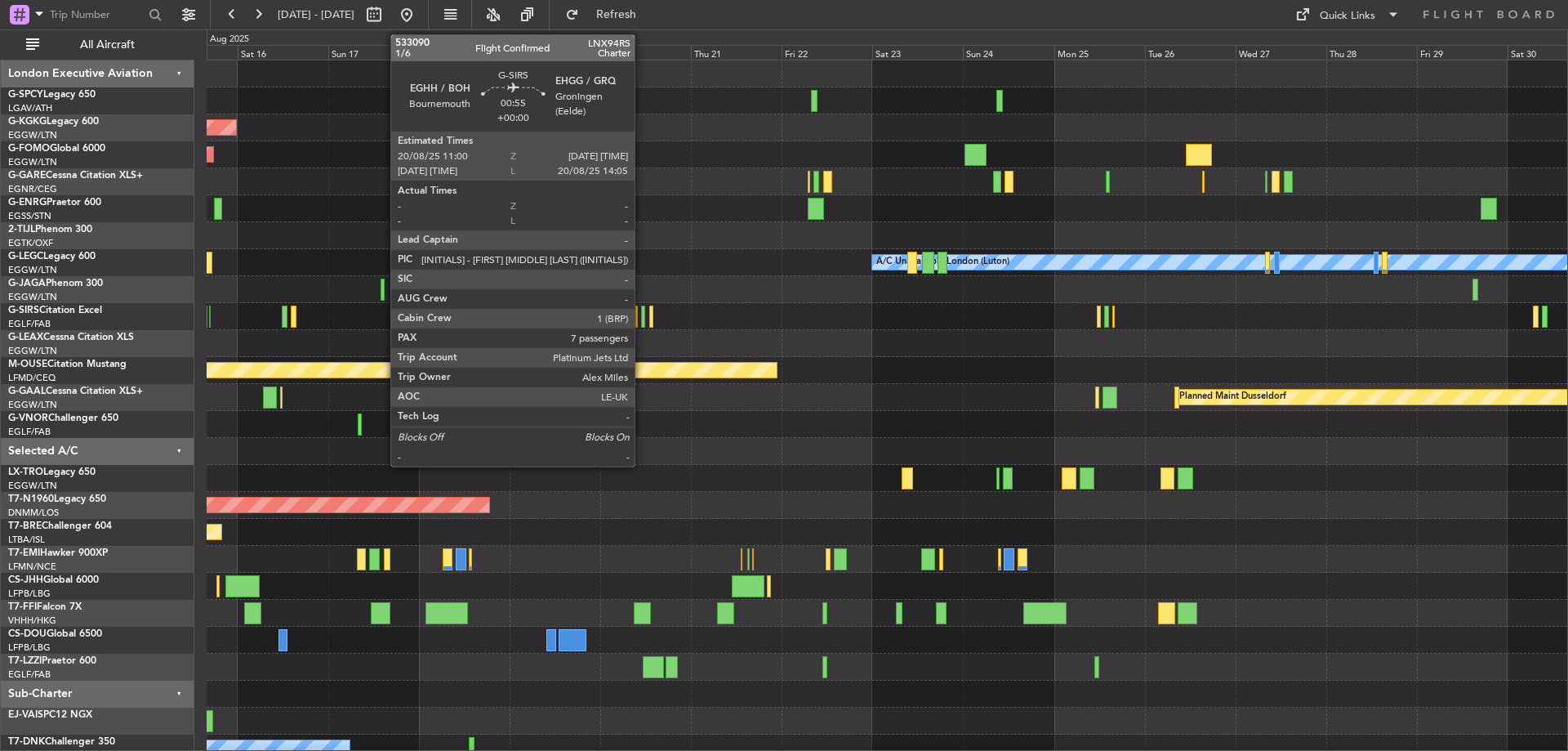 click 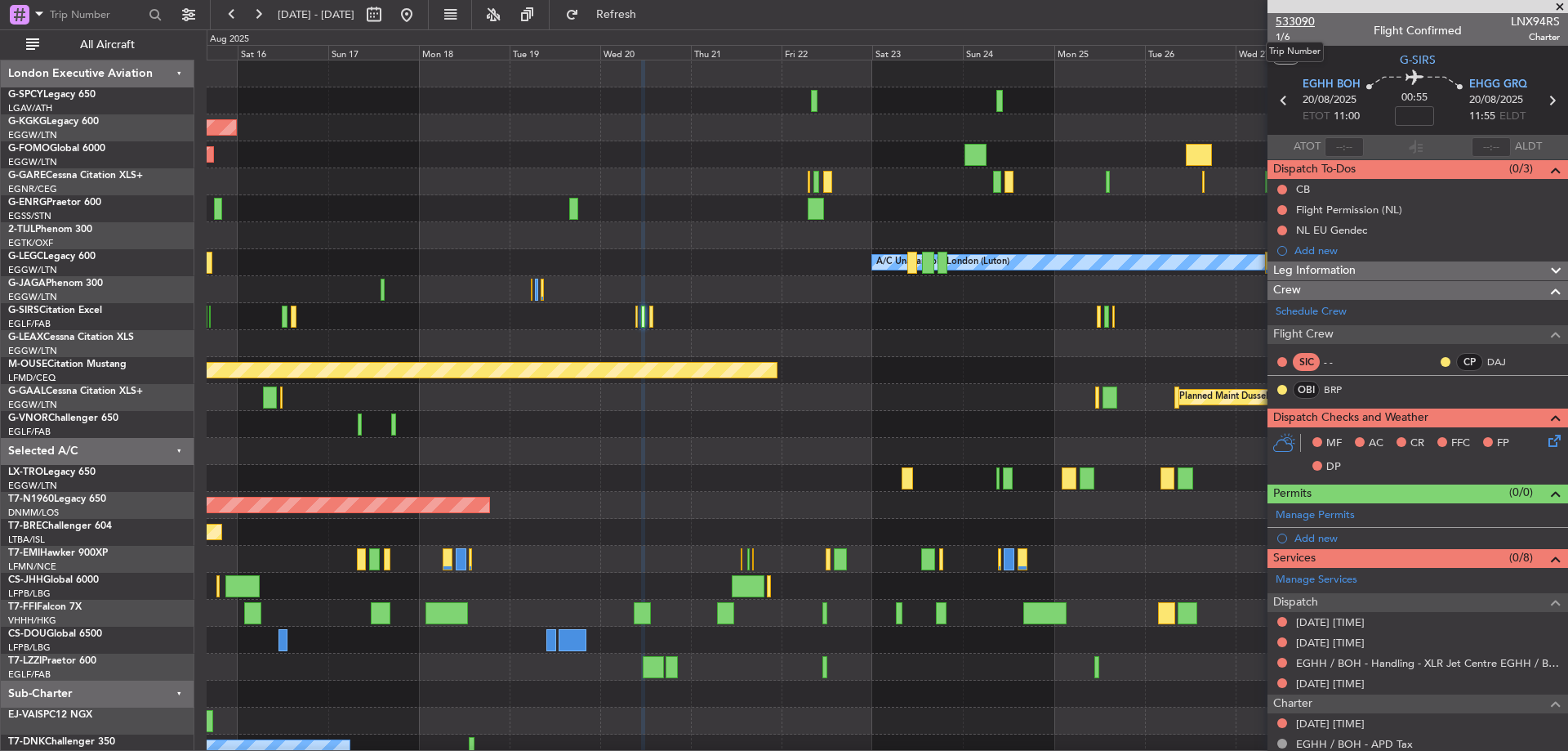 click on "533090" at bounding box center (1295, 21) 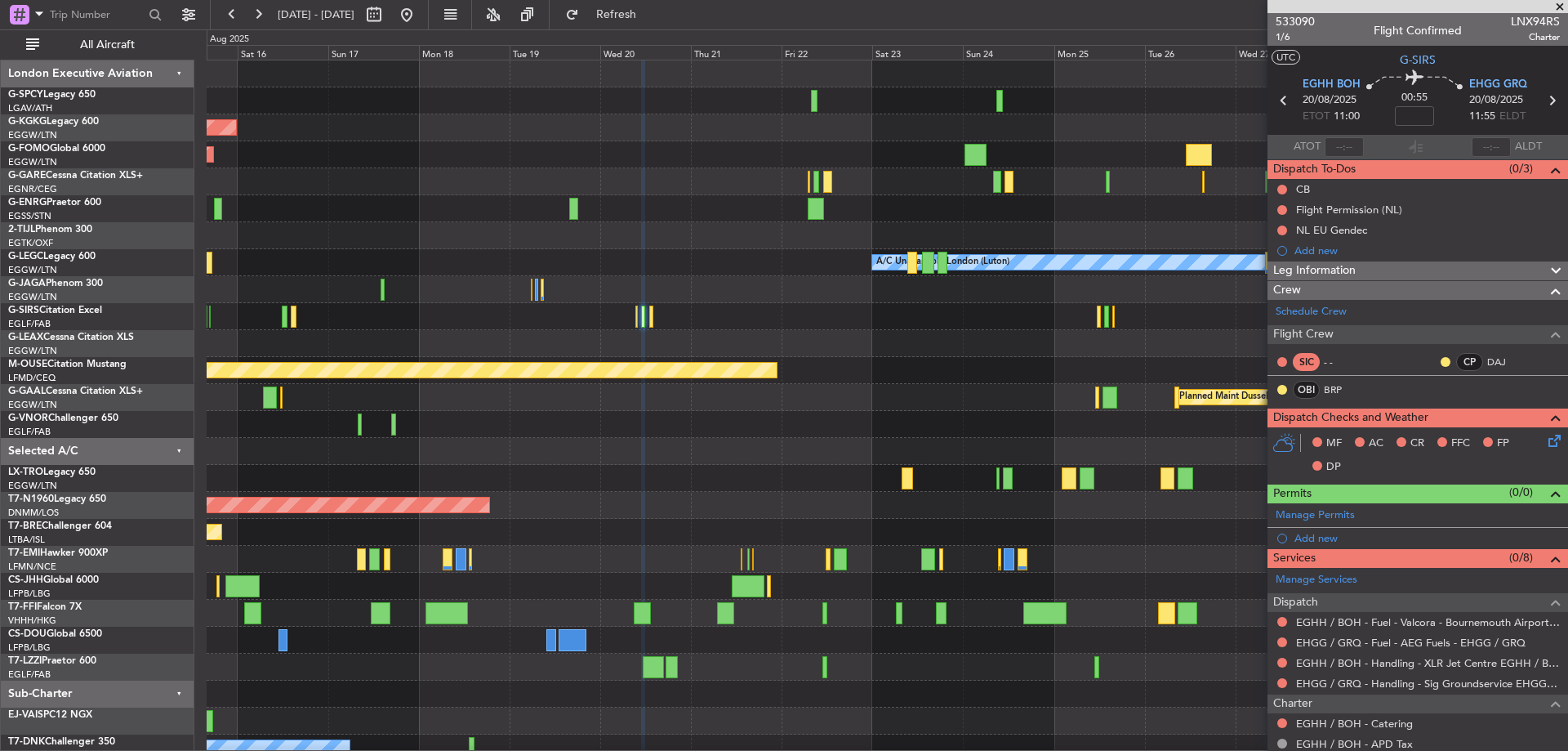 scroll, scrollTop: 0, scrollLeft: 0, axis: both 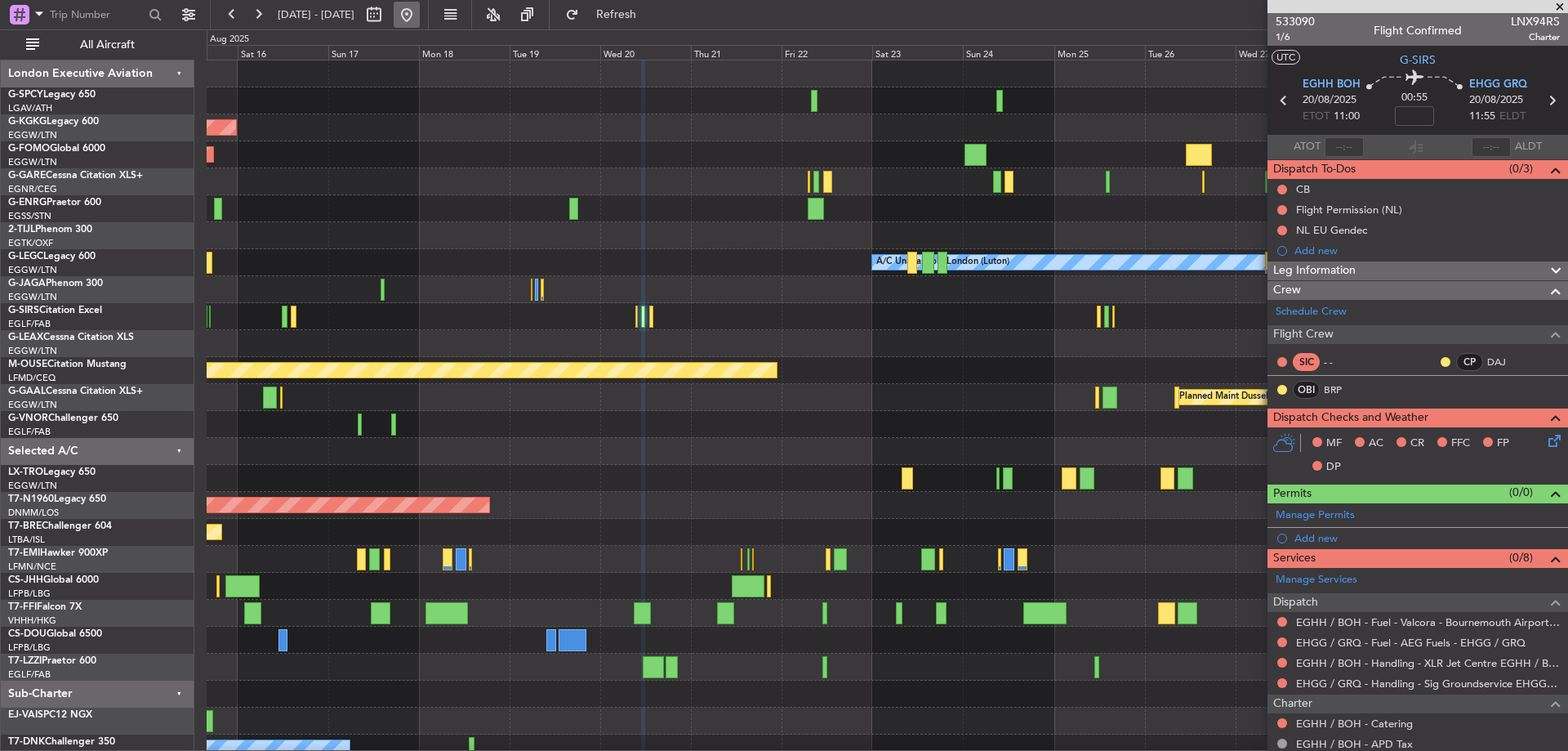 click at bounding box center [407, 15] 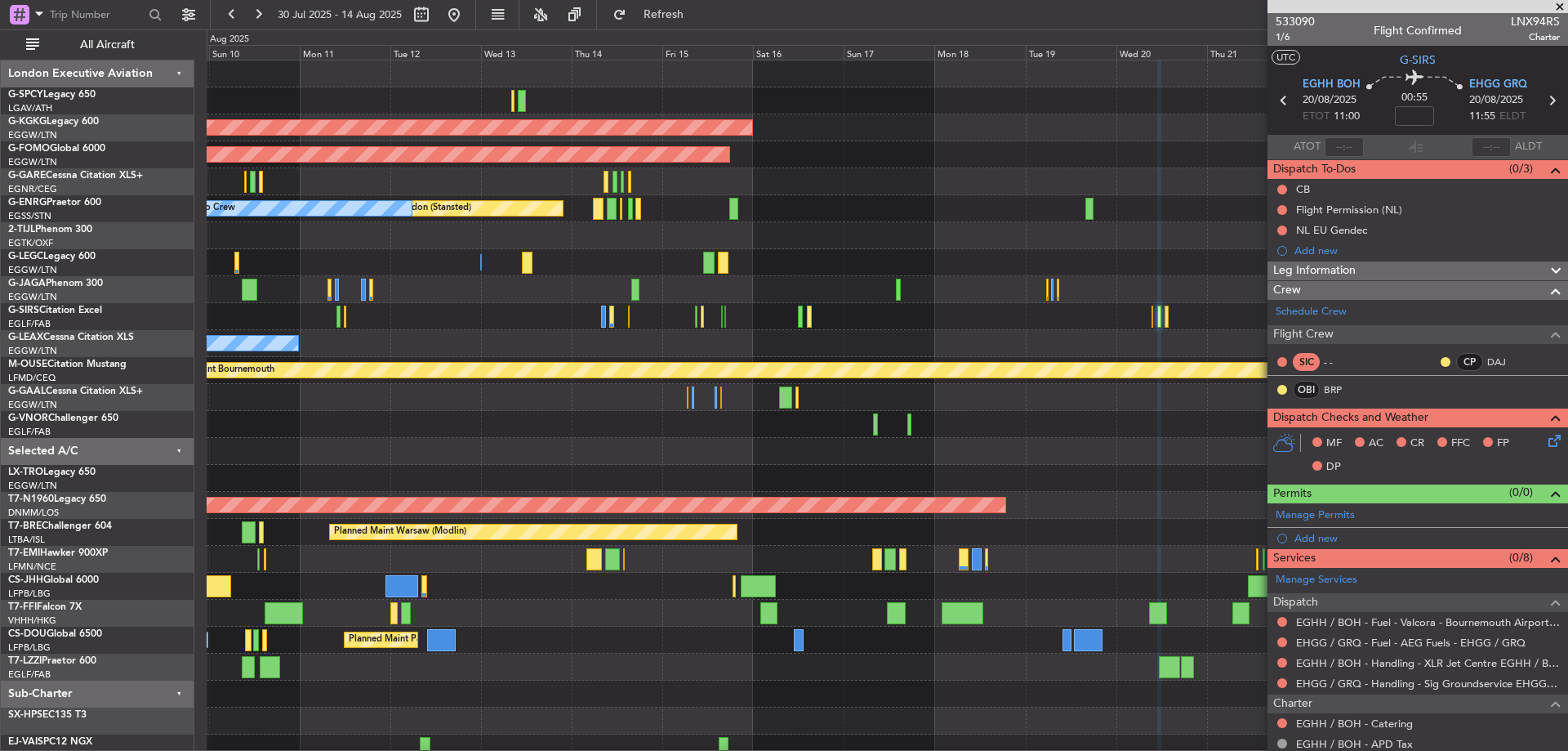 click on "[DATE] - [DATE]  Refresh Quick Links All Aircraft
AOG Maint Istanbul (Ataturk)
Planned Maint Windsor Locks (Bradley Intl)
Planned Maint London (Stansted)
No Crew
No Crew
A/C Unavailable London (Luton)
A/C Unavailable London (Luton)
Planned Maint London (Luton)
Owner
Planned Maint Bournemouth
Planned Maint Dusseldorf
No Crew
Planned Maint
Planned Maint London (Stansted)
Planned Maint Warsaw (Modlin)
Planned Maint Paris (Le Bourget)
Planned Maint Geneva (Cointrin)
Planned Maint Paris (Le Bourget)
No Crew
Planned Maint
London Executive Aviation
0" at bounding box center [784, 375] 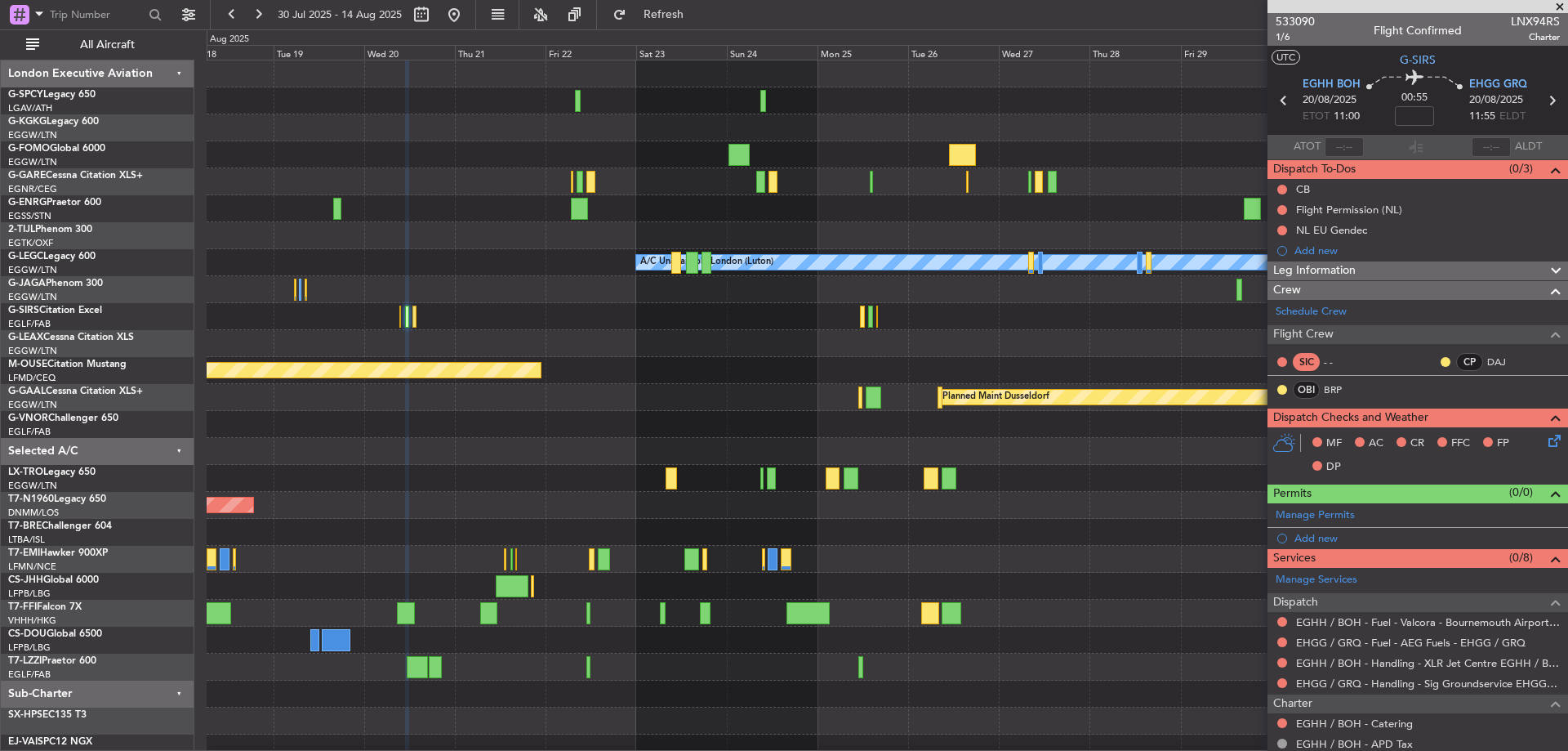 click on "[DATE] - [DATE]  Refresh Quick Links All Aircraft
AOG Maint Istanbul (Ataturk)
Planned Maint Windsor Locks (Bradley Intl)
A/C Unavailable London (Luton)
Planned Maint London (Luton)
Planned Maint Bournemouth
Planned Maint Dusseldorf
Planned Maint London (Stansted)
Planned Maint Warsaw (Modlin)
Owner London (Luton)
London Executive Aviation
G-SPCY  Legacy 650
LGAV/ATH
Athens (Eleftherios Venizelos Intl)
G-KGKG  Legacy 600
EGGW/LTN
London (Luton)
G-FOMO  Global 6000
EGGW/LTN
London (Luton)
G-GARE  Cessna Citation XLS+
EGNR/CEG
Chester" at bounding box center [784, 375] 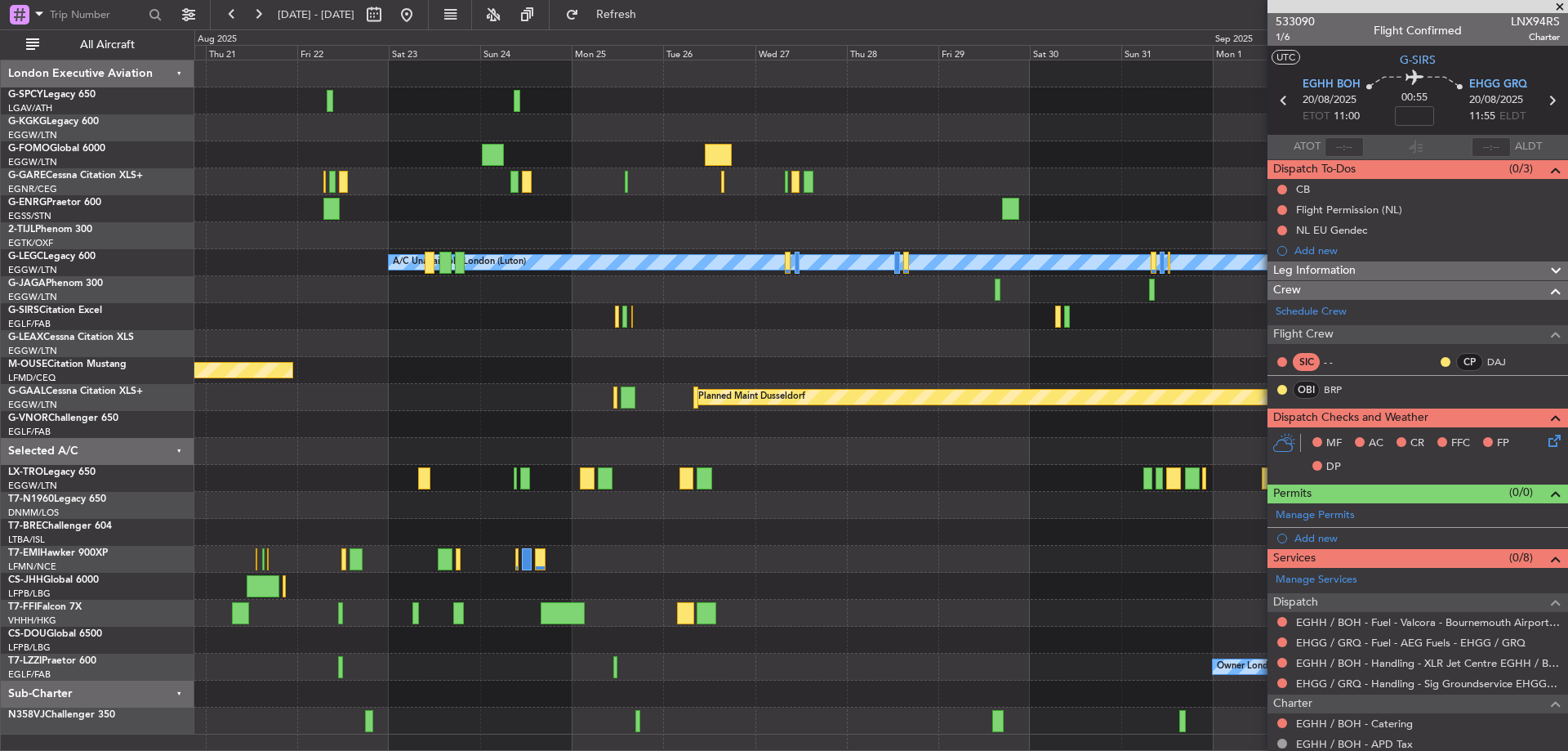 click on "Owner
A/C Unavailable London (Luton)
Planned Maint London (Luton)
Planned Maint Bournemouth
Planned Maint Dusseldorf
Planned Maint London (Stansted)
Owner London (Luton)" 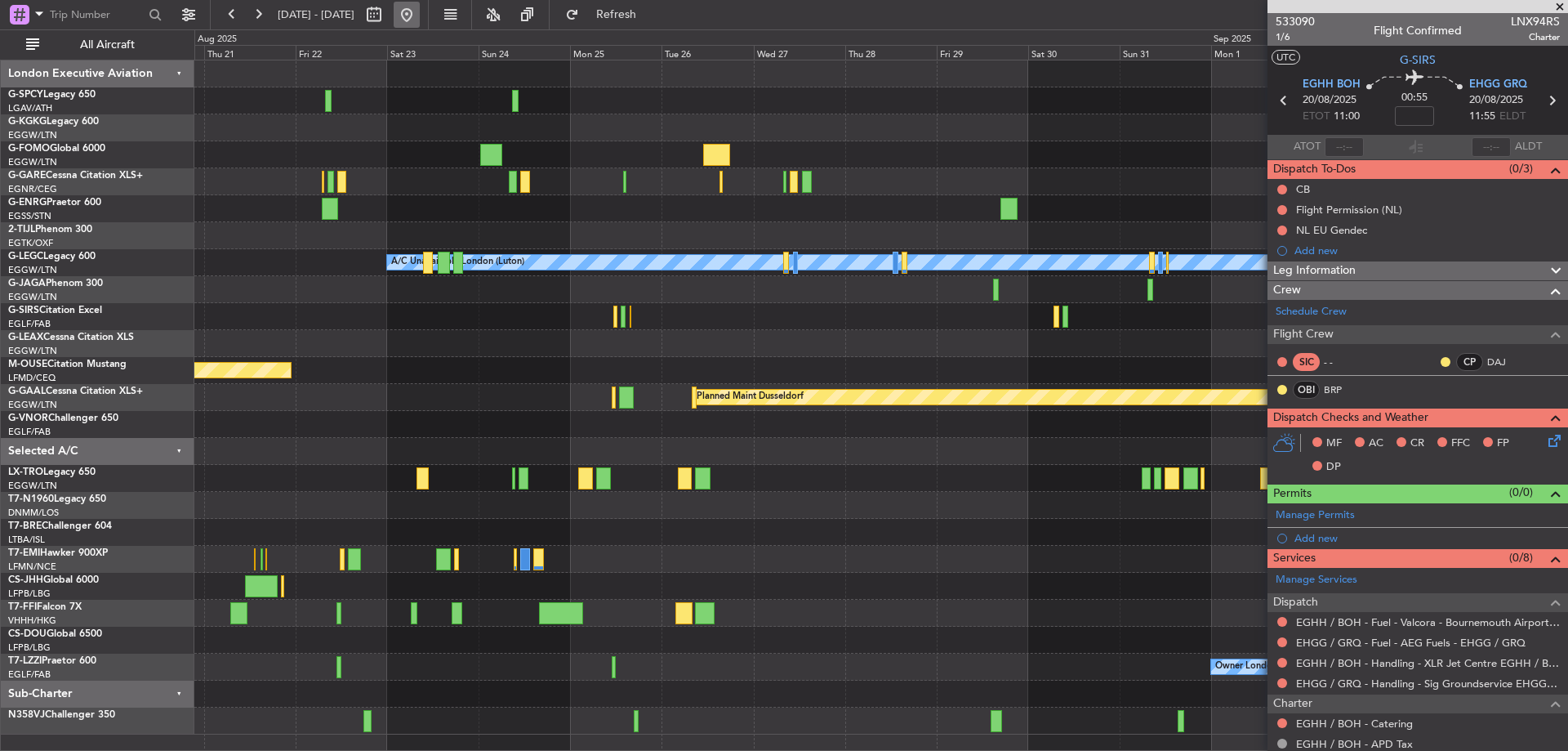 click at bounding box center (407, 15) 